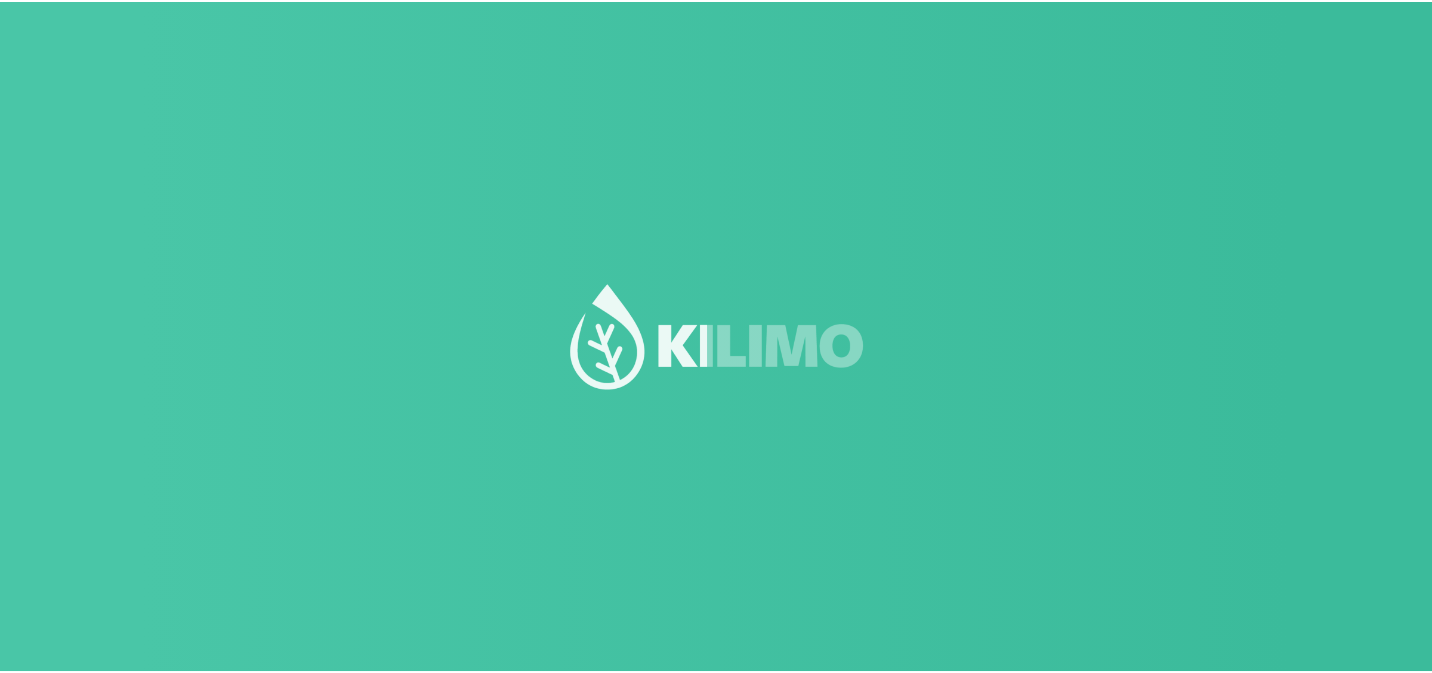 scroll, scrollTop: 0, scrollLeft: 0, axis: both 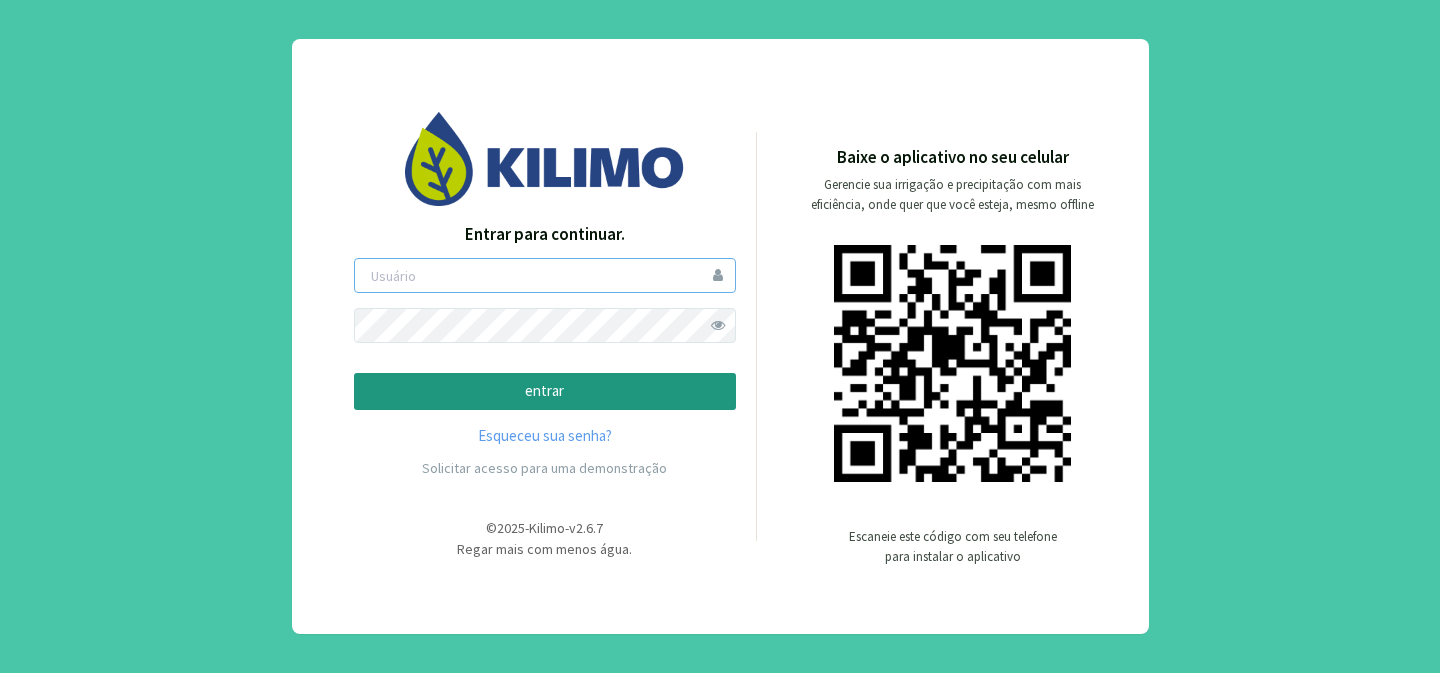 type on "[NAME]" 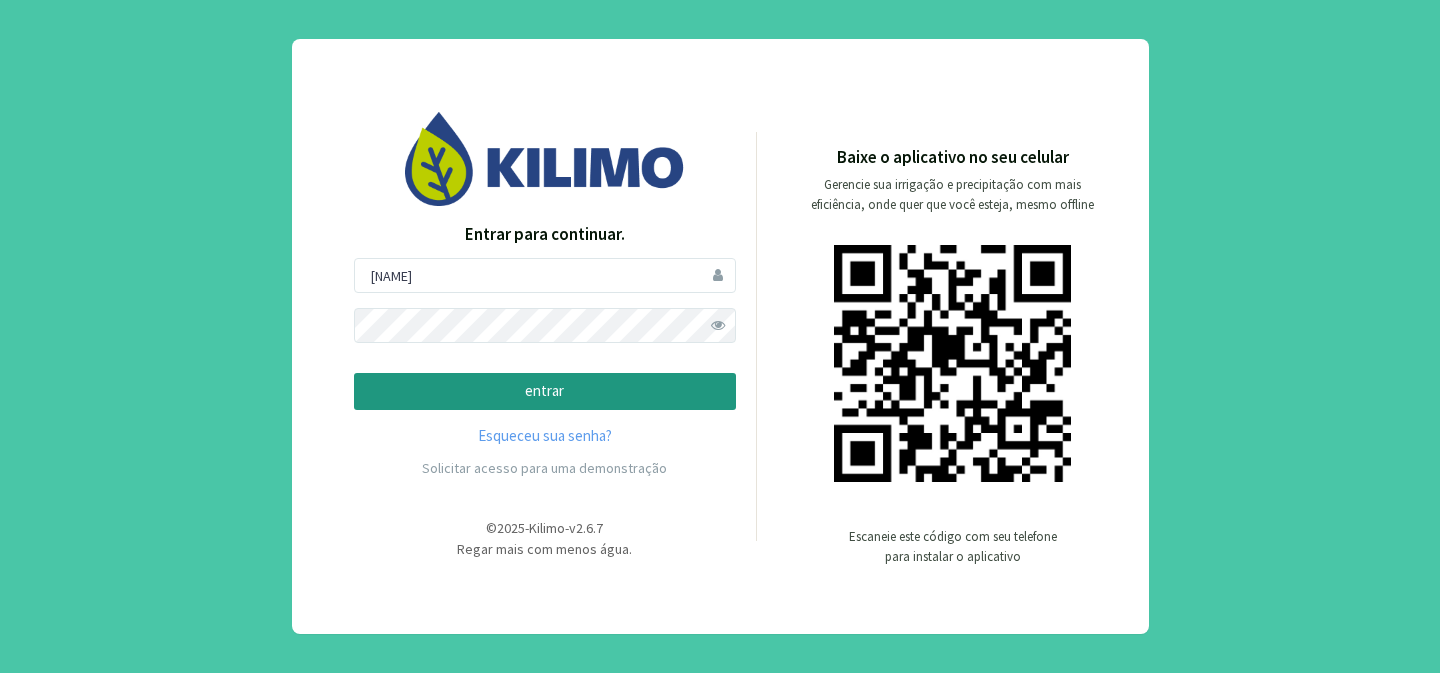 click on "entrar" 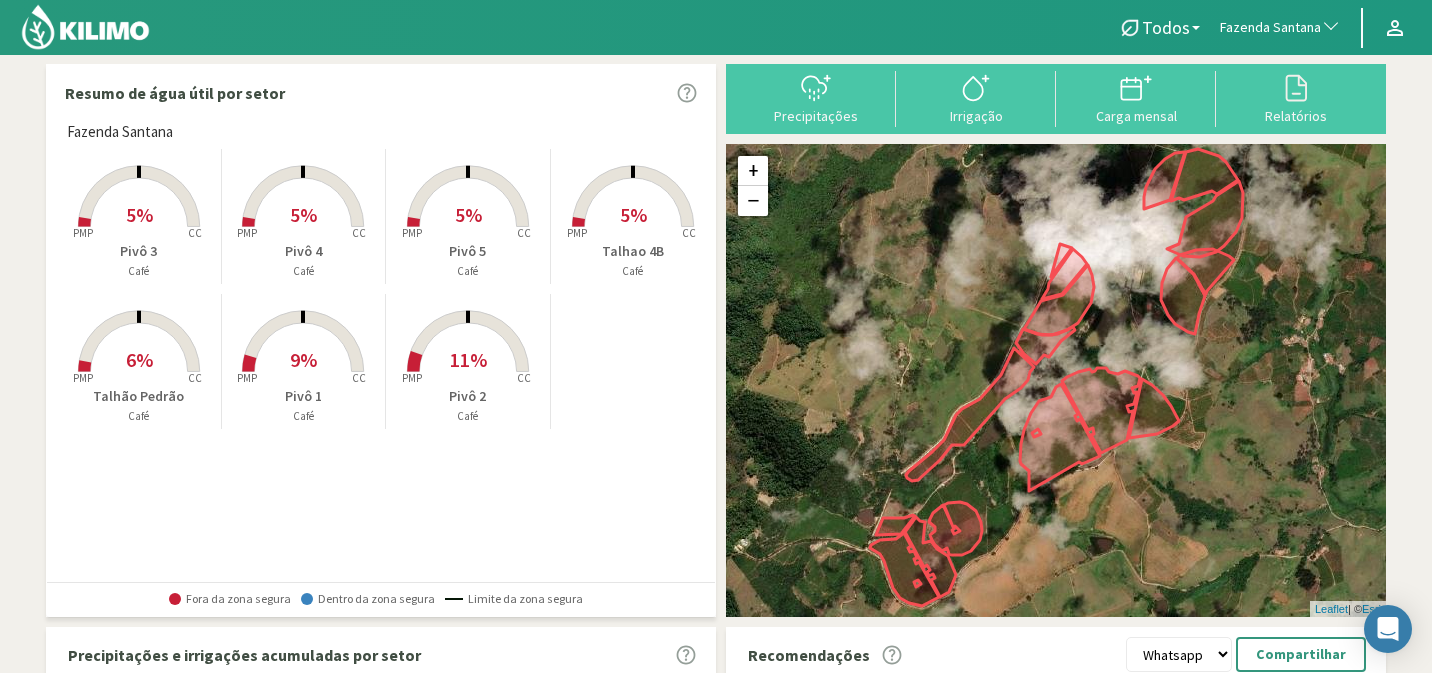 click on "Fazenda Santana" 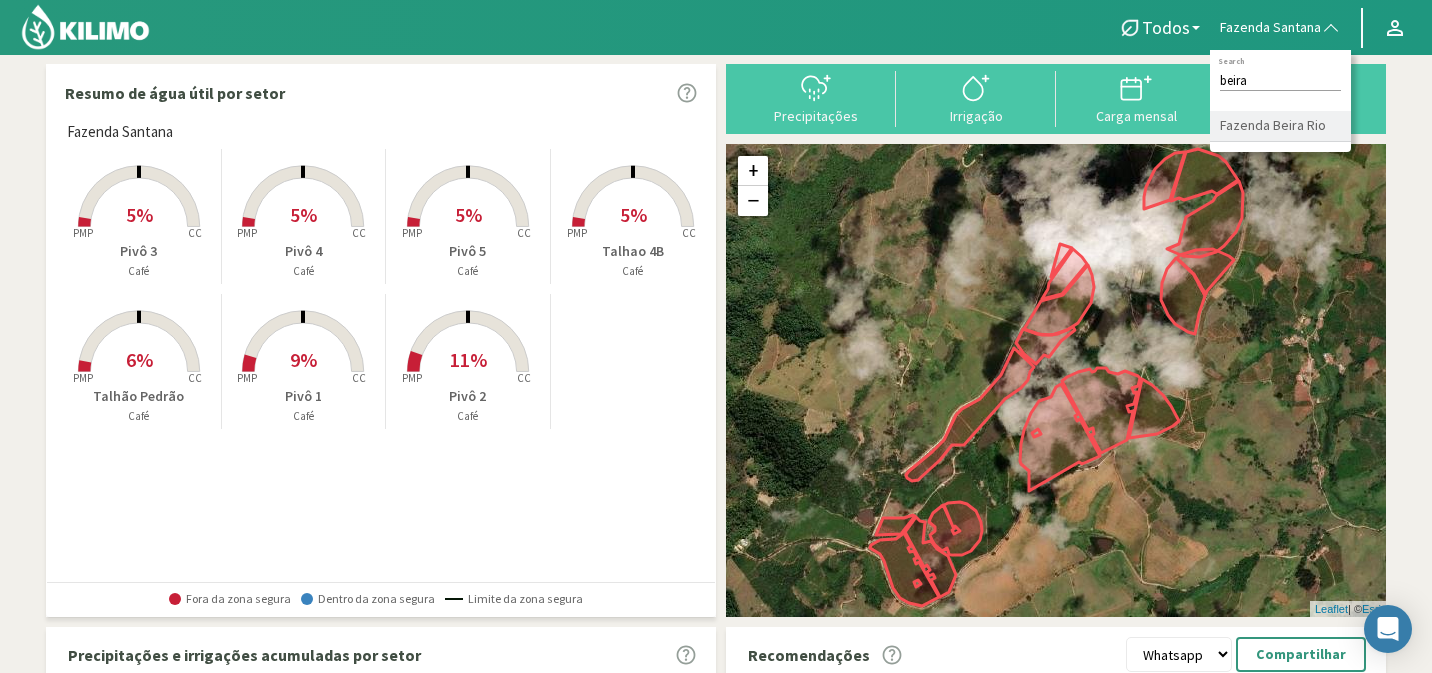 type on "beira" 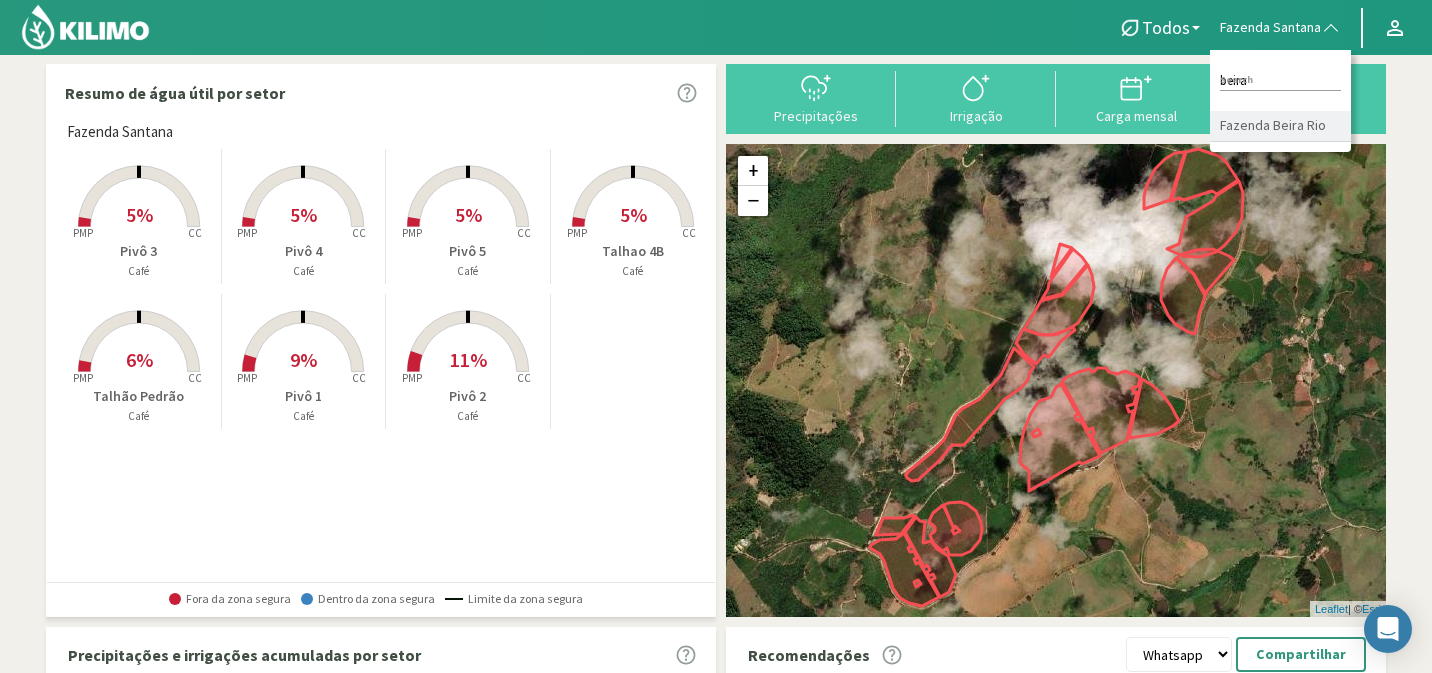 click on "Fazenda Beira Rio" 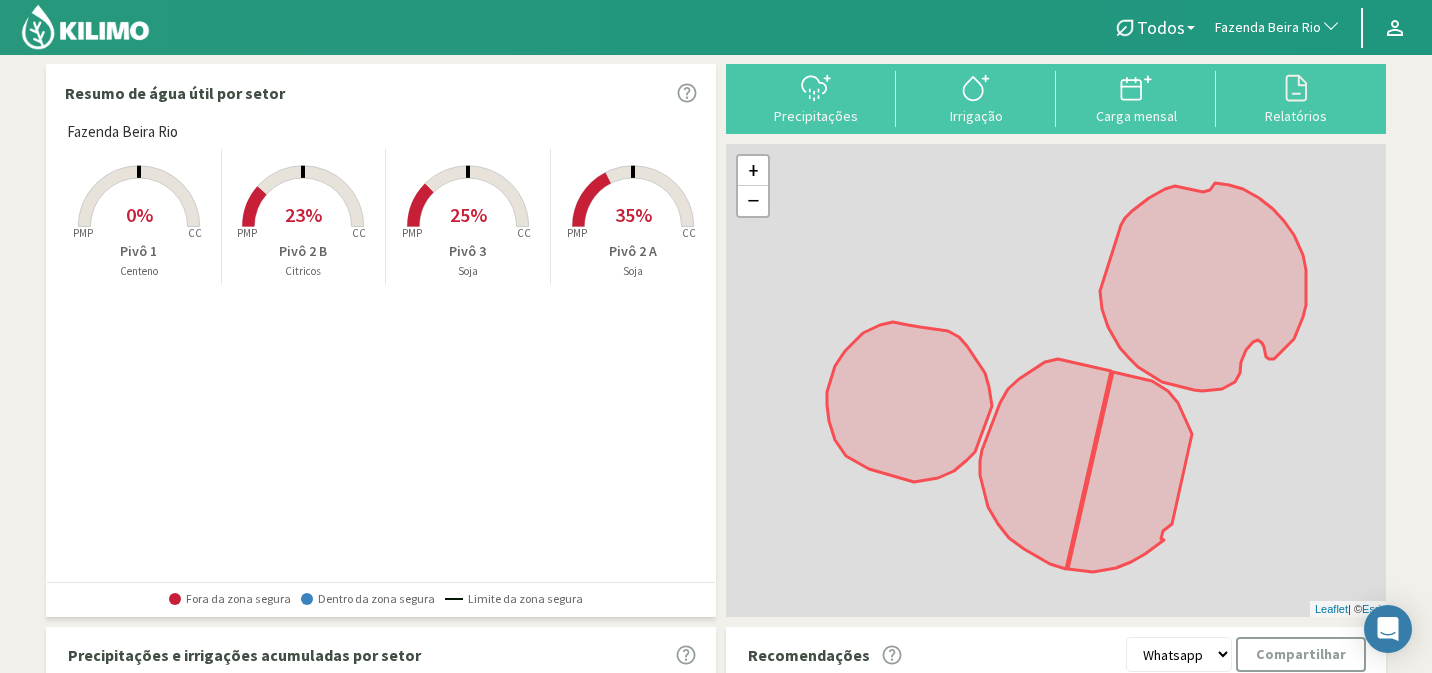 click 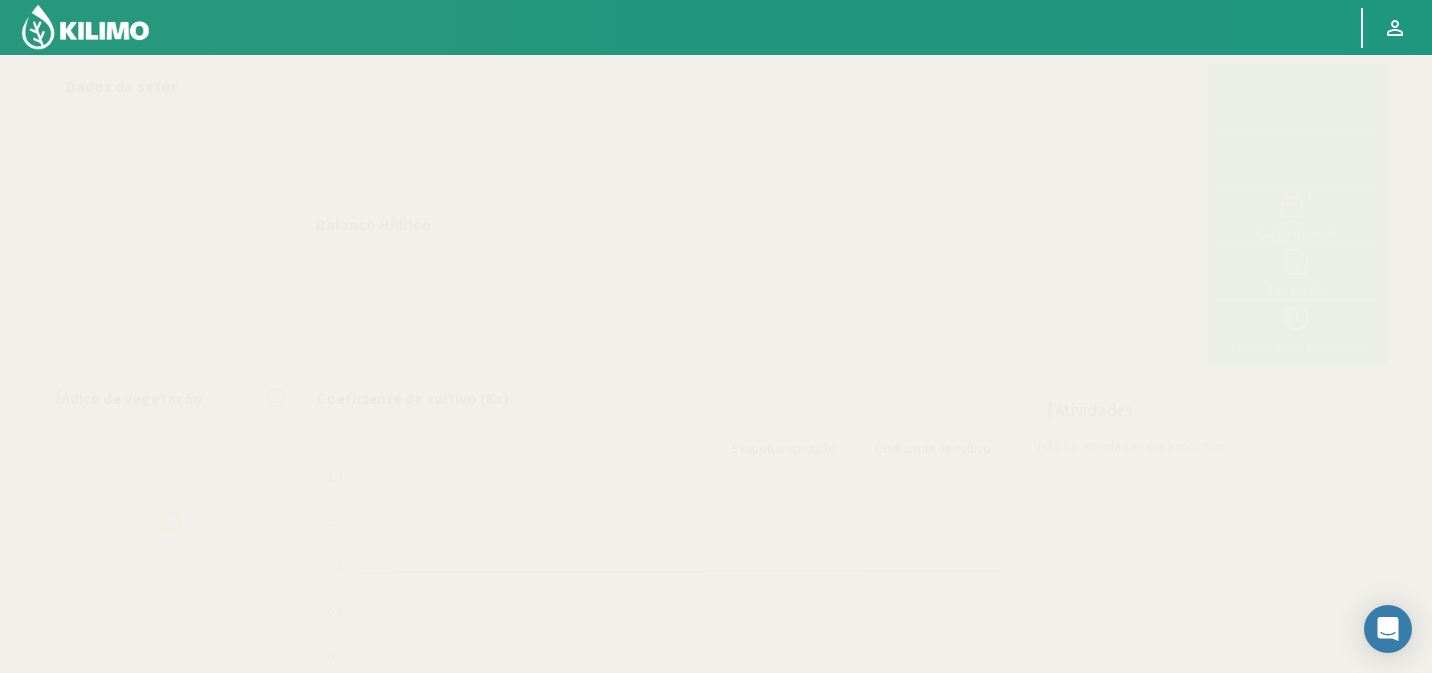select on "103: Object" 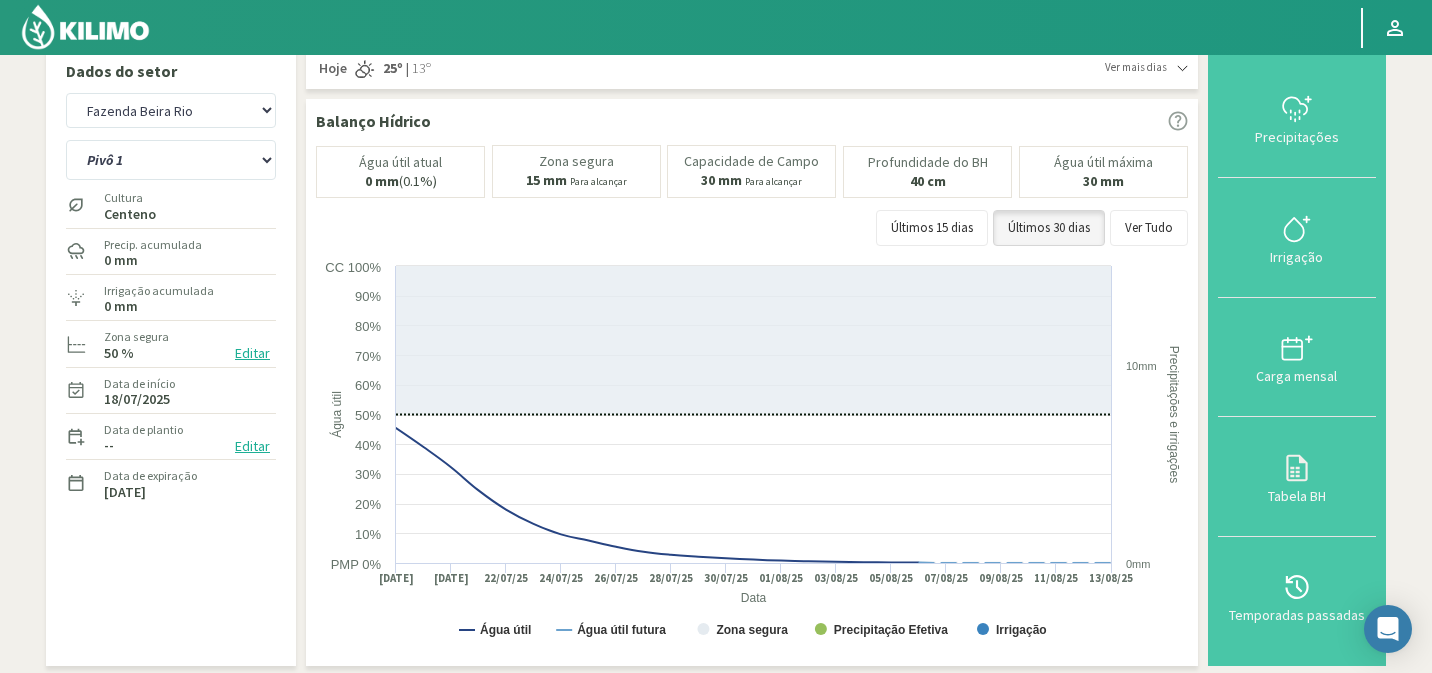 scroll, scrollTop: 0, scrollLeft: 0, axis: both 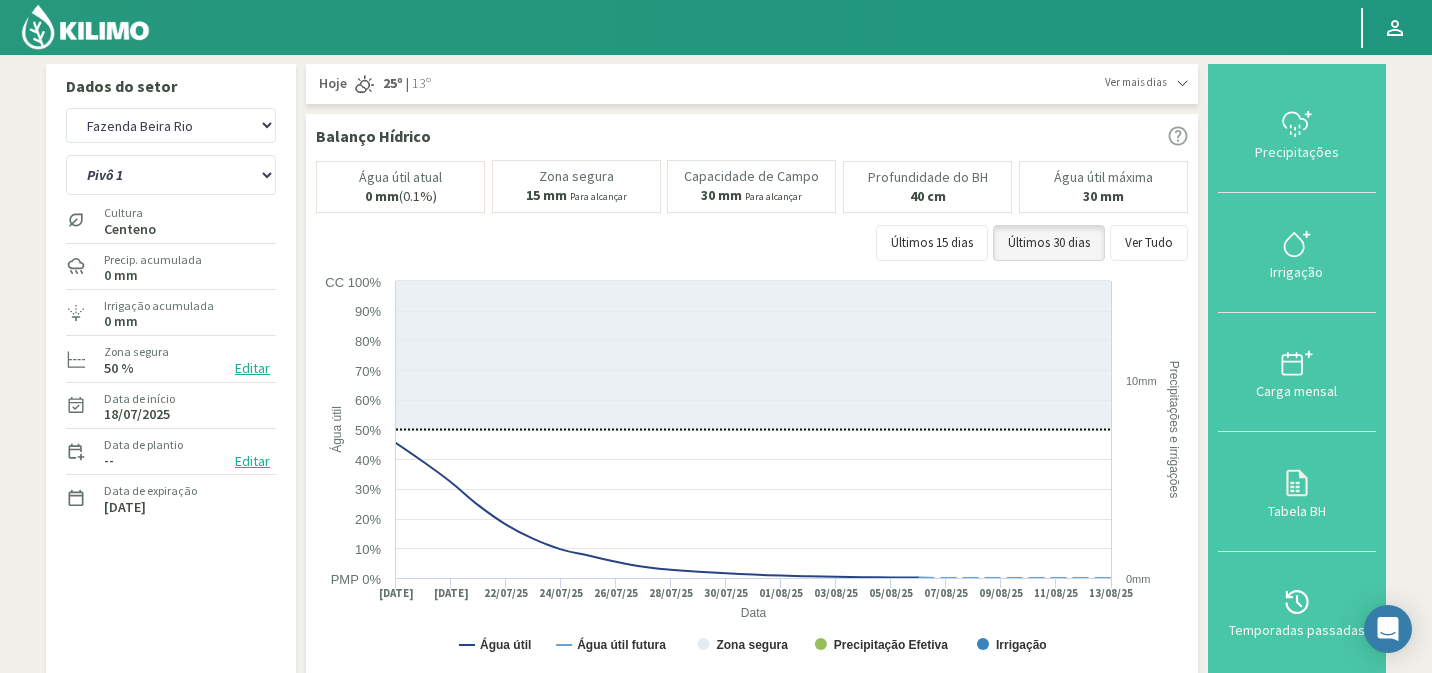 click 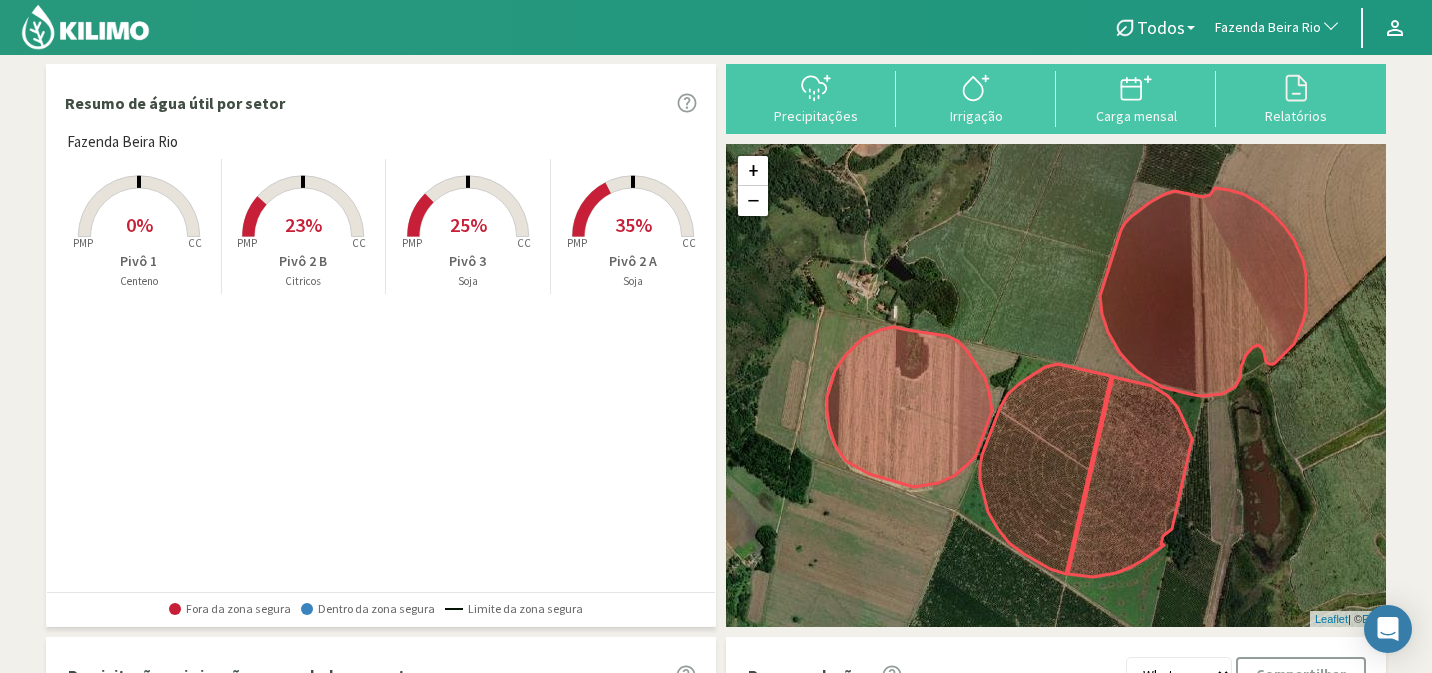 click 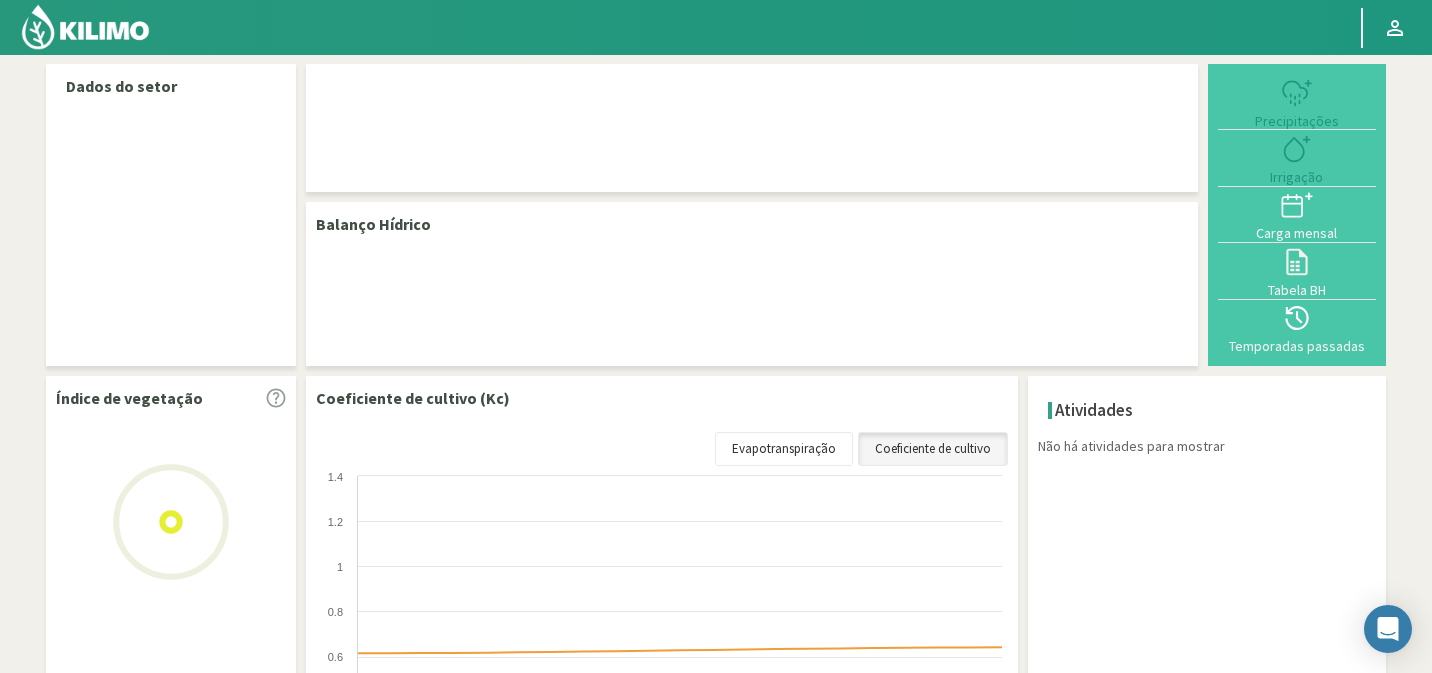 select on "103: Object" 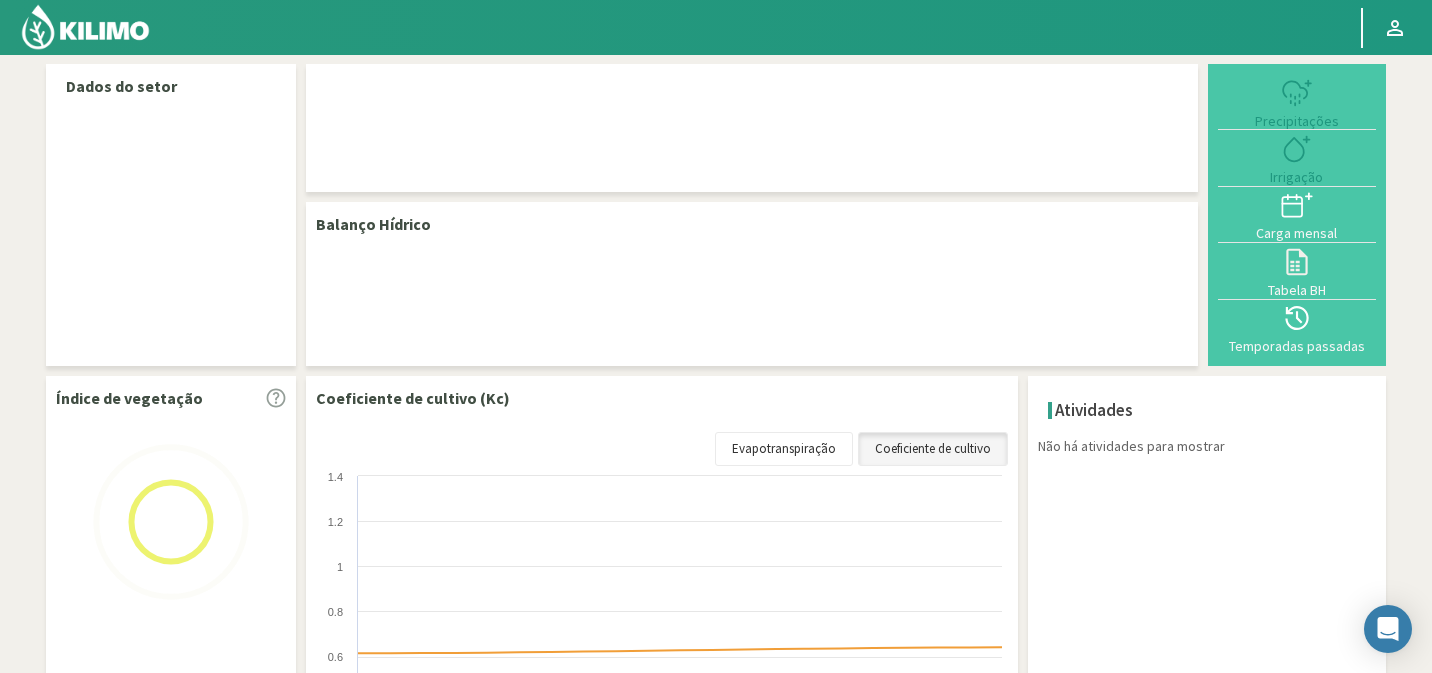select on "2: Object" 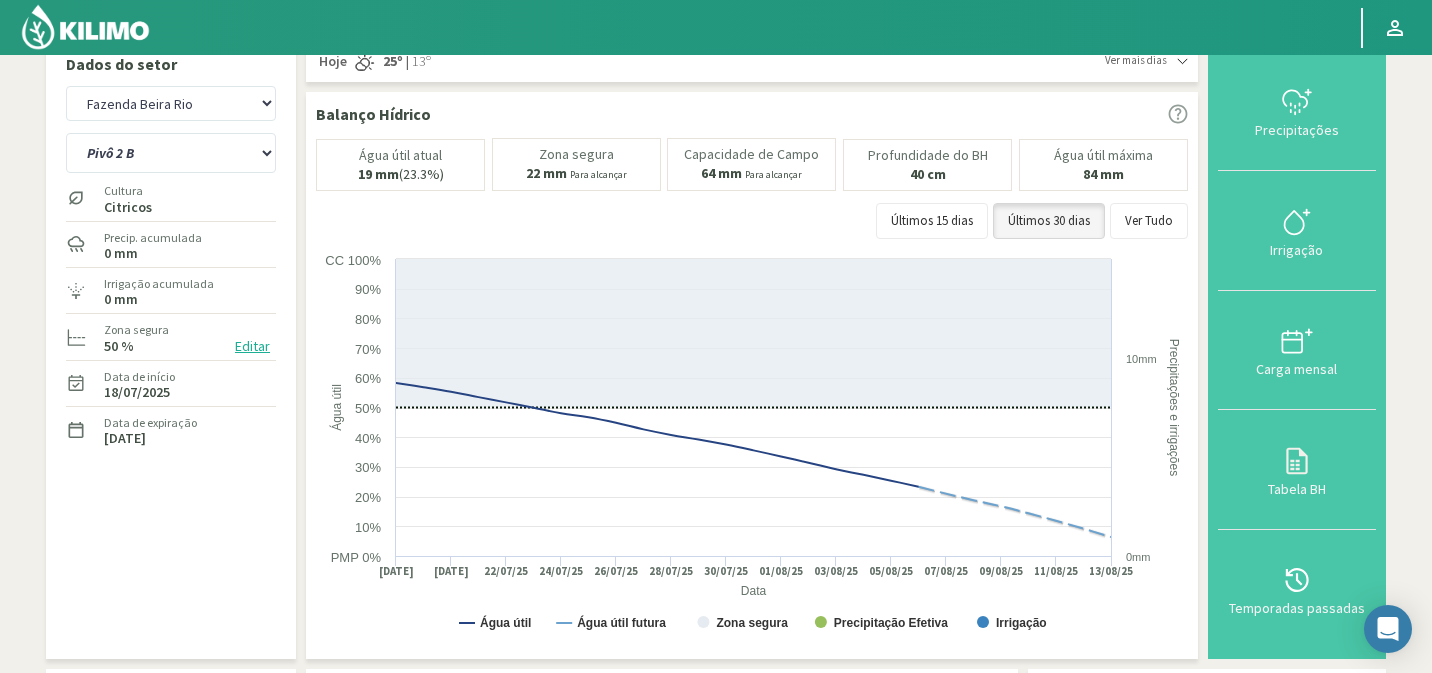 scroll, scrollTop: 24, scrollLeft: 0, axis: vertical 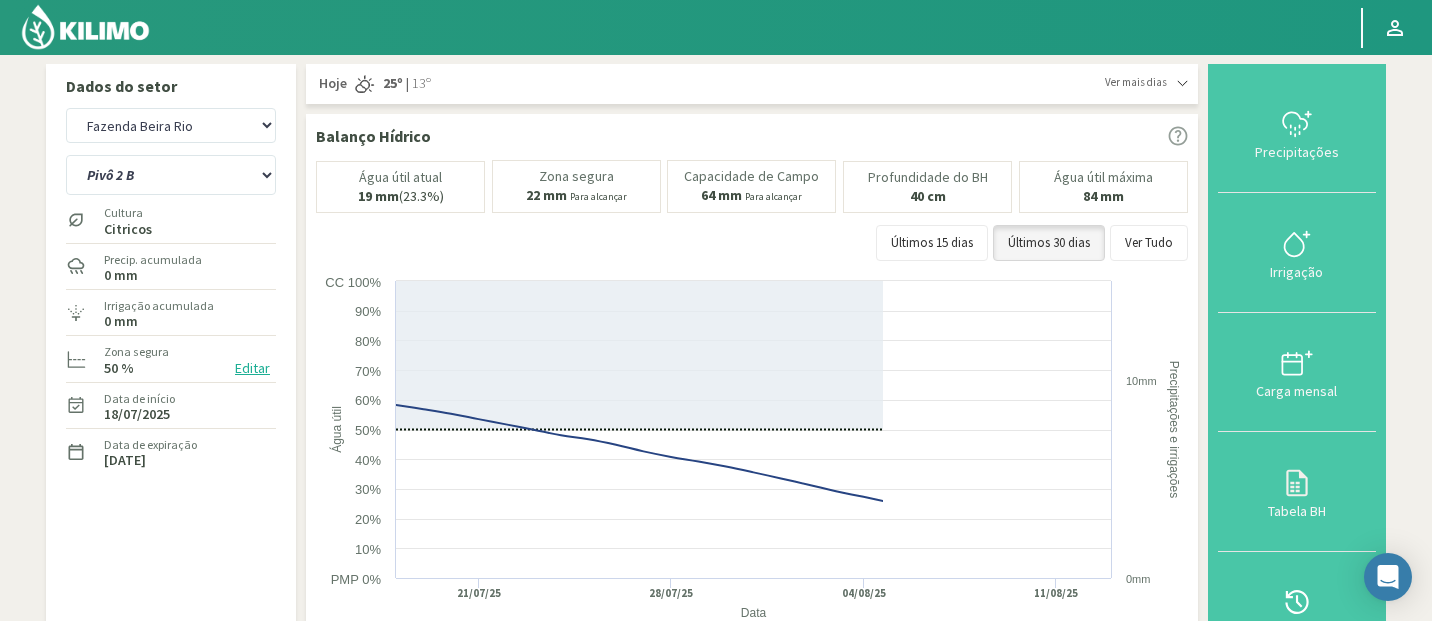 click 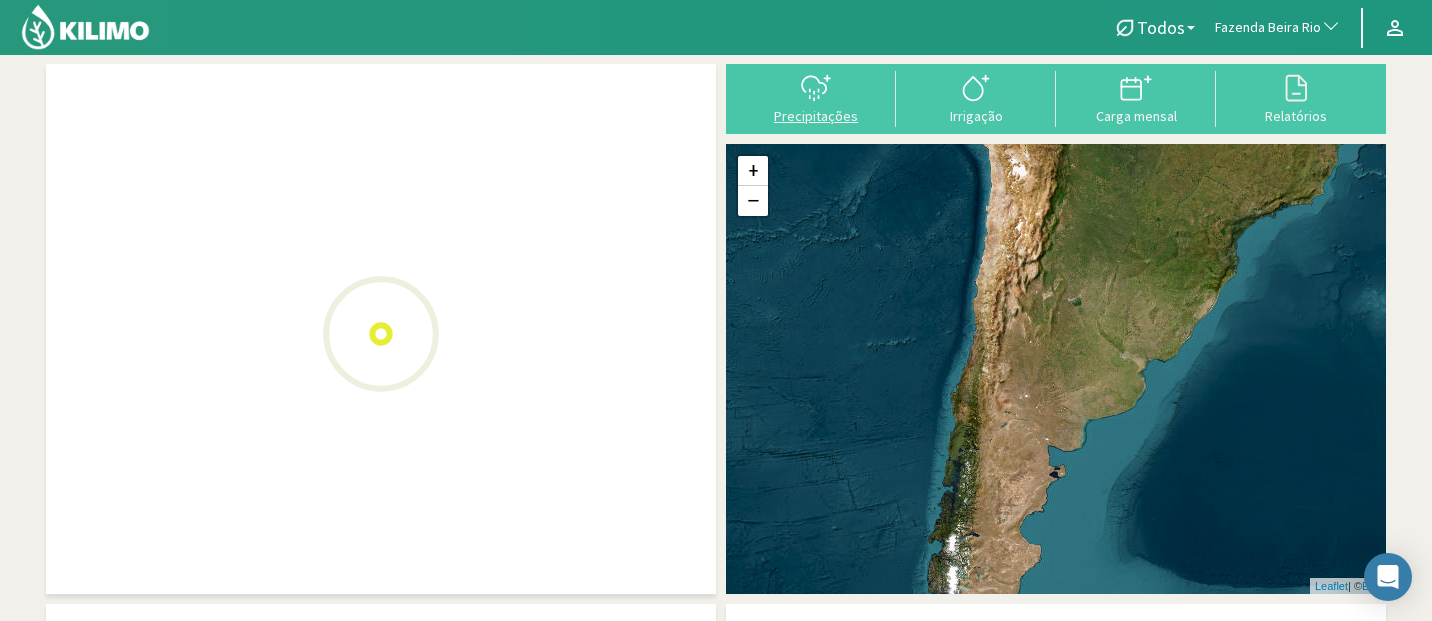 select on "103: Object" 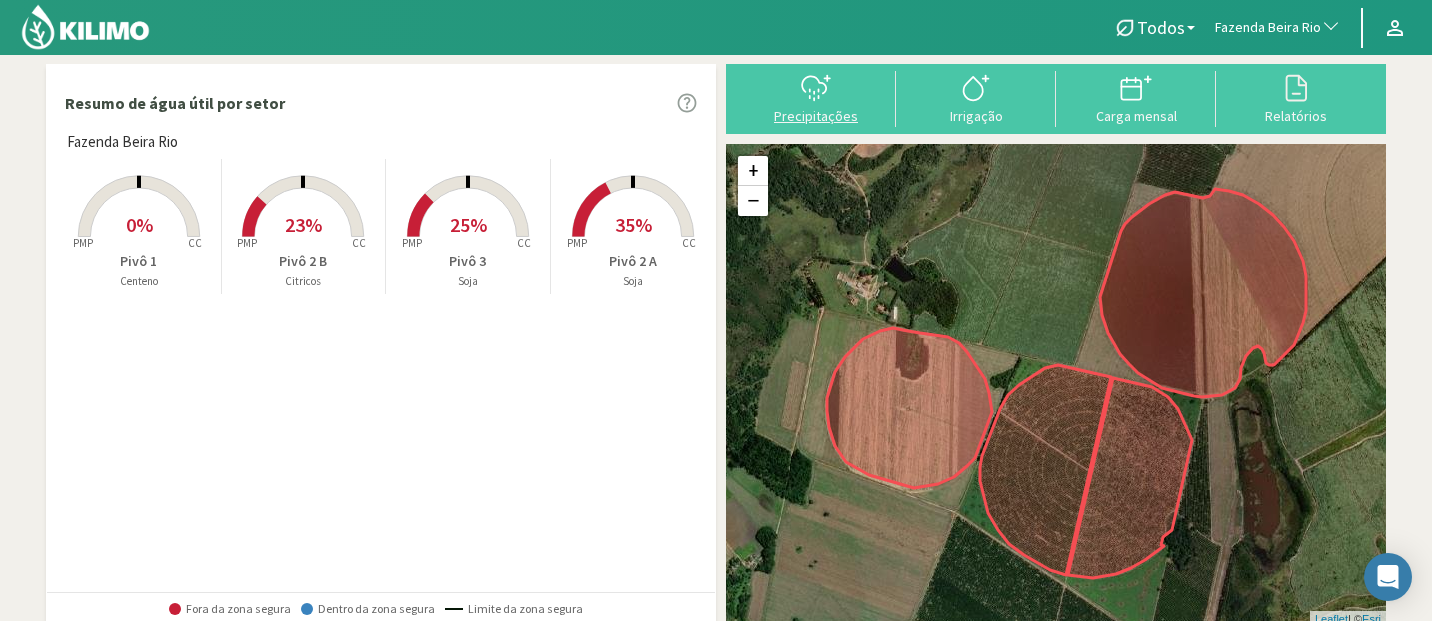 click on "Precipitações" at bounding box center (816, 116) 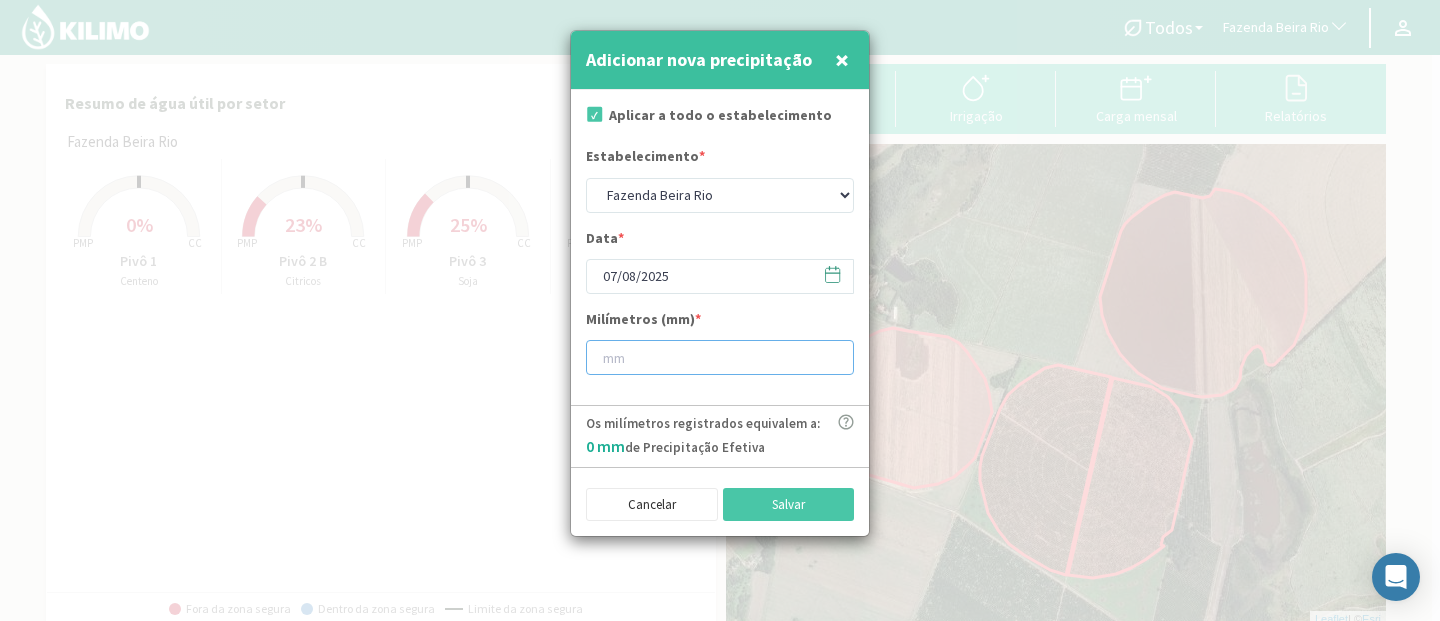 click at bounding box center [720, 357] 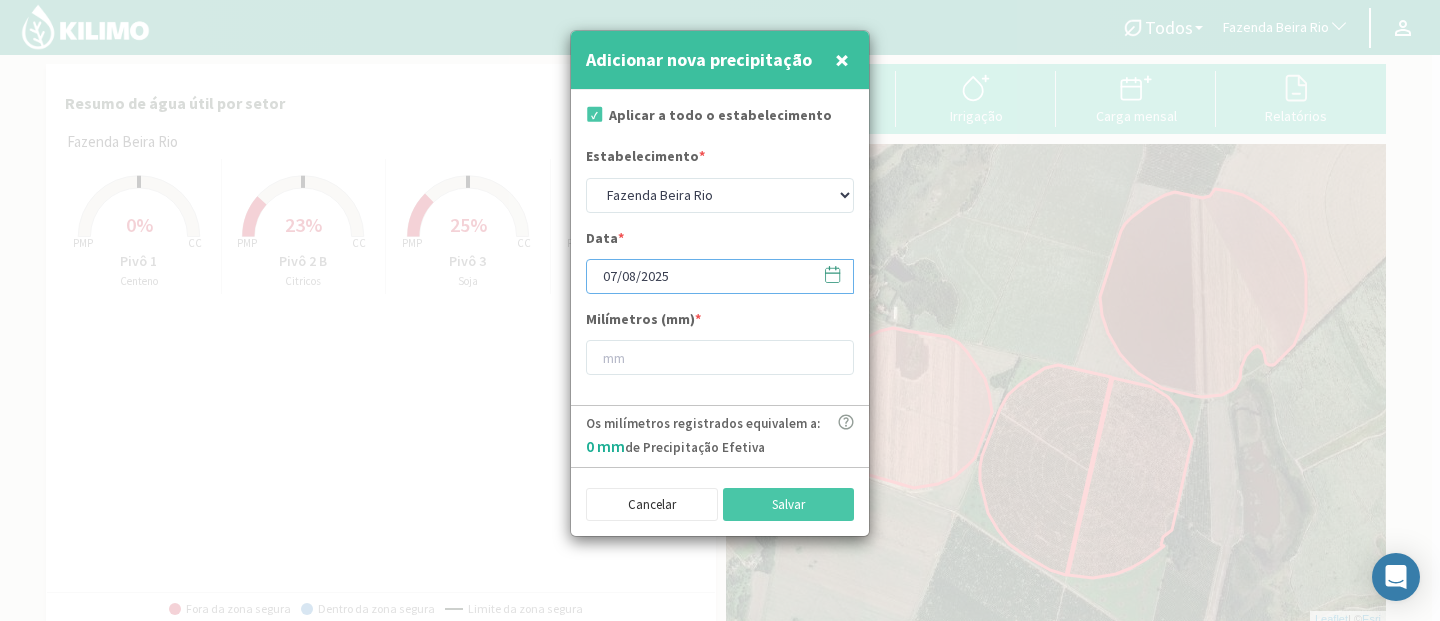 click on "07/08/2025" at bounding box center [720, 276] 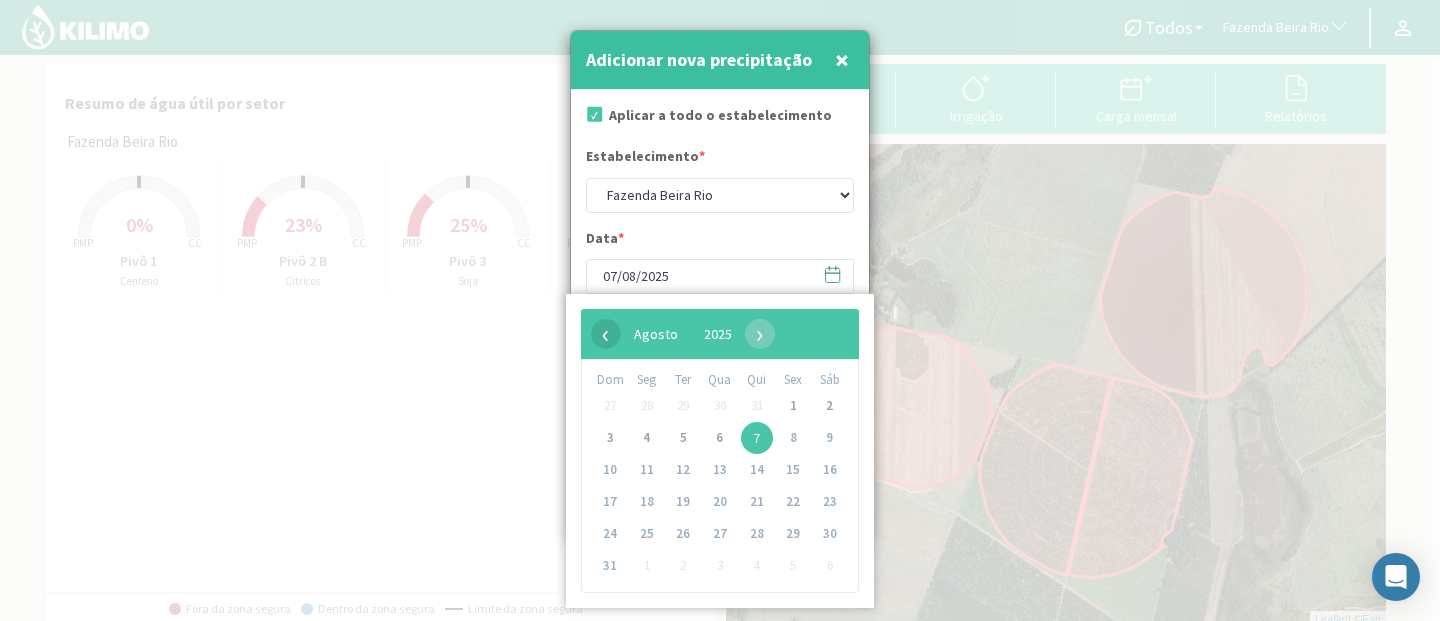 click on "‹" 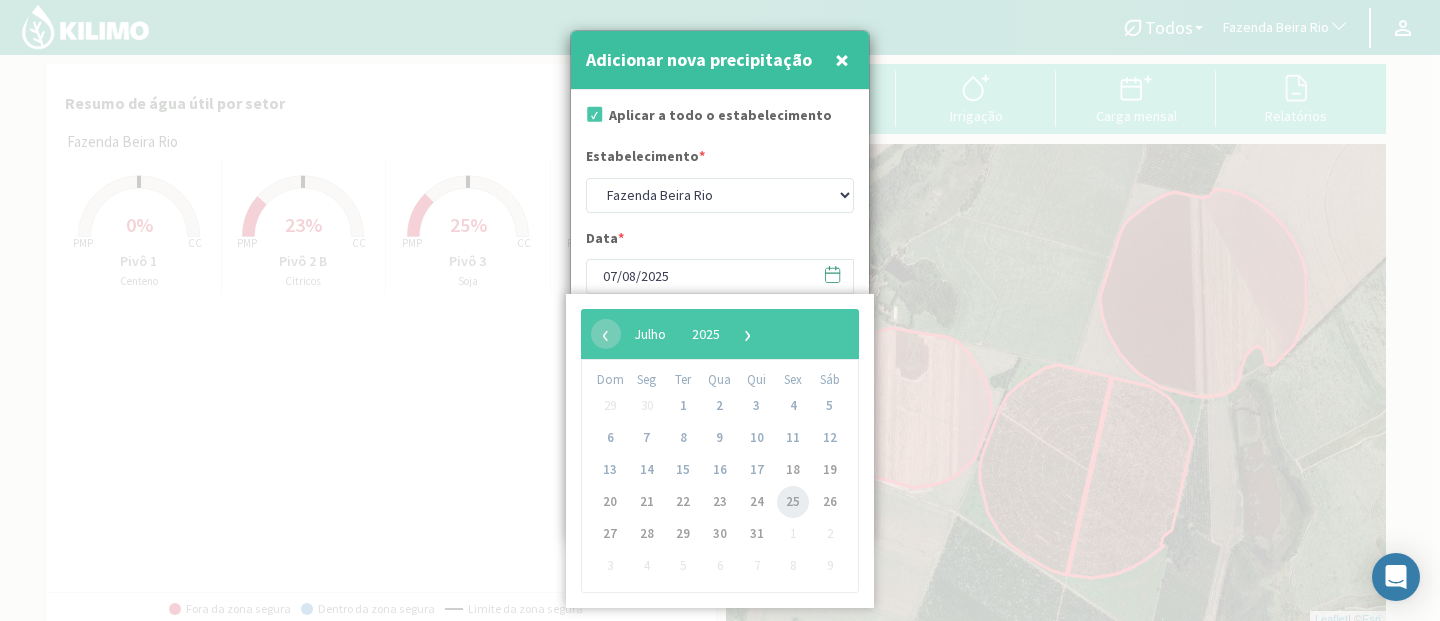 click on "25" 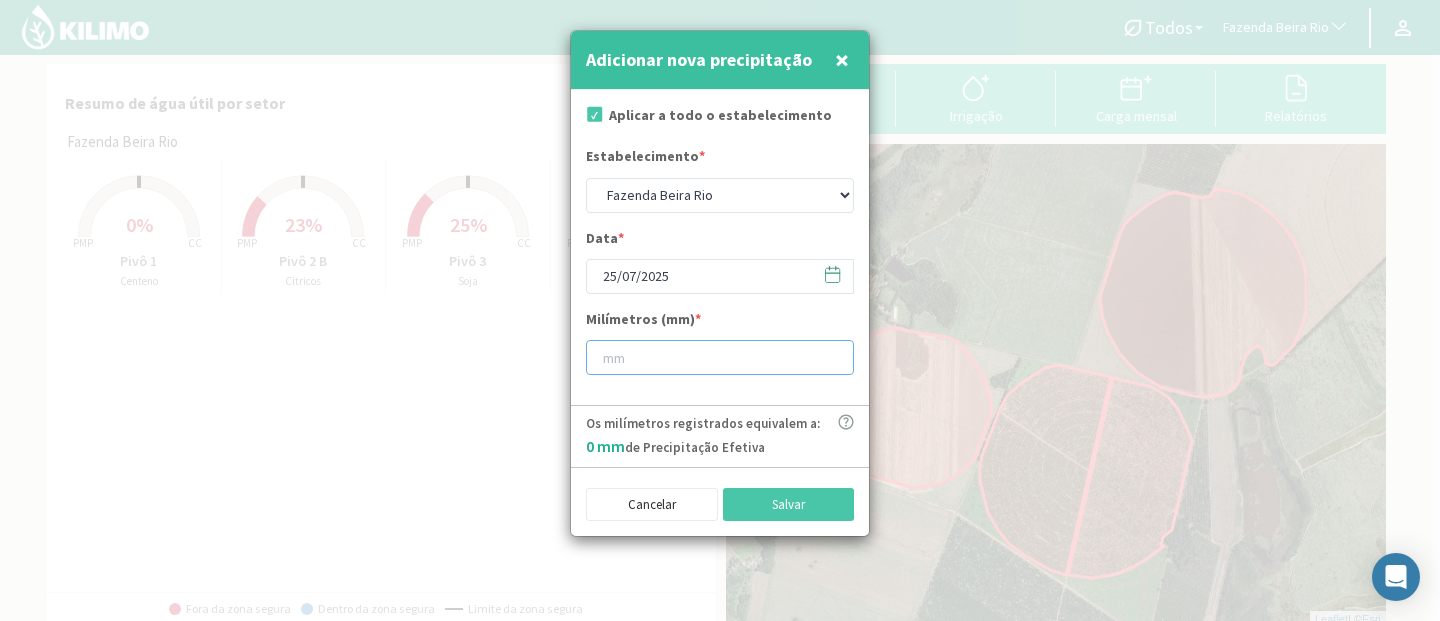 click at bounding box center [720, 357] 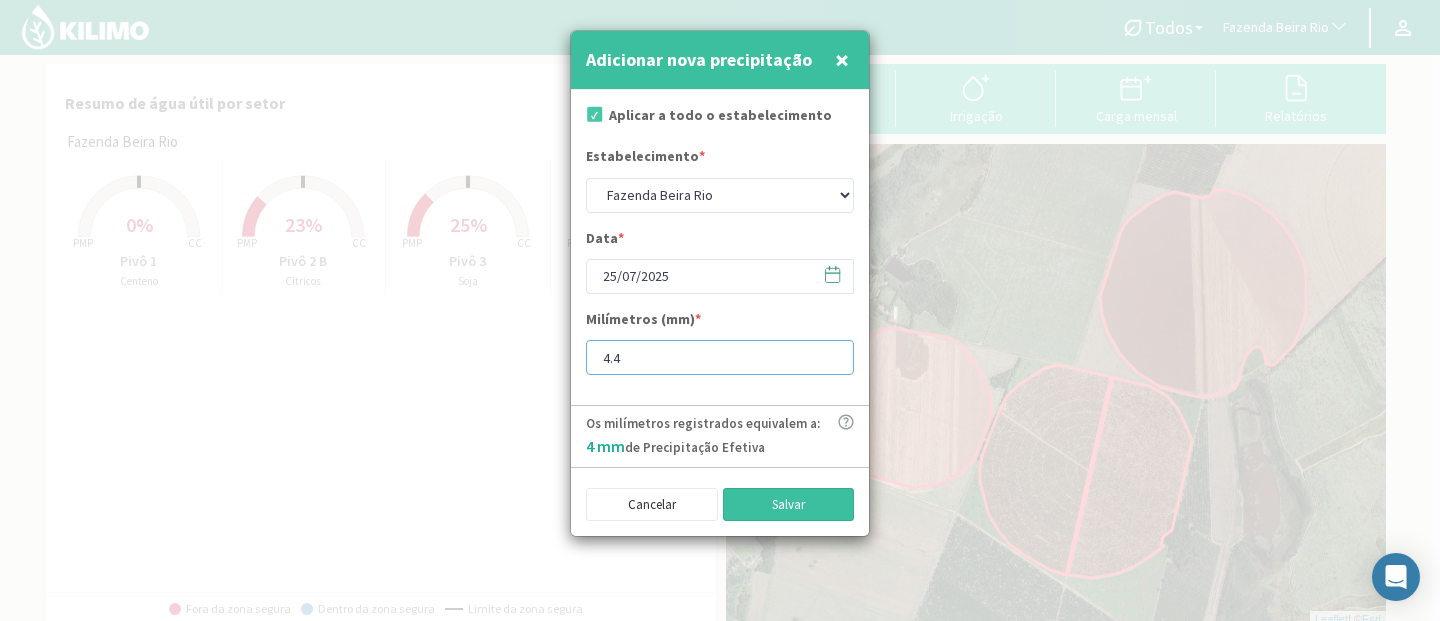 type on "4.4" 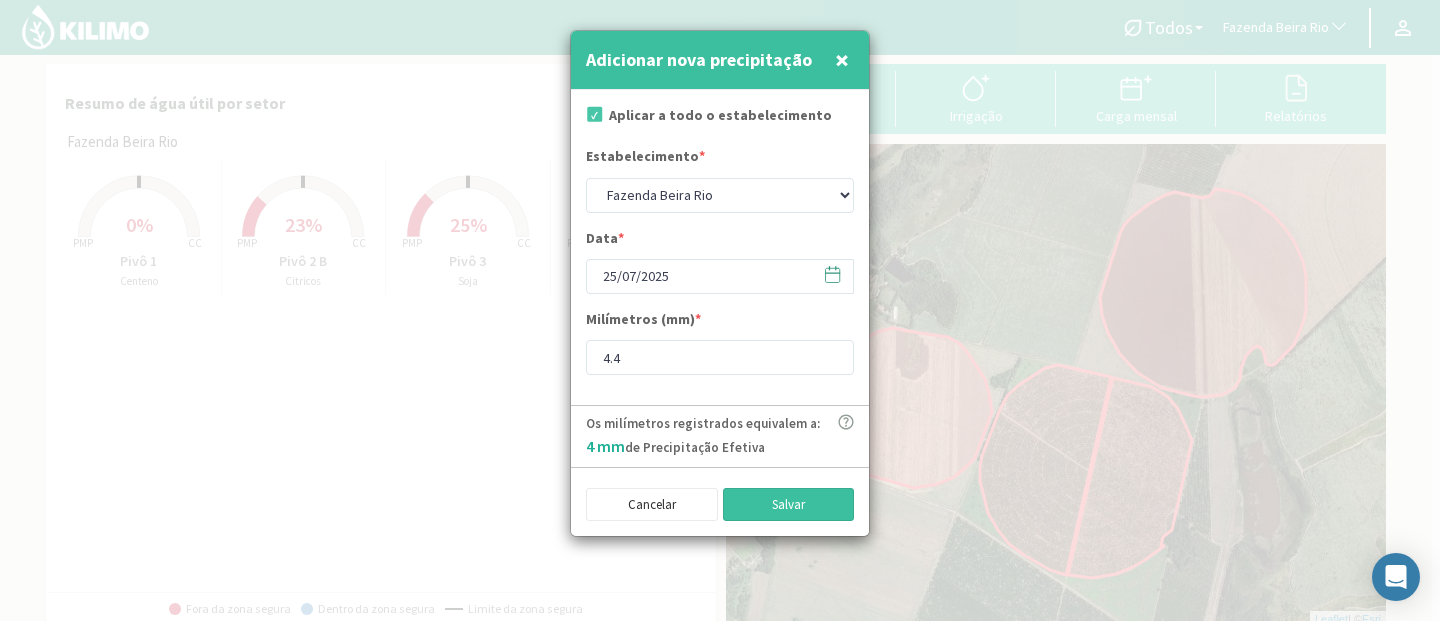 click on "Salvar" at bounding box center (789, 505) 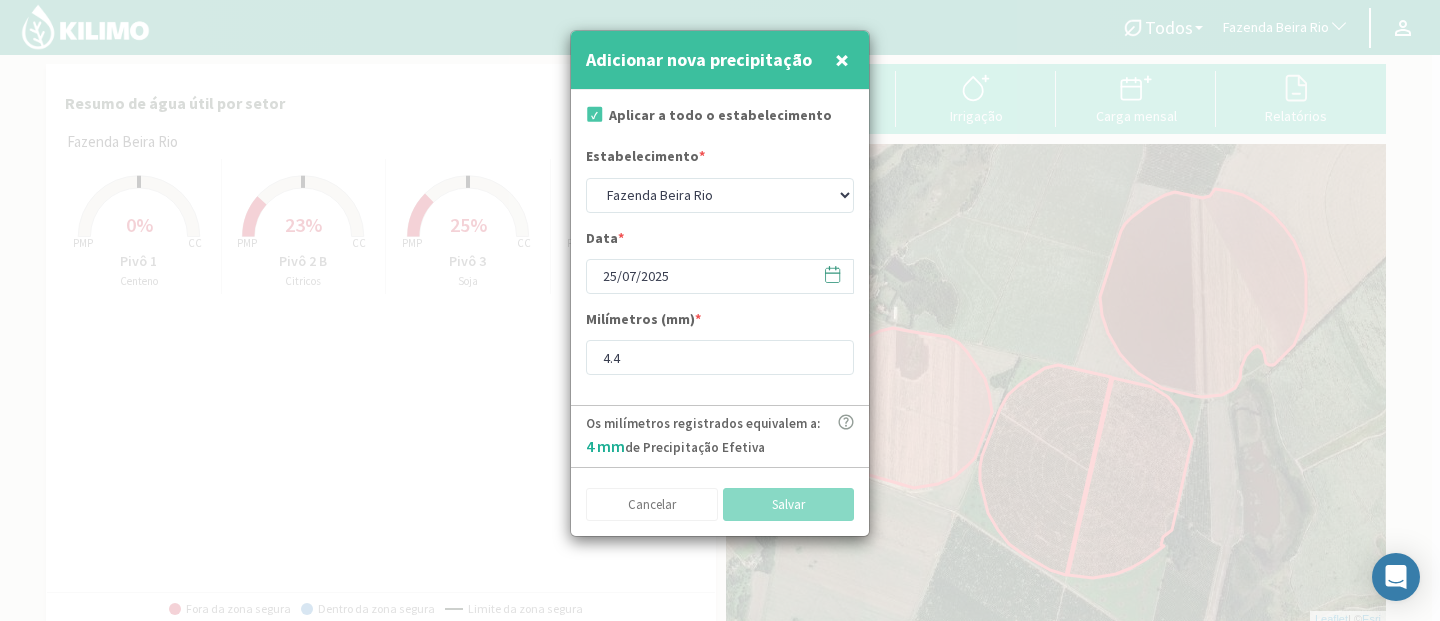 type on "07/08/2025" 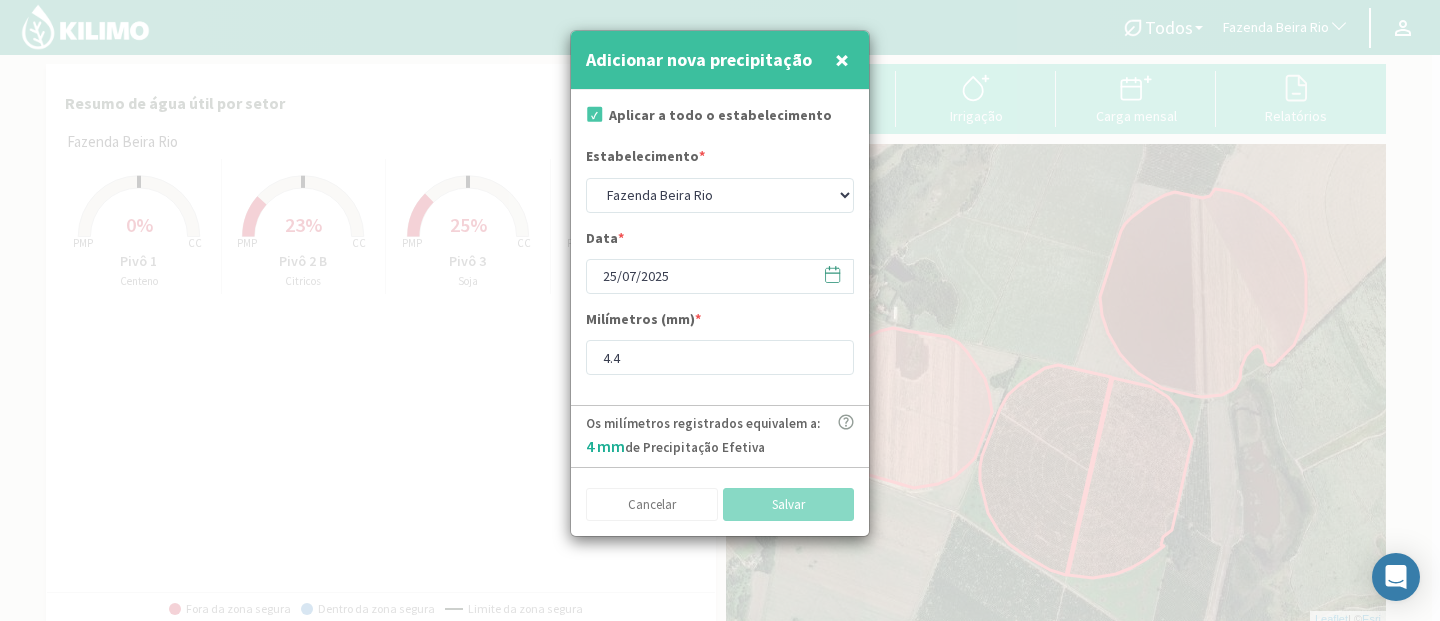 type 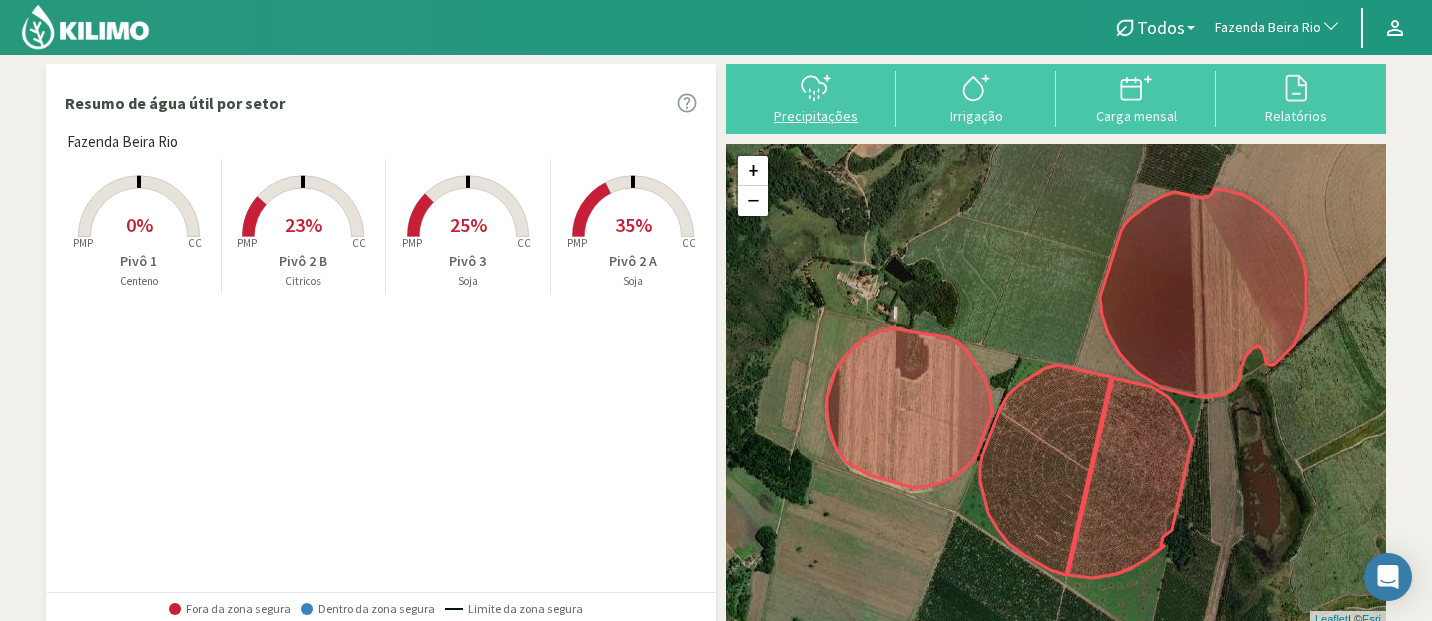 click 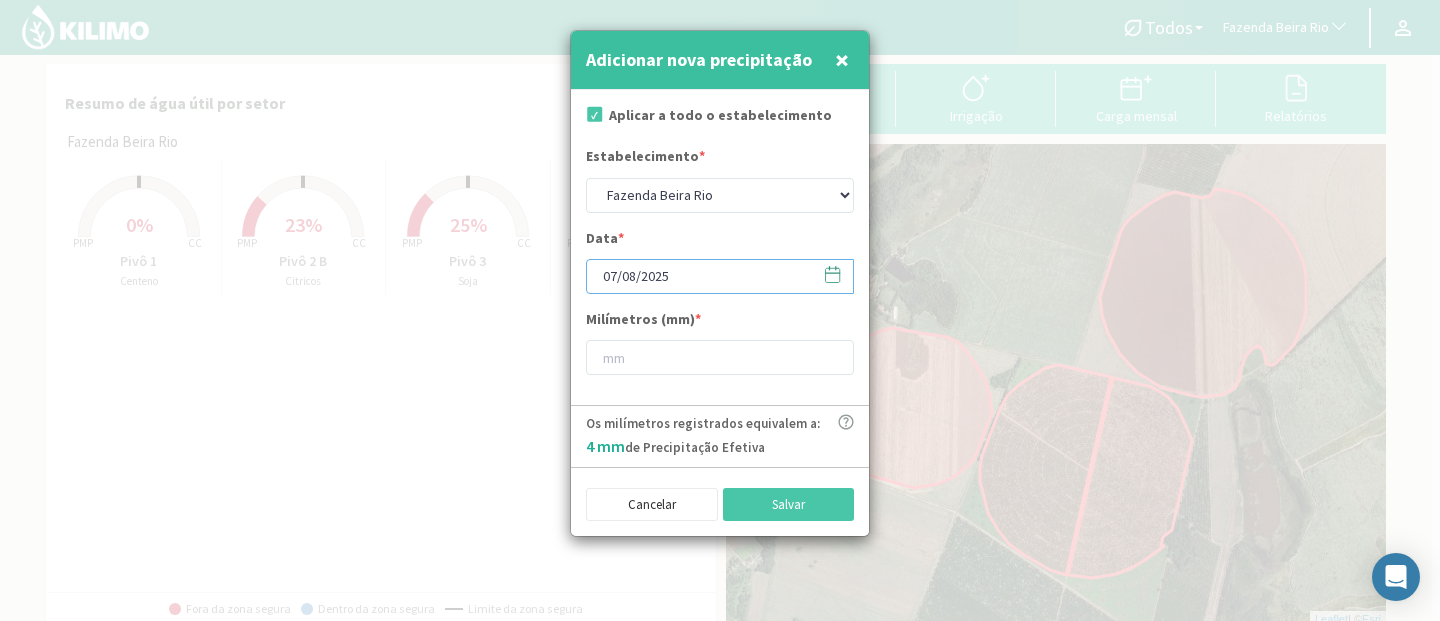 click on "07/08/2025" at bounding box center (720, 276) 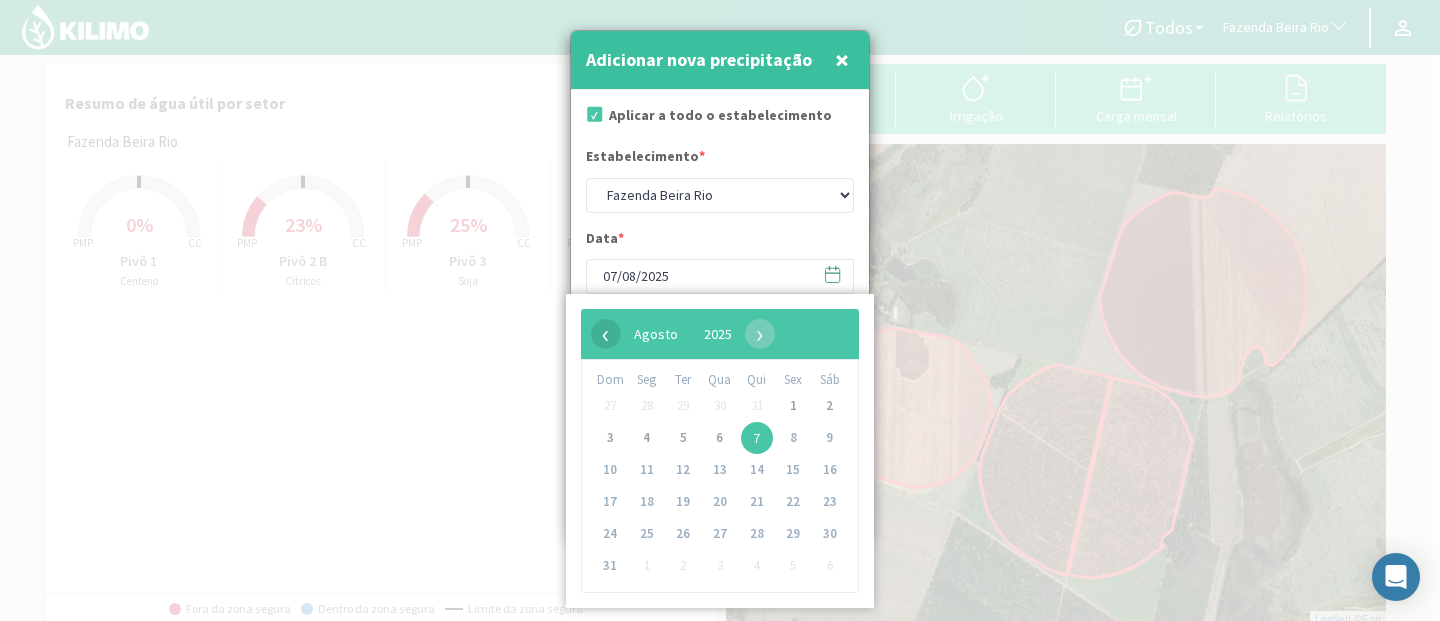 click on "‹" 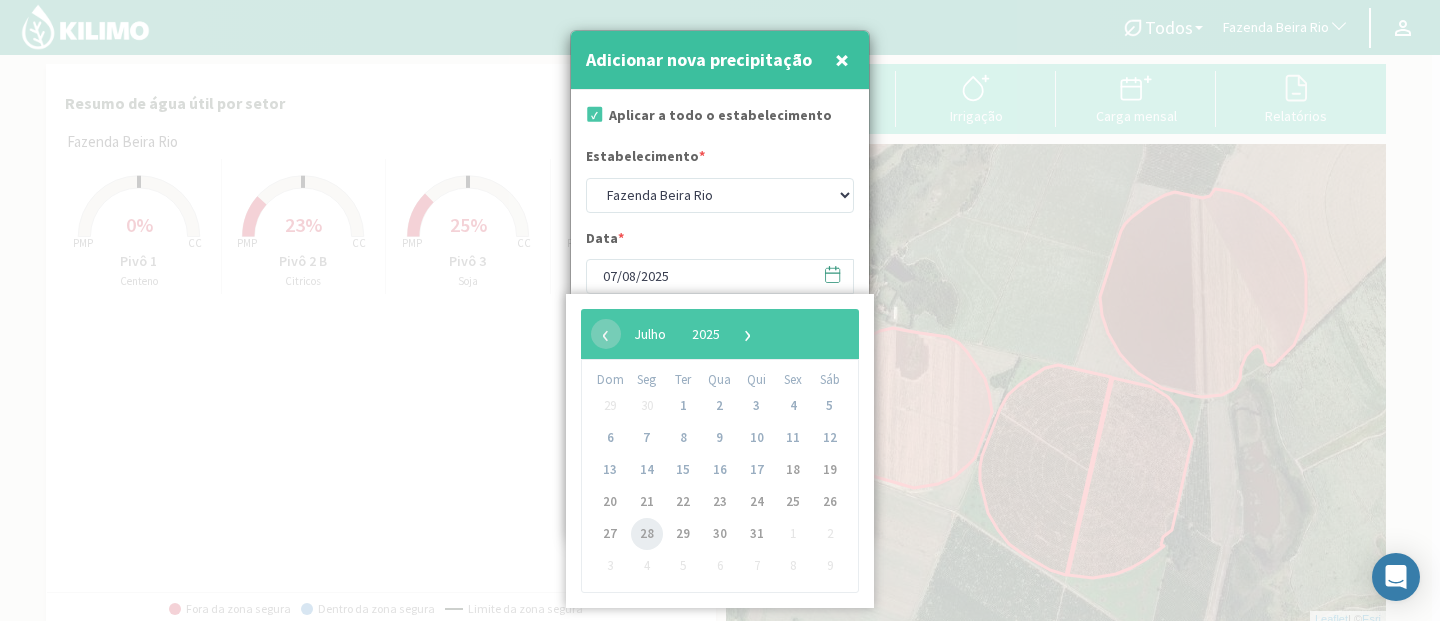 click on "28" 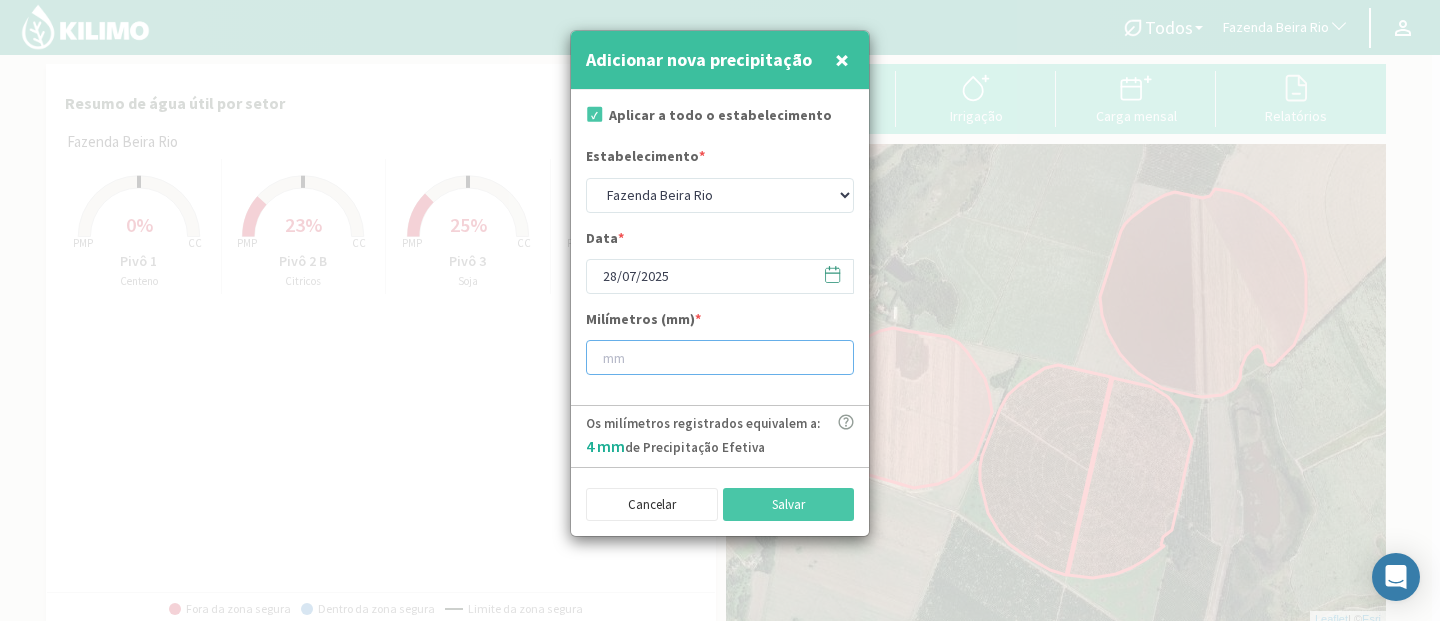 click at bounding box center [720, 357] 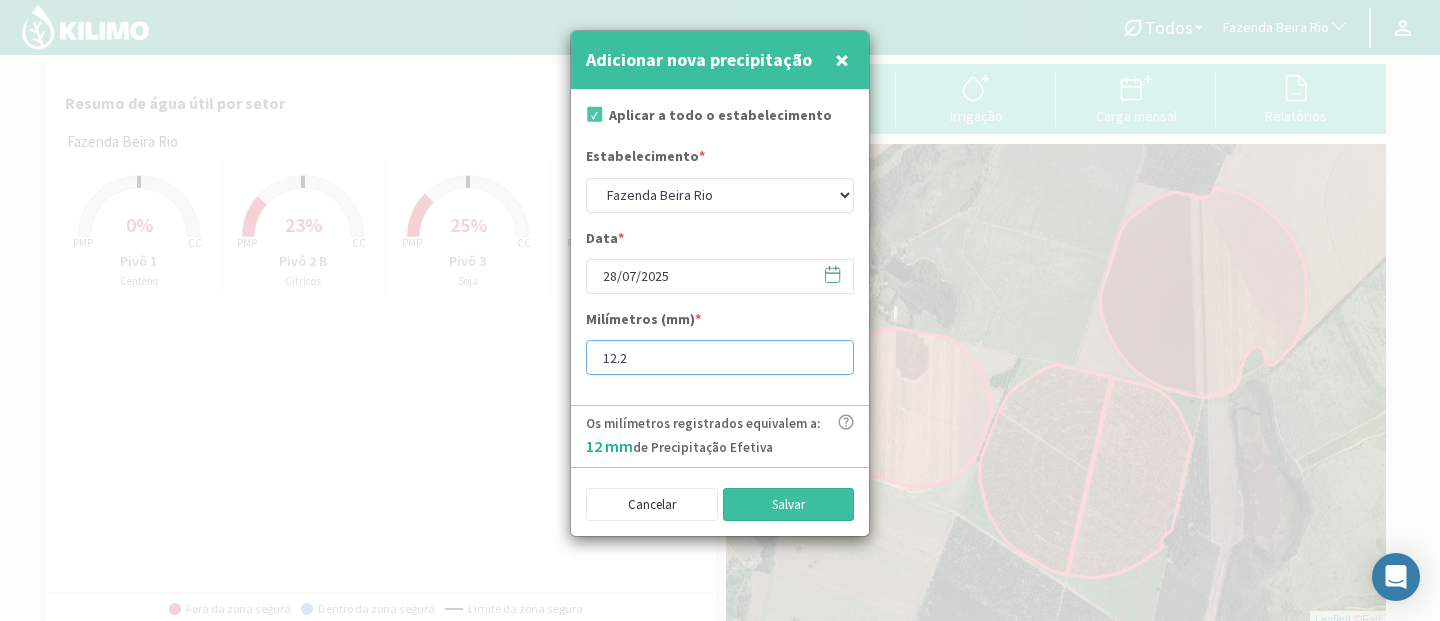type on "[NUMBER]" 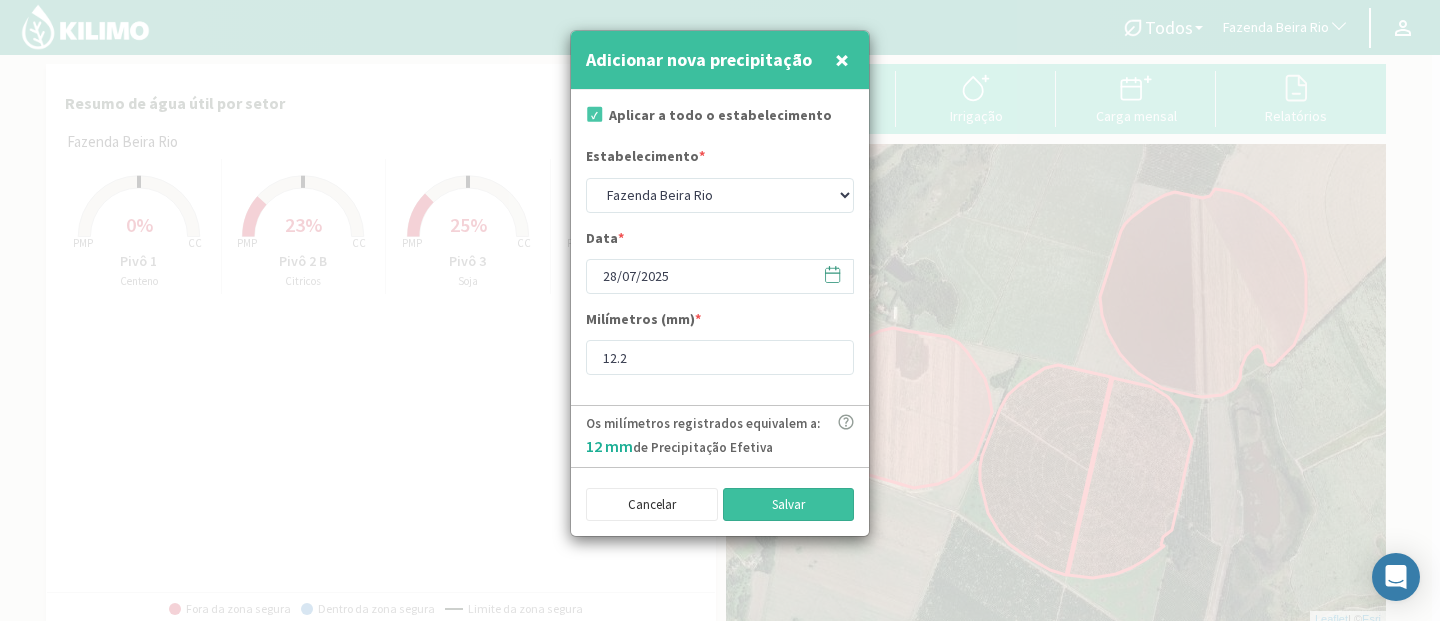 click on "Salvar" at bounding box center [789, 505] 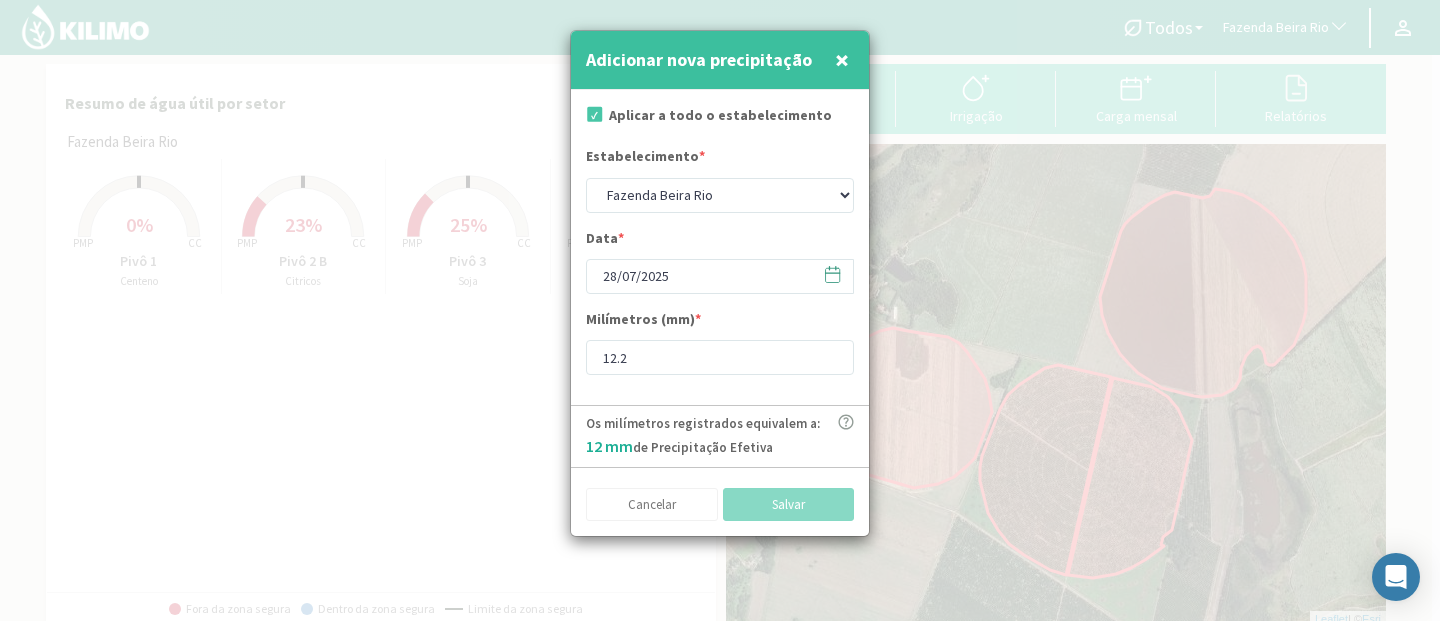 type on "07/08/2025" 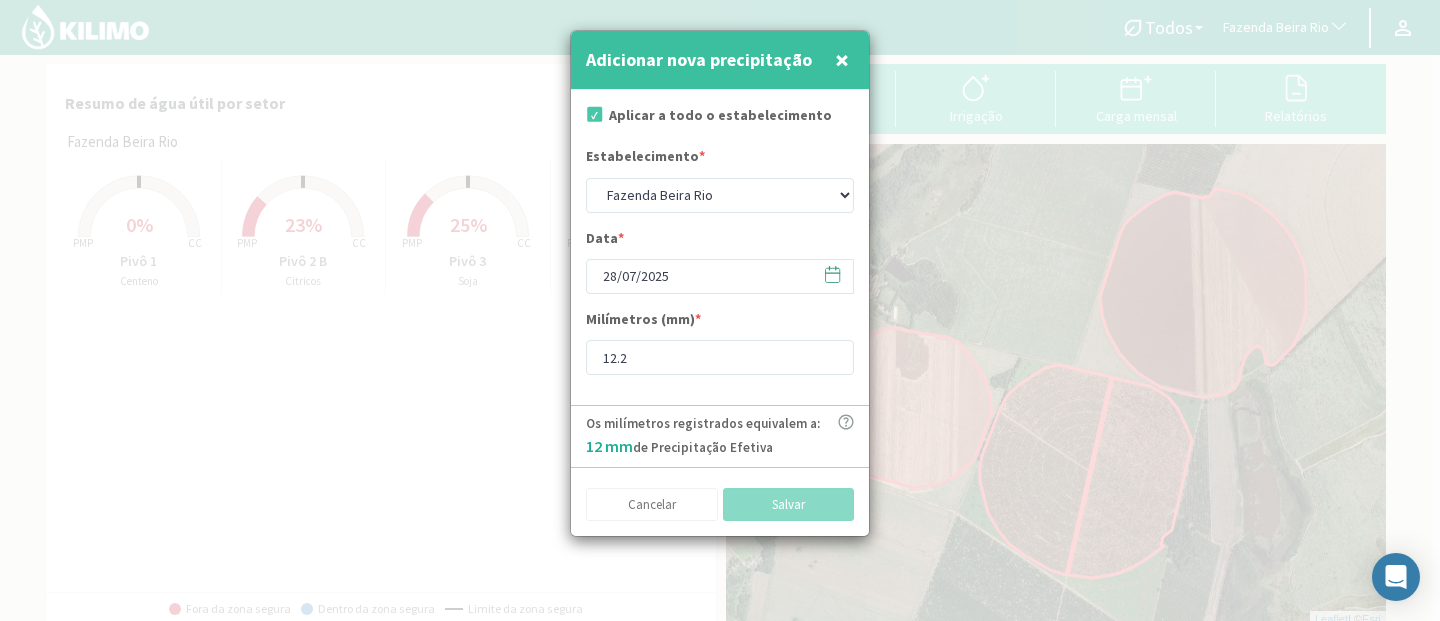 type 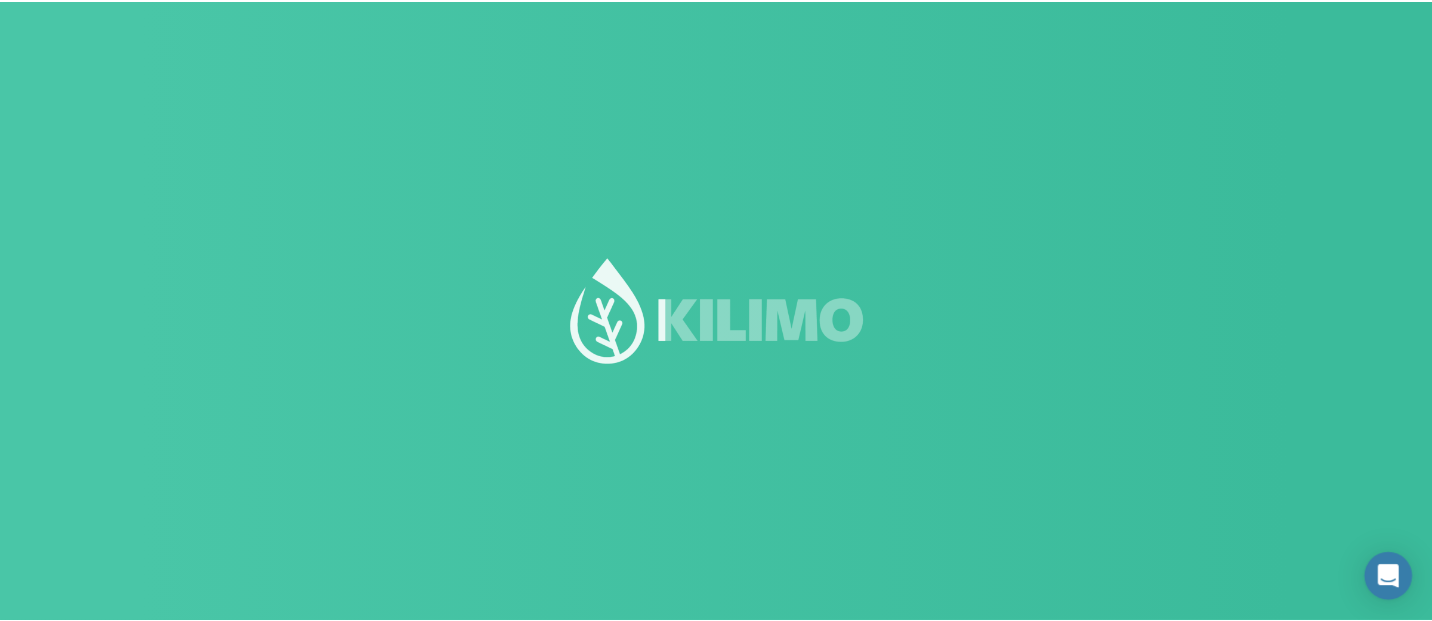 scroll, scrollTop: 0, scrollLeft: 0, axis: both 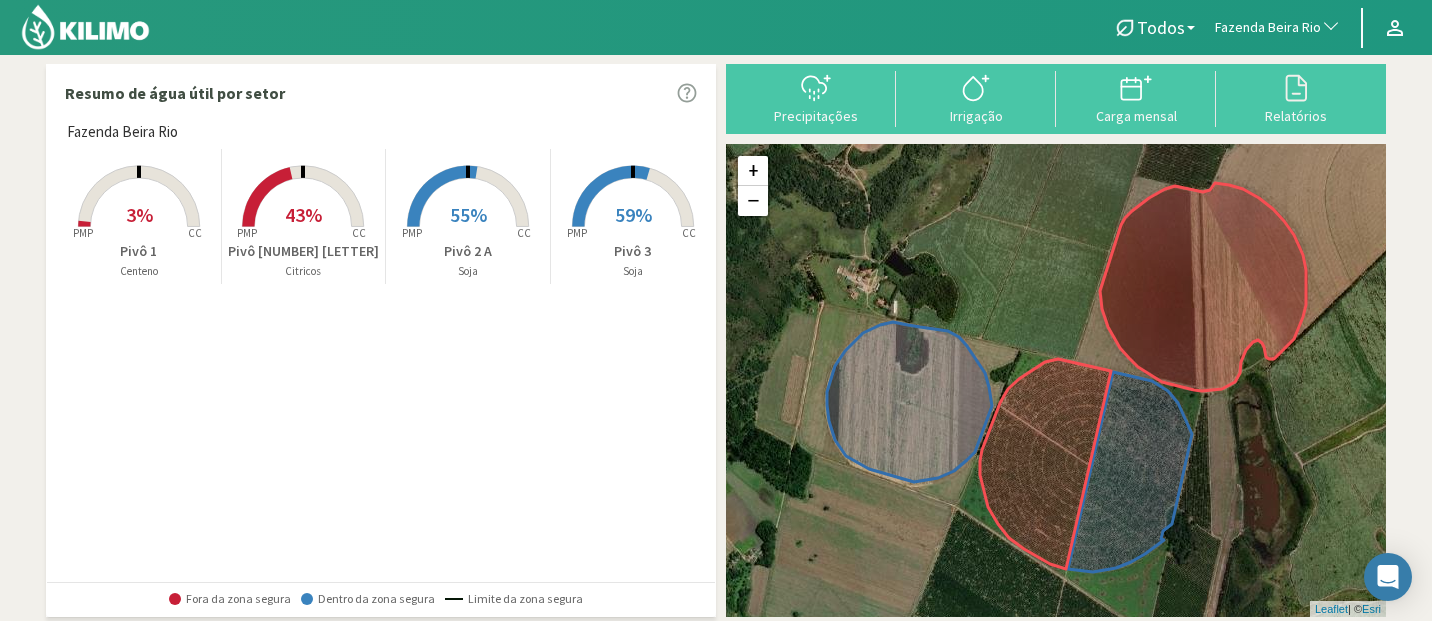 click on "3%" at bounding box center [139, 214] 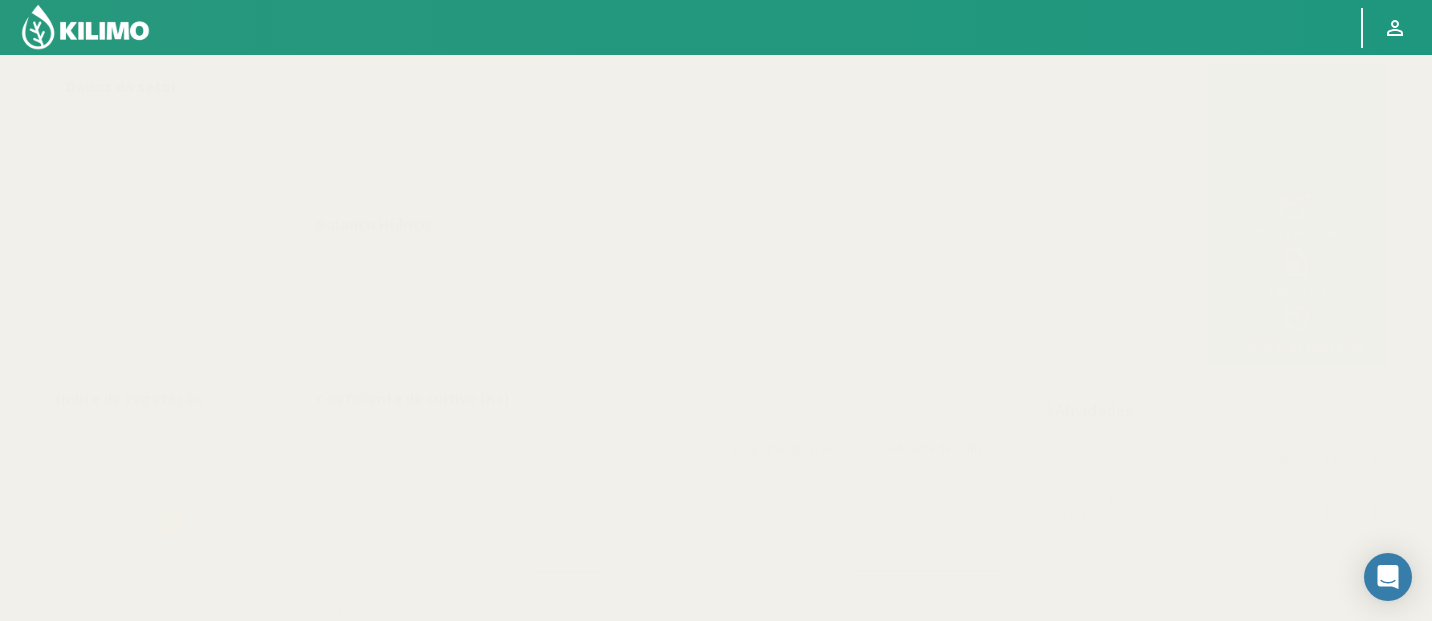 select on "103: Object" 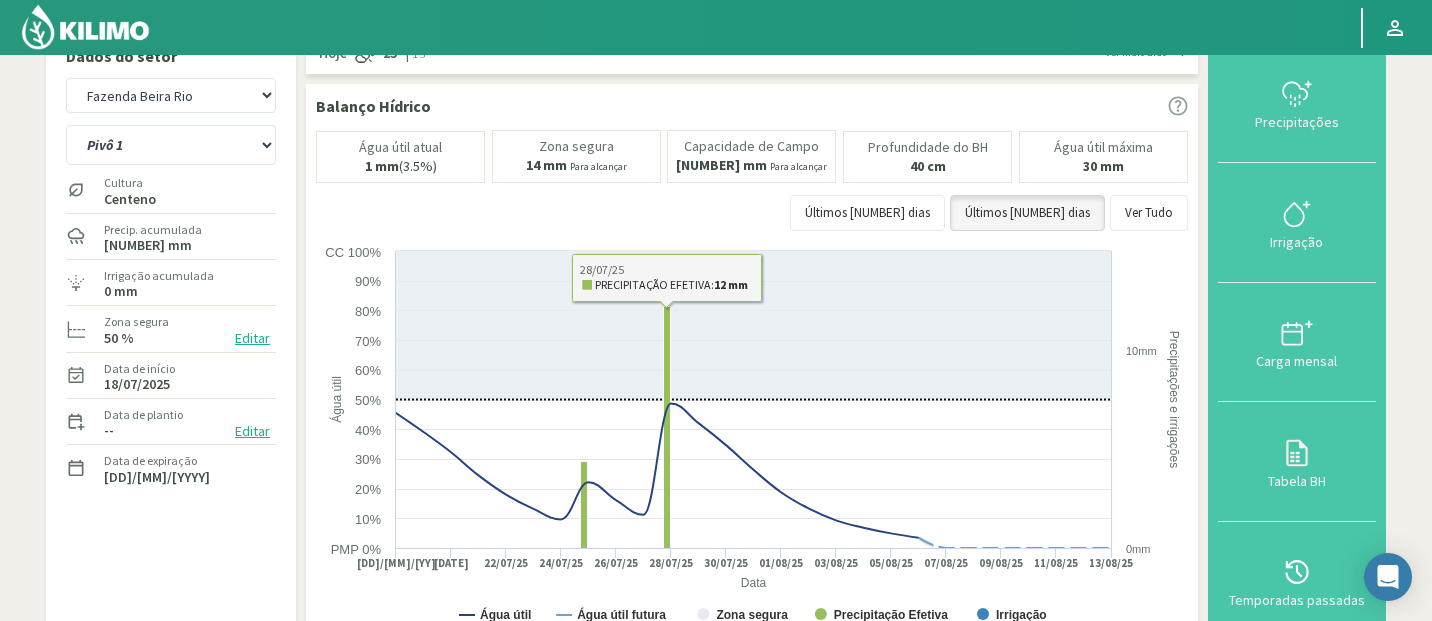scroll, scrollTop: 0, scrollLeft: 0, axis: both 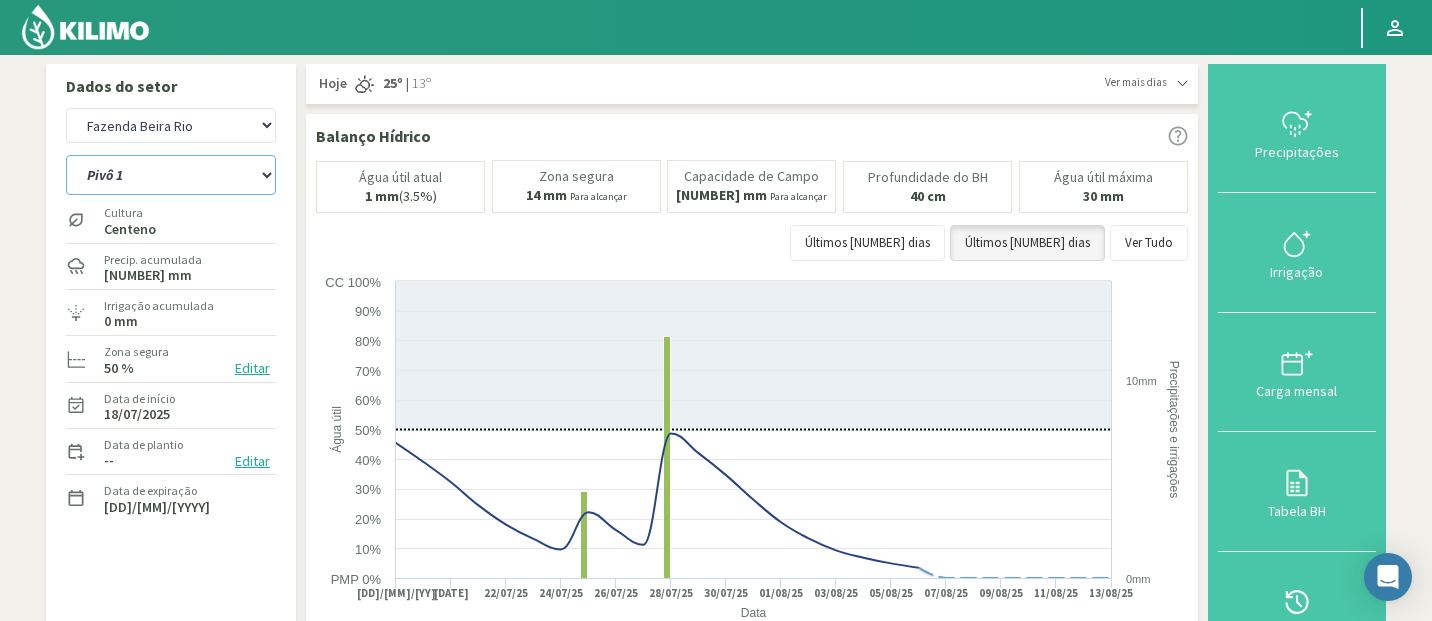 click on "Pivô [NUMBER]   Pivô [NUMBER] [LETTER]   Pivô [NUMBER] [LETTER]   Pivô [NUMBER]" 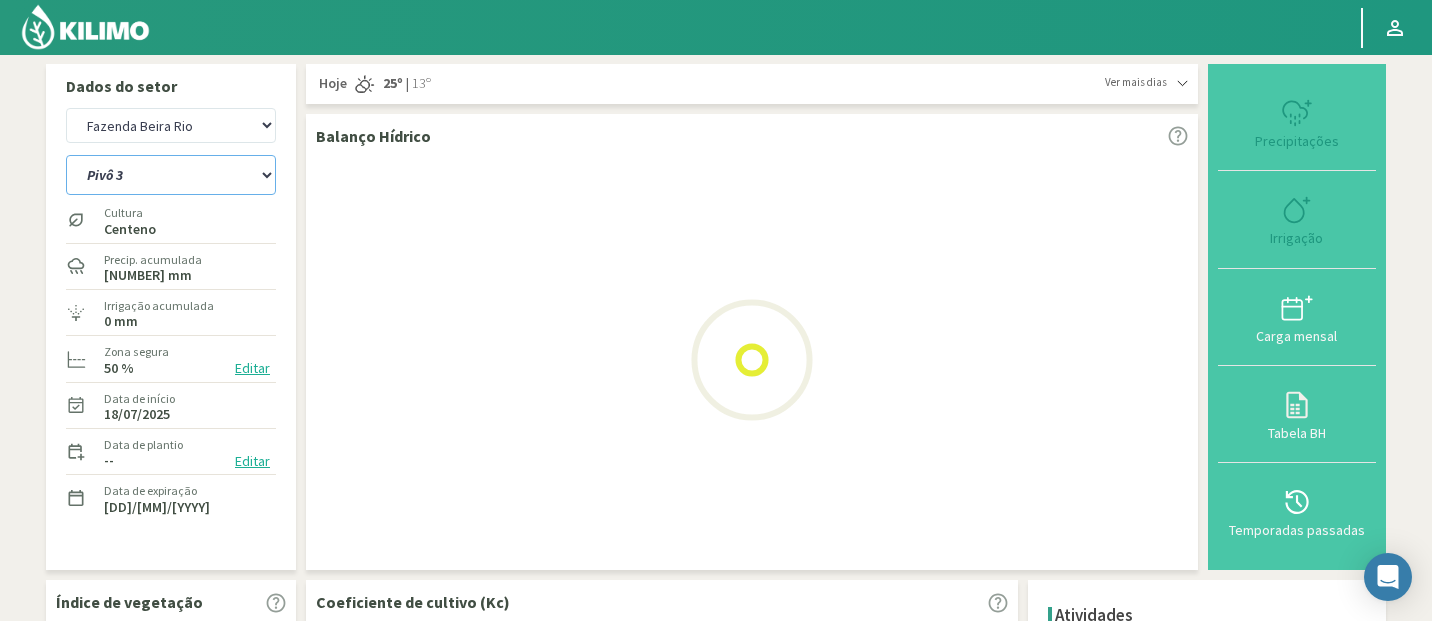 select on "0: Object" 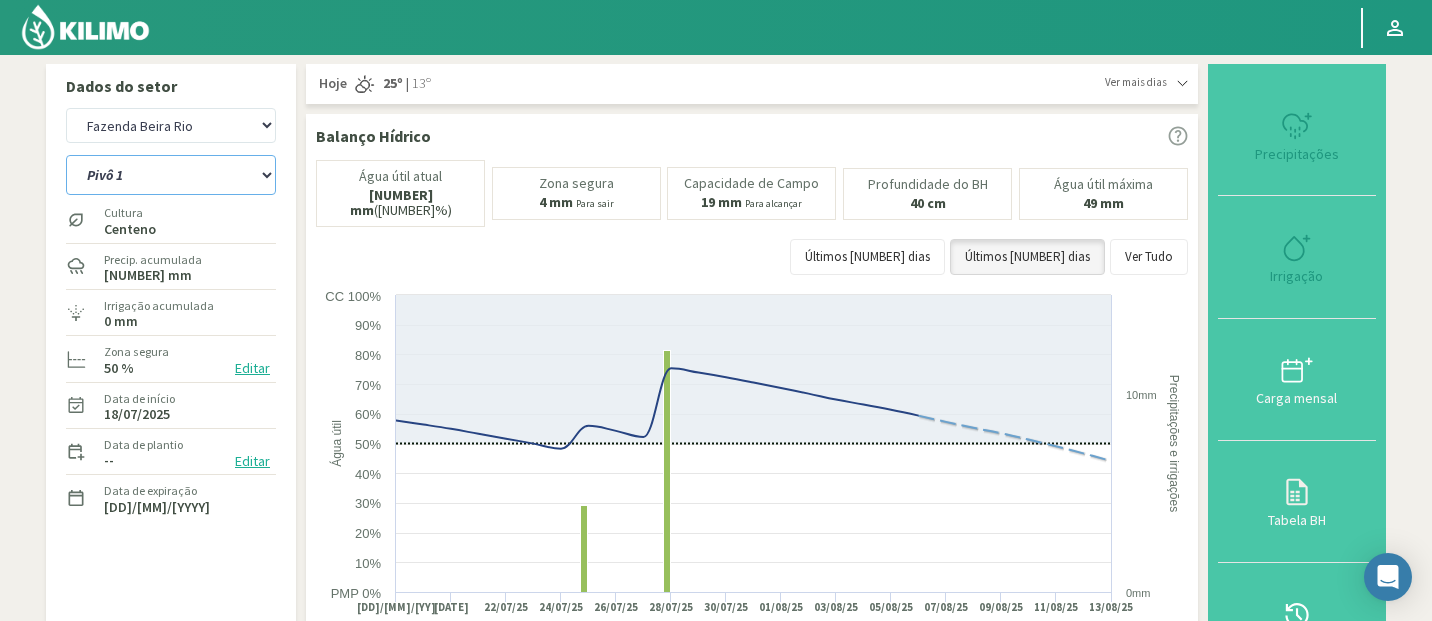 select on "[NUMBER]: Object" 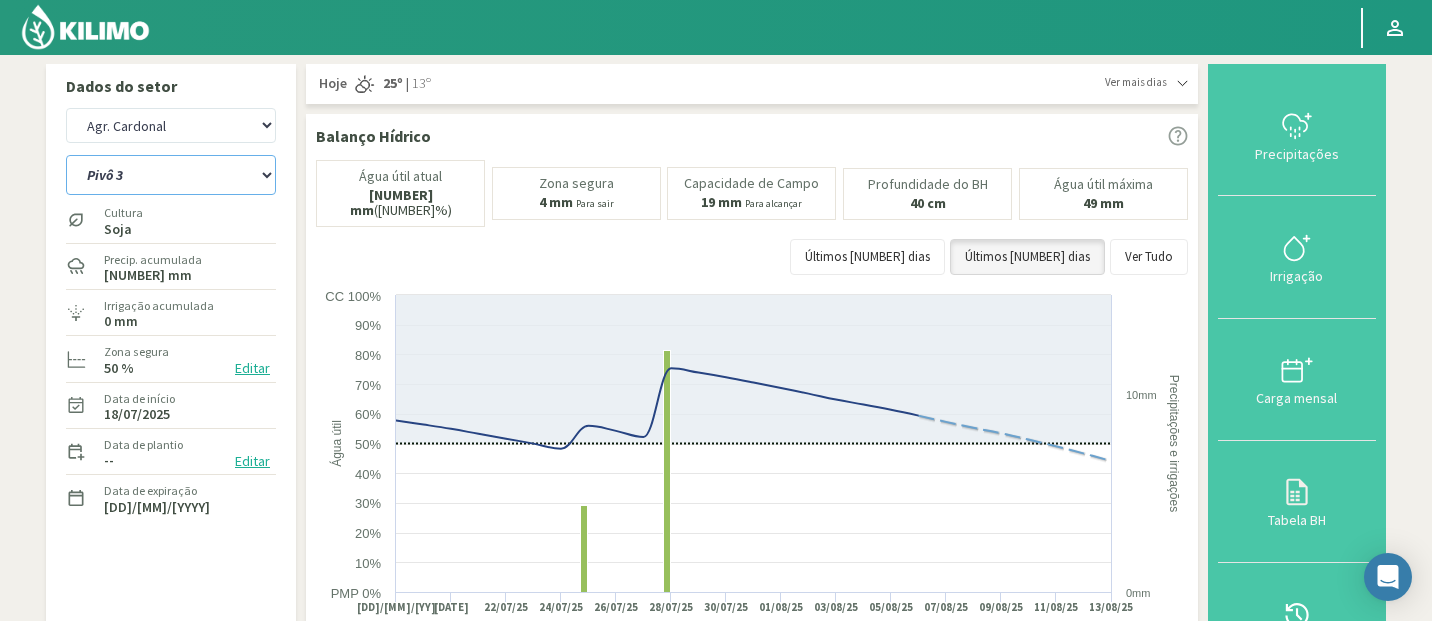 click on "Pivô [NUMBER]   Pivô [NUMBER] [LETTER]   Pivô [NUMBER] [LETTER]   Pivô [NUMBER]" 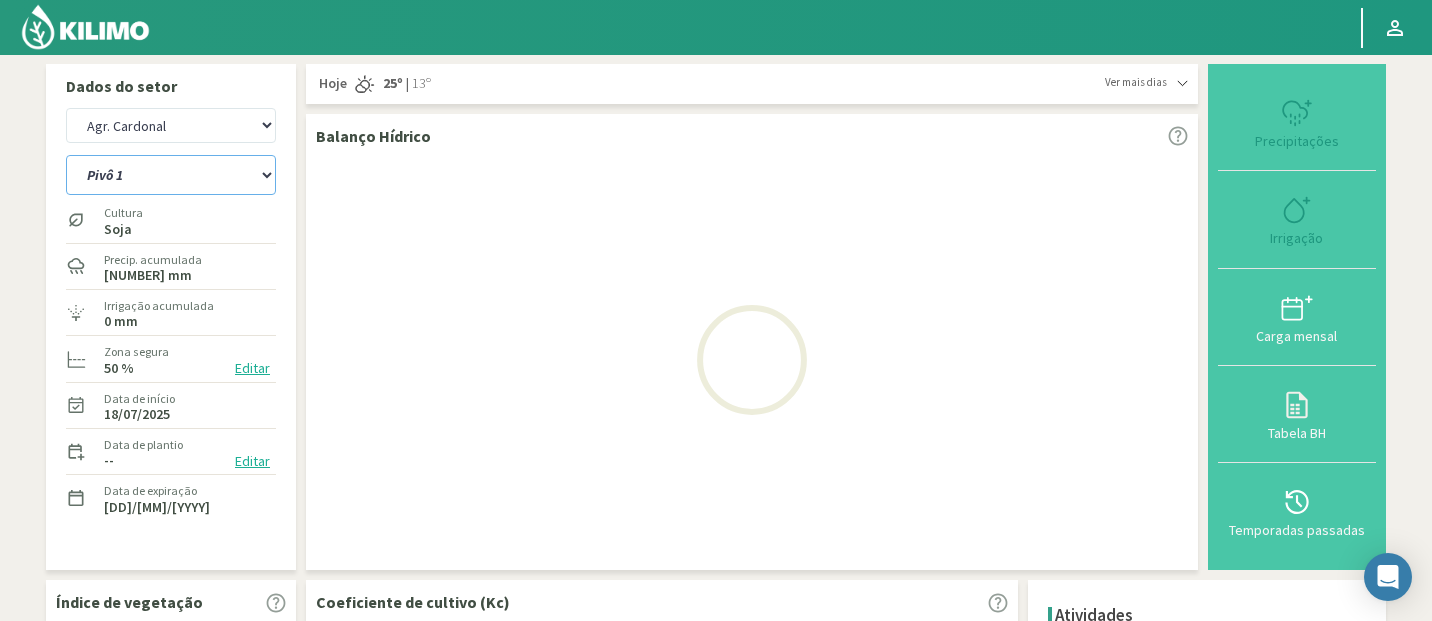 select on "7: Object" 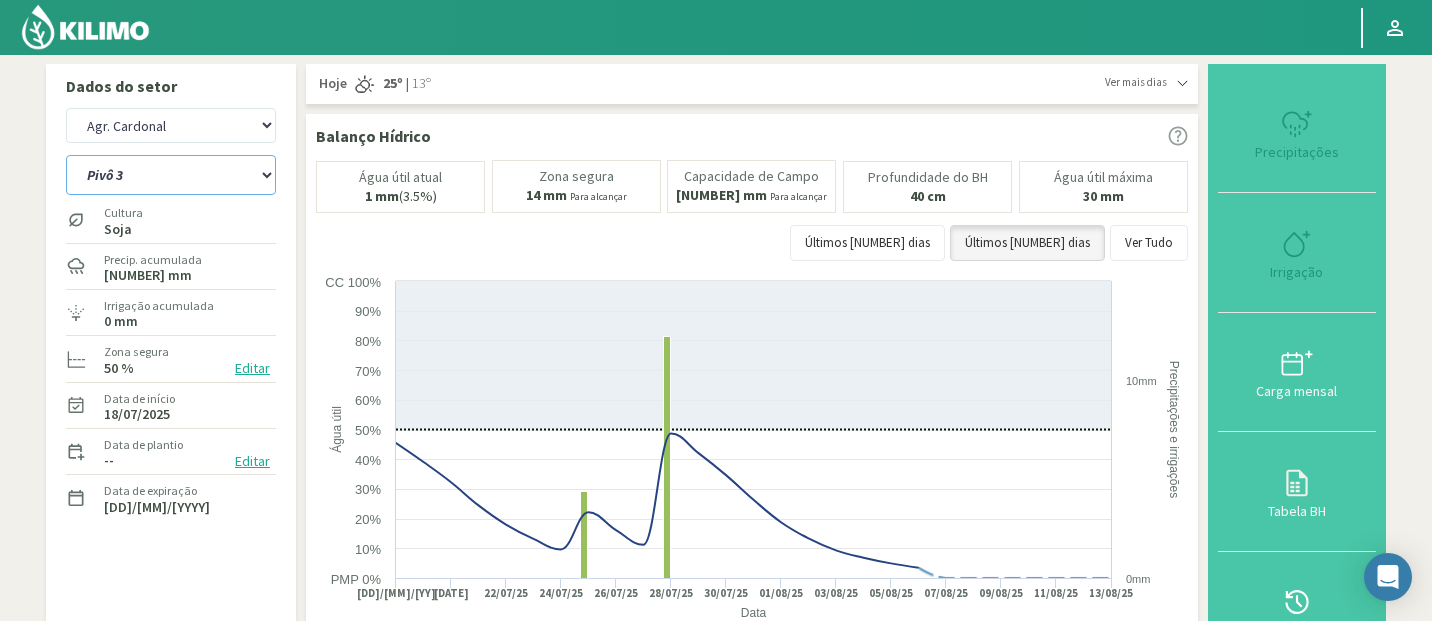 select on "659: Object" 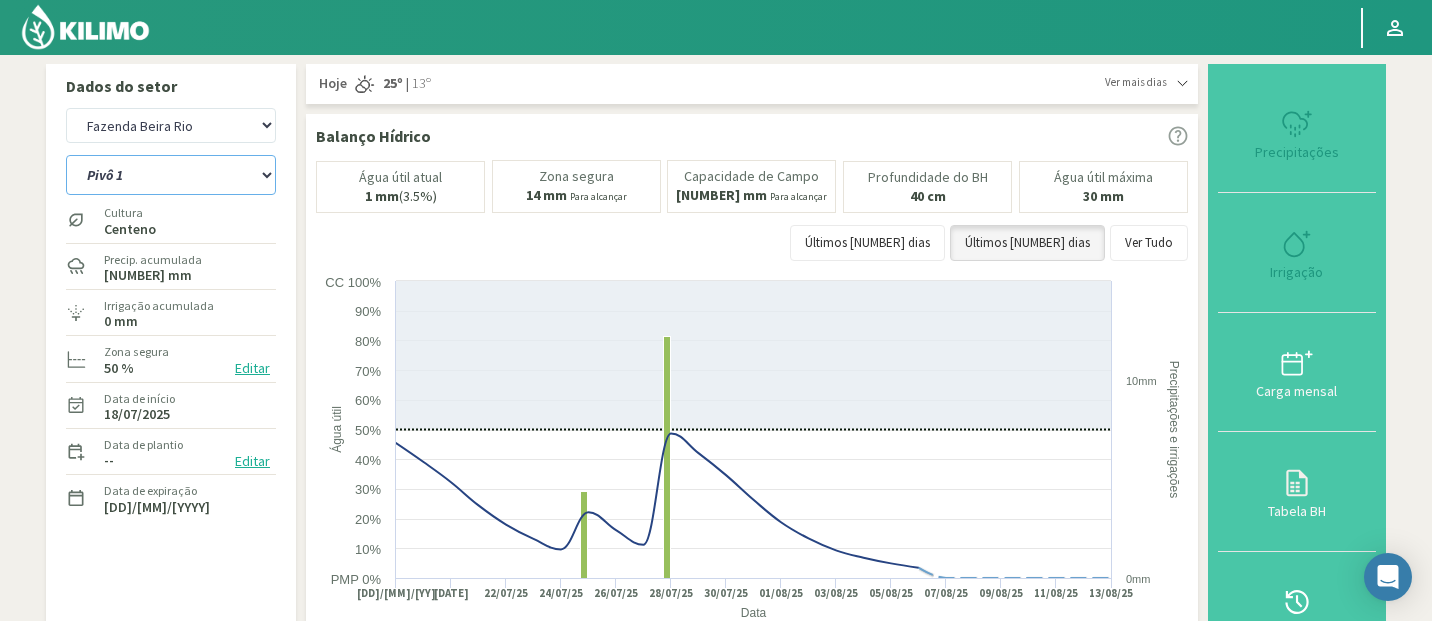 click on "Pivô [NUMBER]   Pivô [NUMBER] [LETTER]   Pivô [NUMBER] [LETTER]   Pivô [NUMBER]" 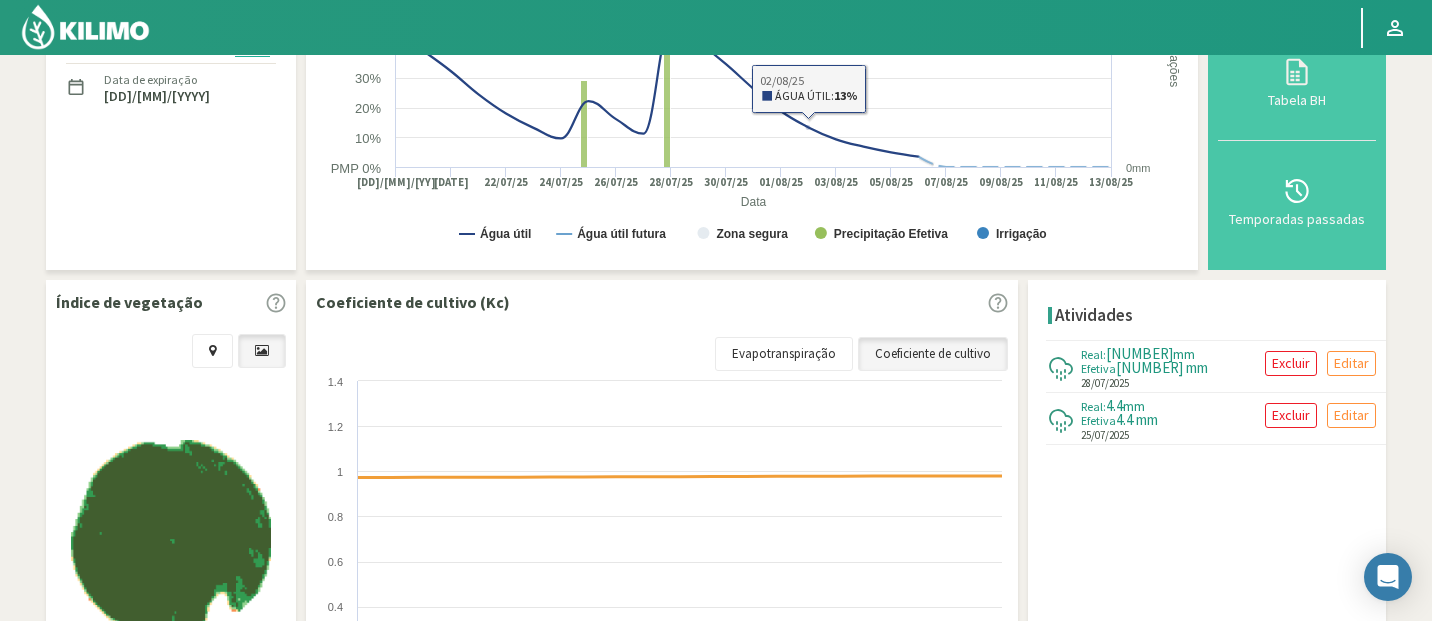 scroll, scrollTop: 436, scrollLeft: 0, axis: vertical 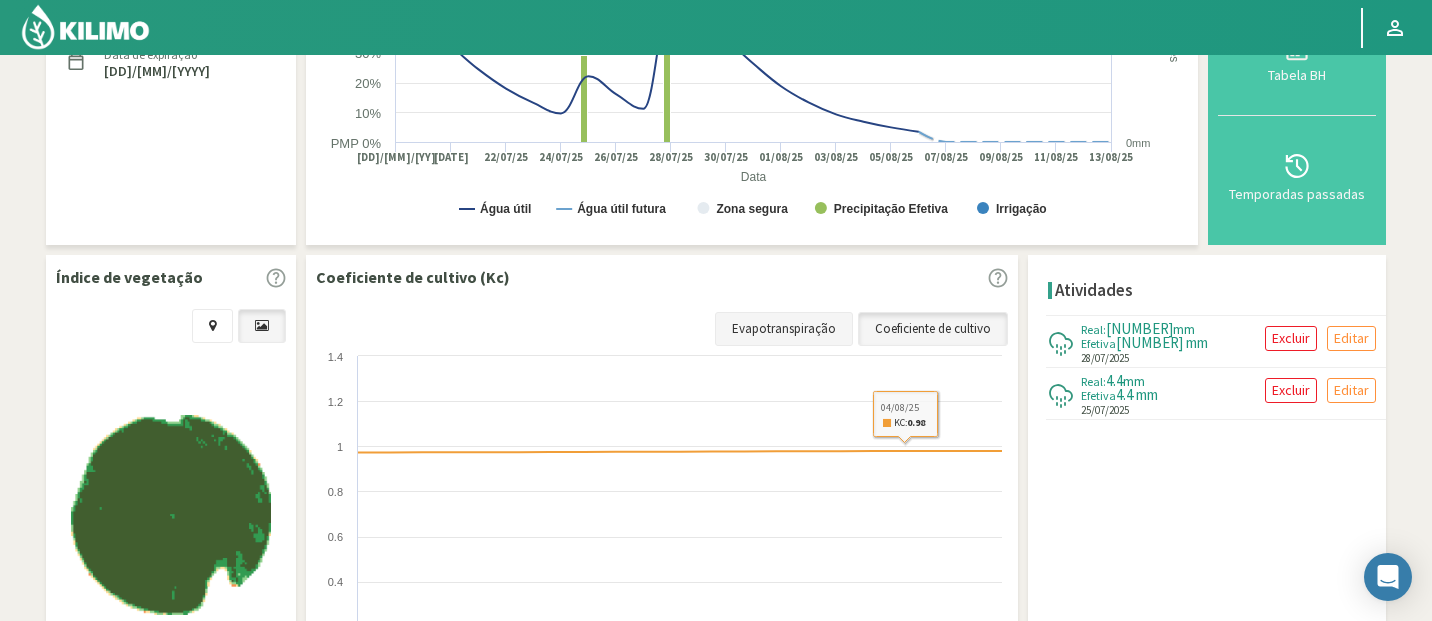 click on "Evapotranspiração" 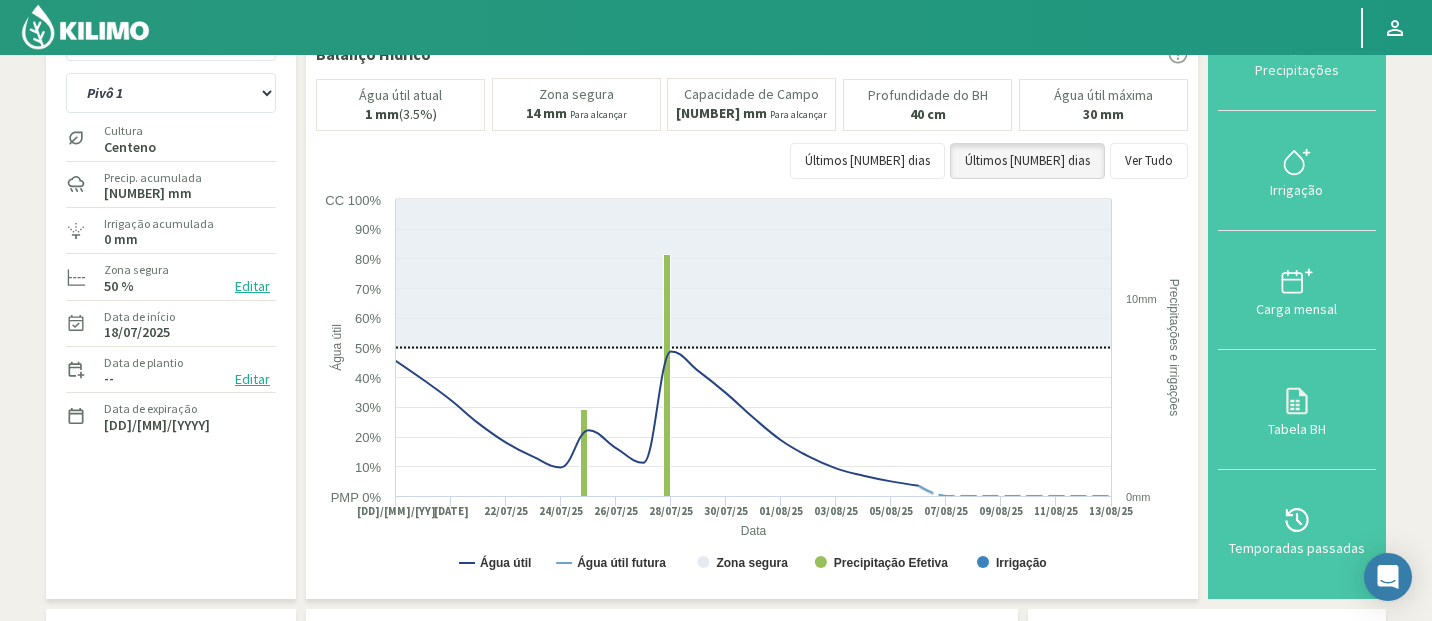scroll, scrollTop: 0, scrollLeft: 0, axis: both 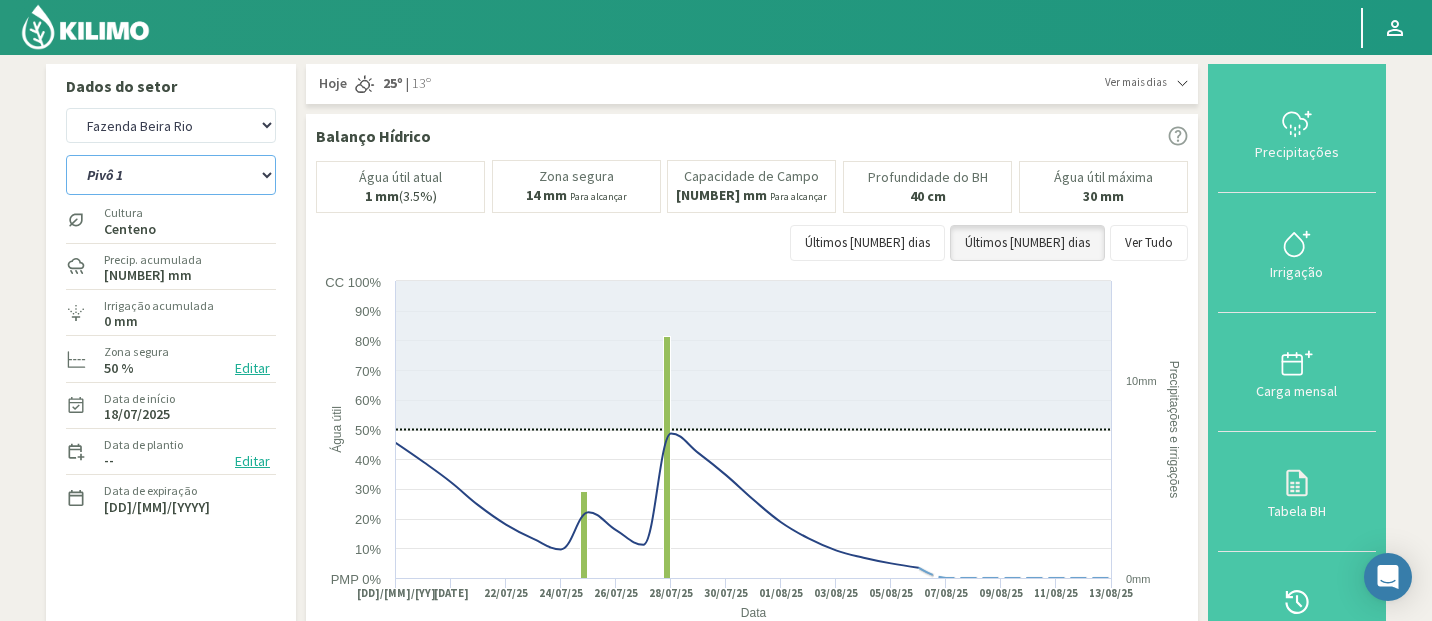 click on "Pivô [NUMBER]   Pivô [NUMBER] [LETTER]   Pivô [NUMBER] [LETTER]   Pivô [NUMBER]" 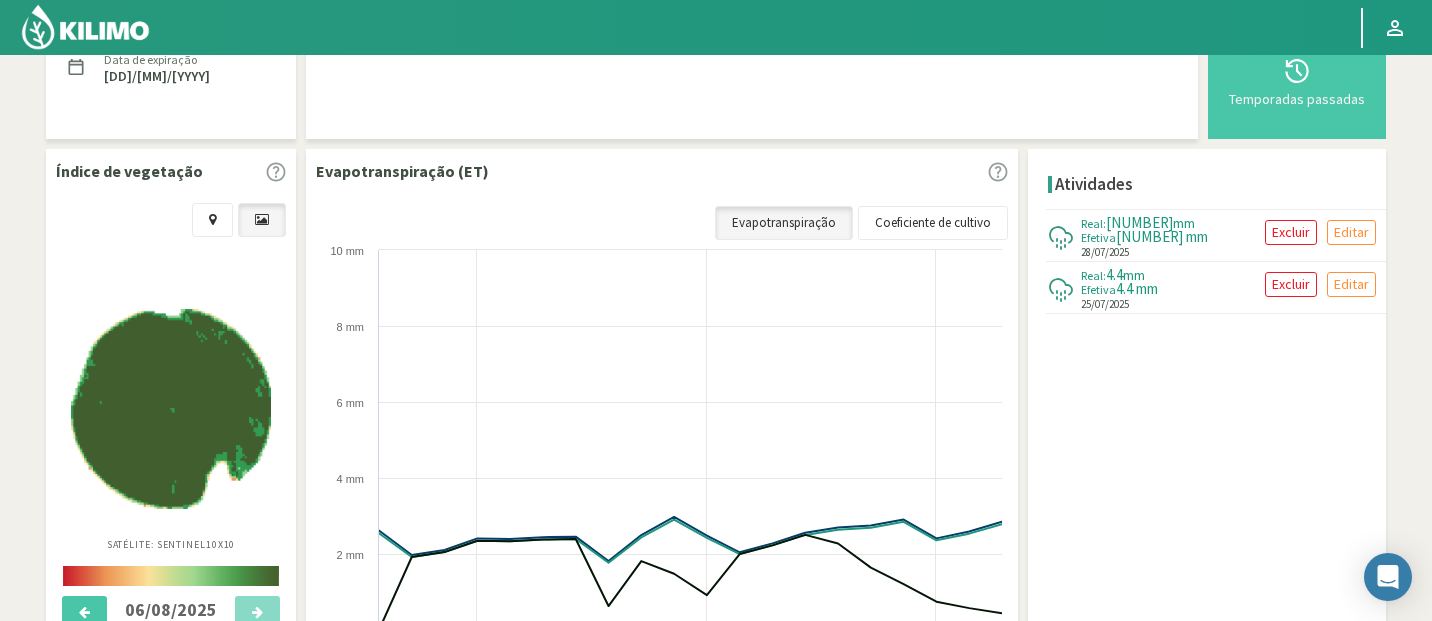 select on "8: Object" 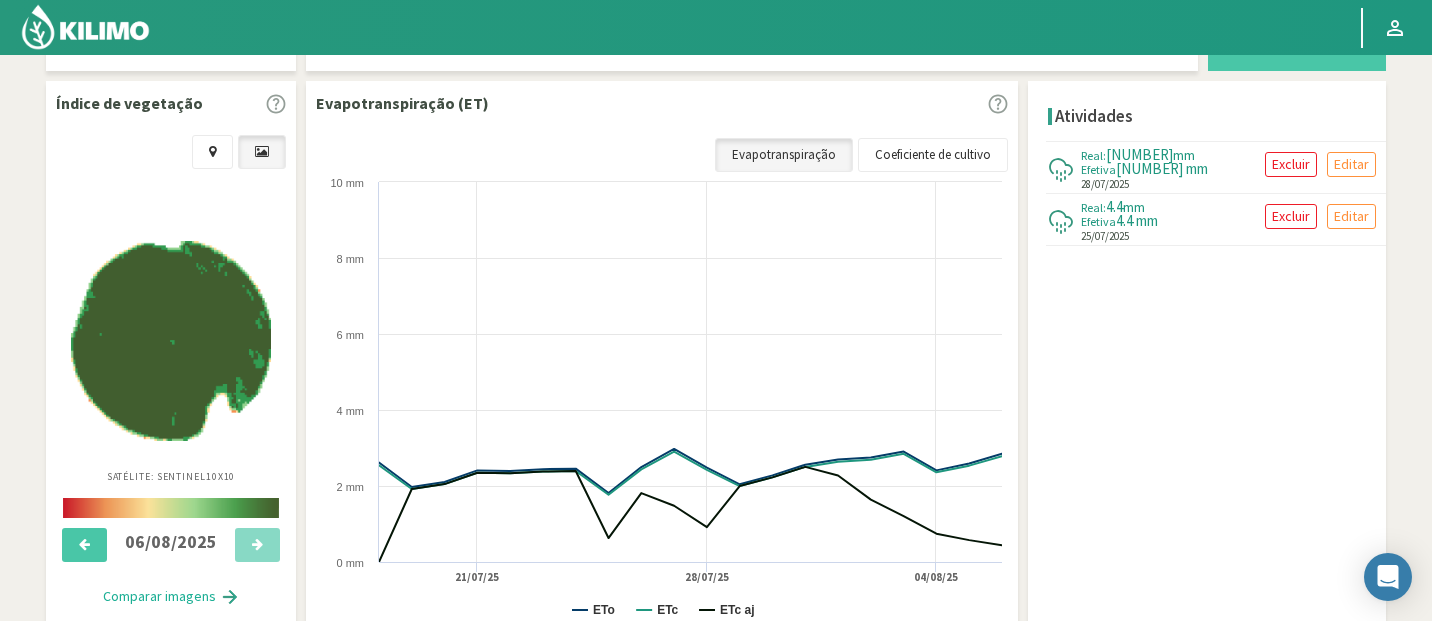 scroll, scrollTop: 507, scrollLeft: 0, axis: vertical 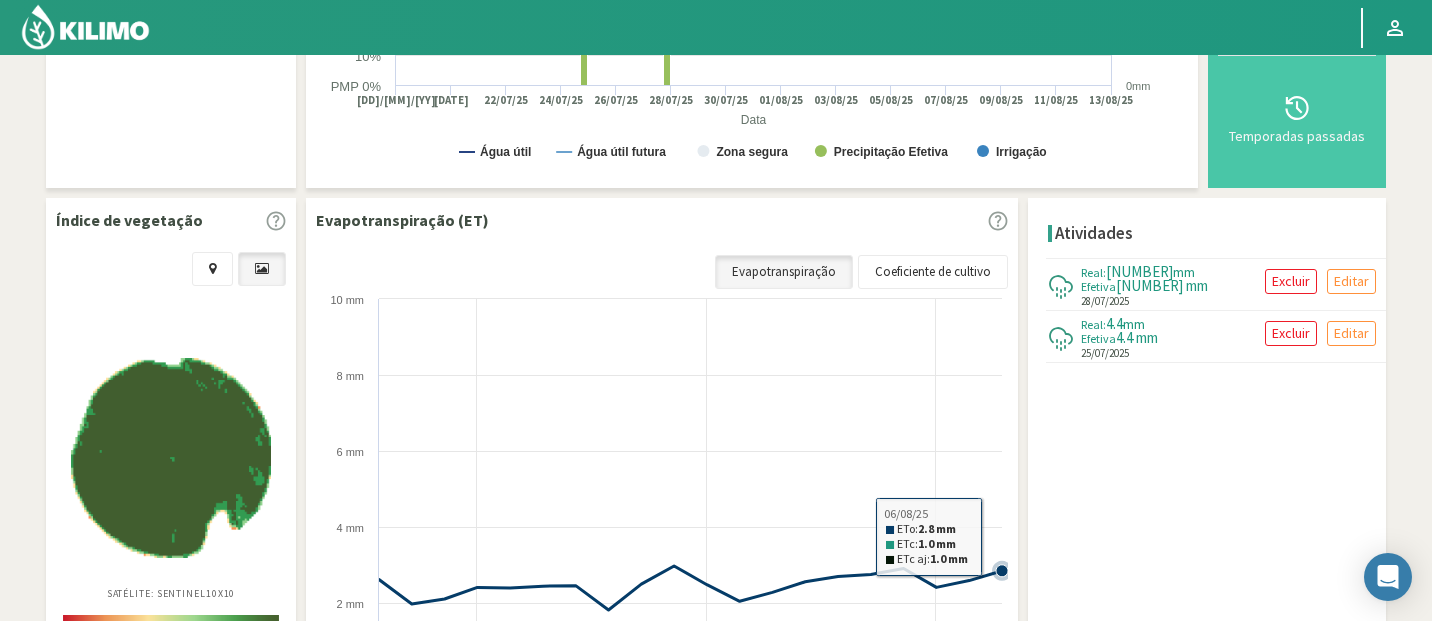 select on "[NUMBER]: Object" 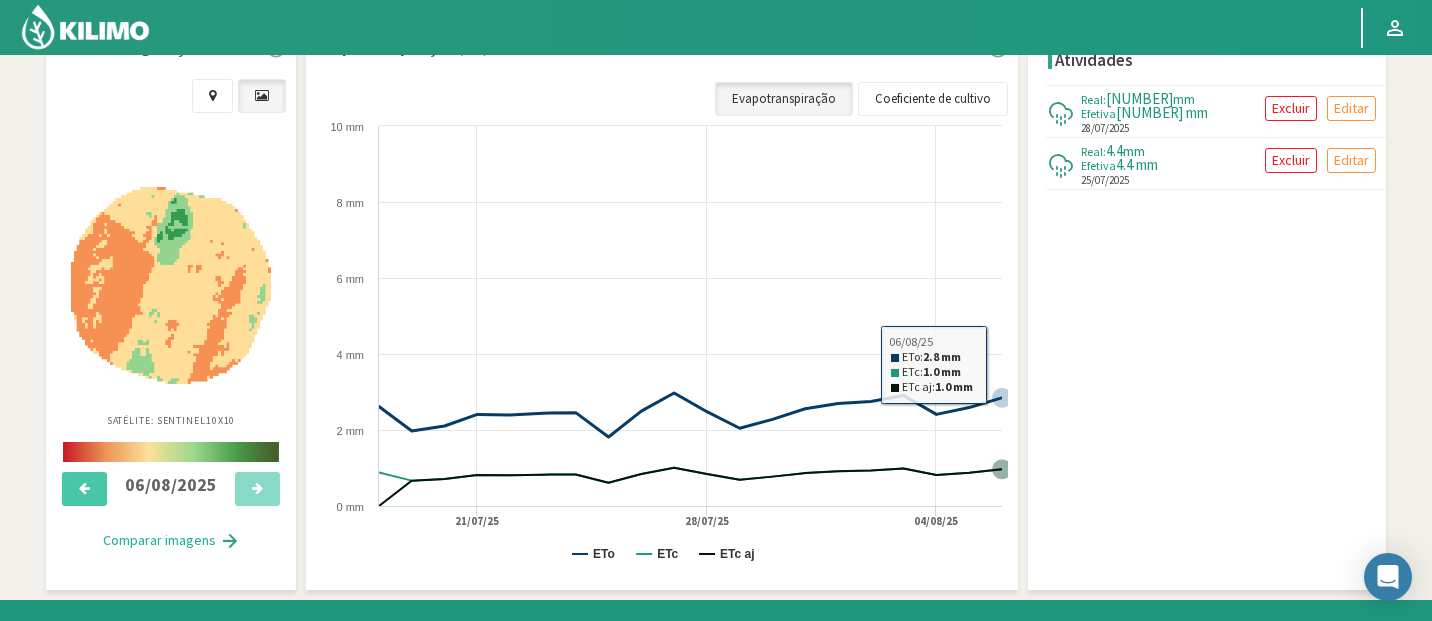 scroll, scrollTop: 705, scrollLeft: 0, axis: vertical 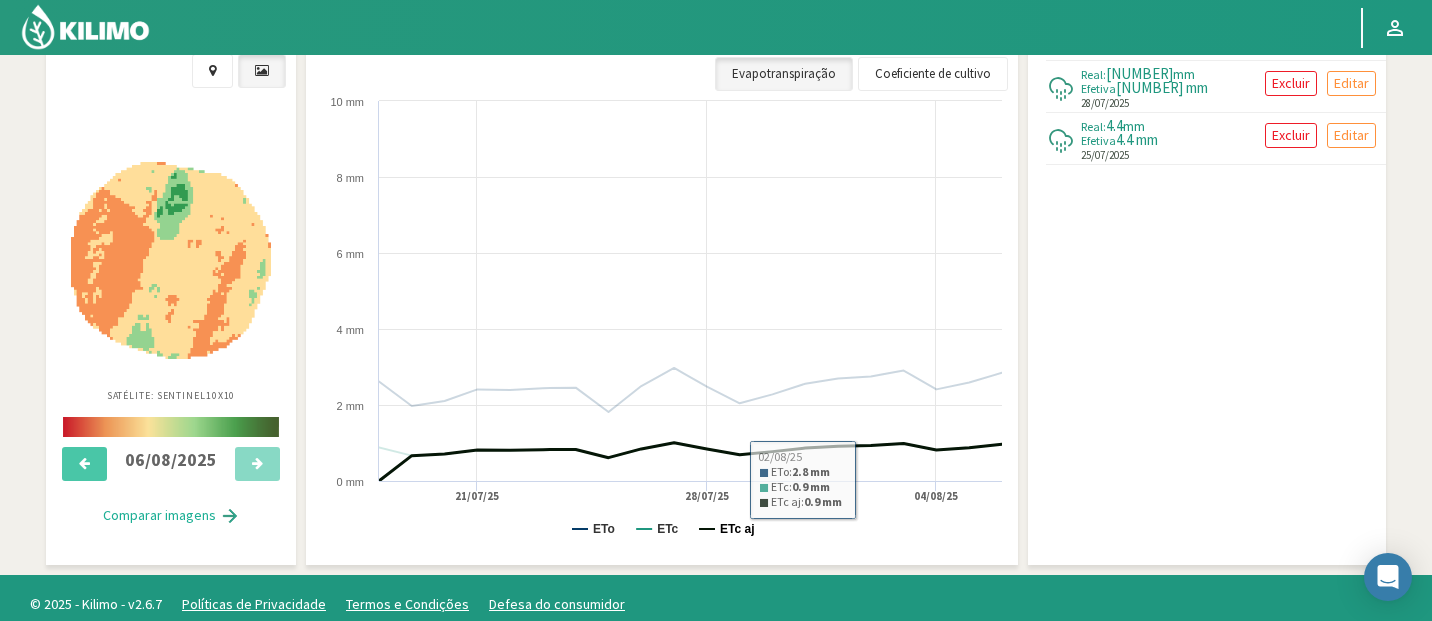 click on "ETc aj" 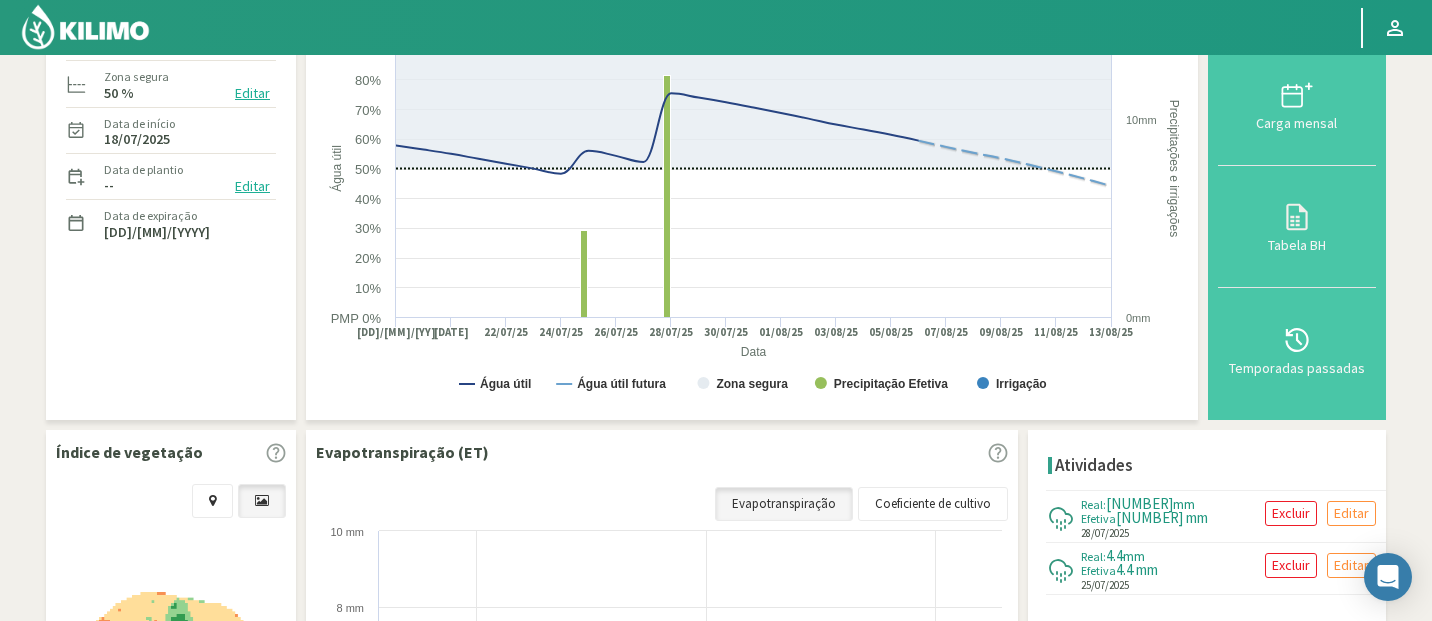 scroll, scrollTop: 272, scrollLeft: 0, axis: vertical 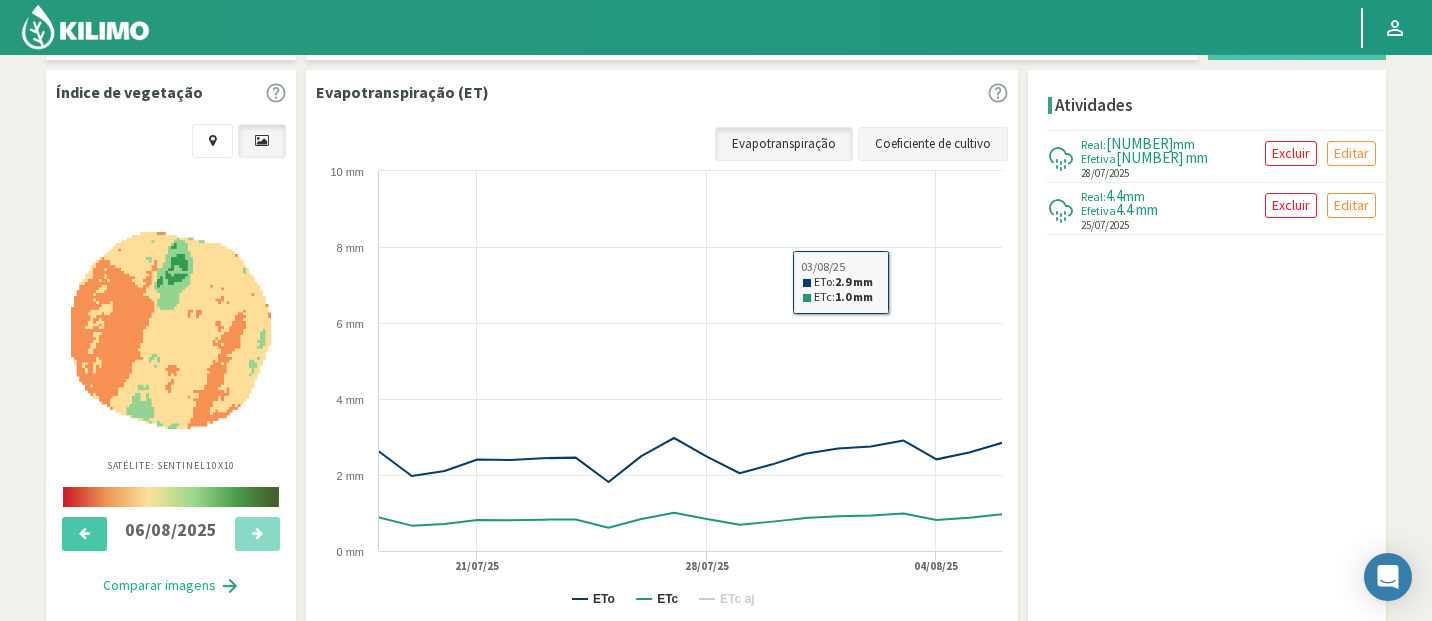click on "Coeficiente de cultivo" 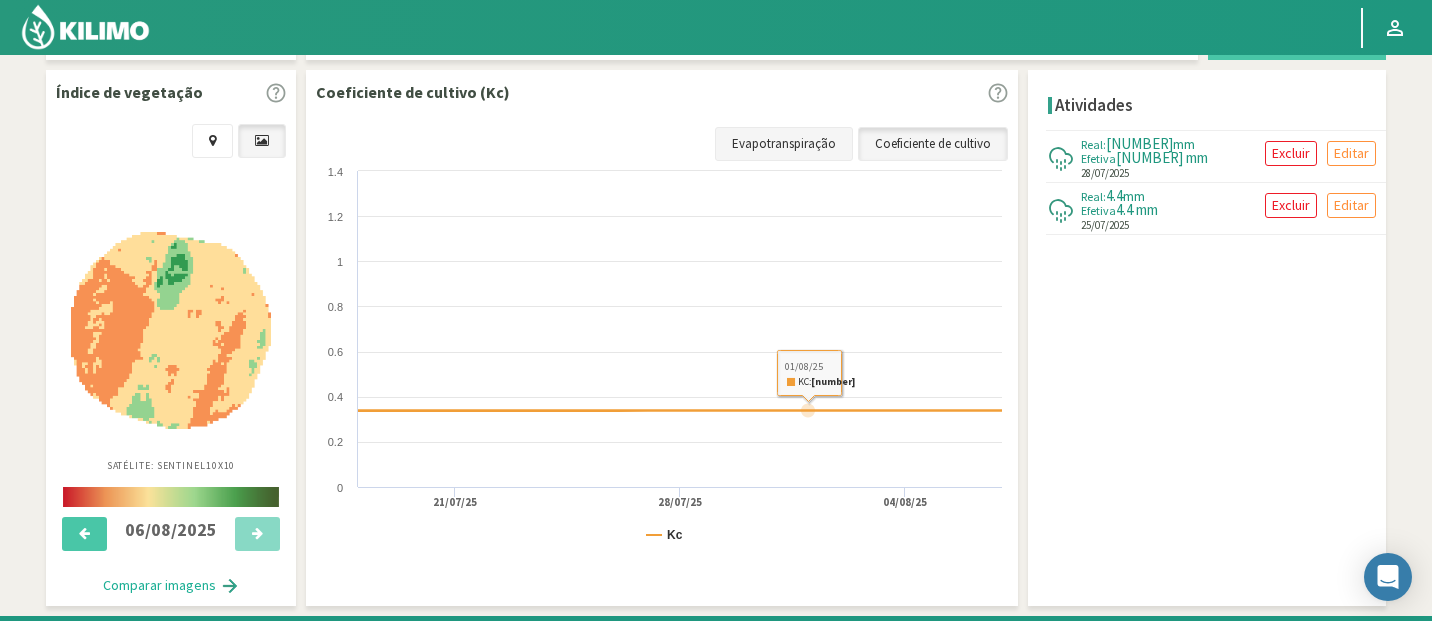 click on "Evapotranspiração" 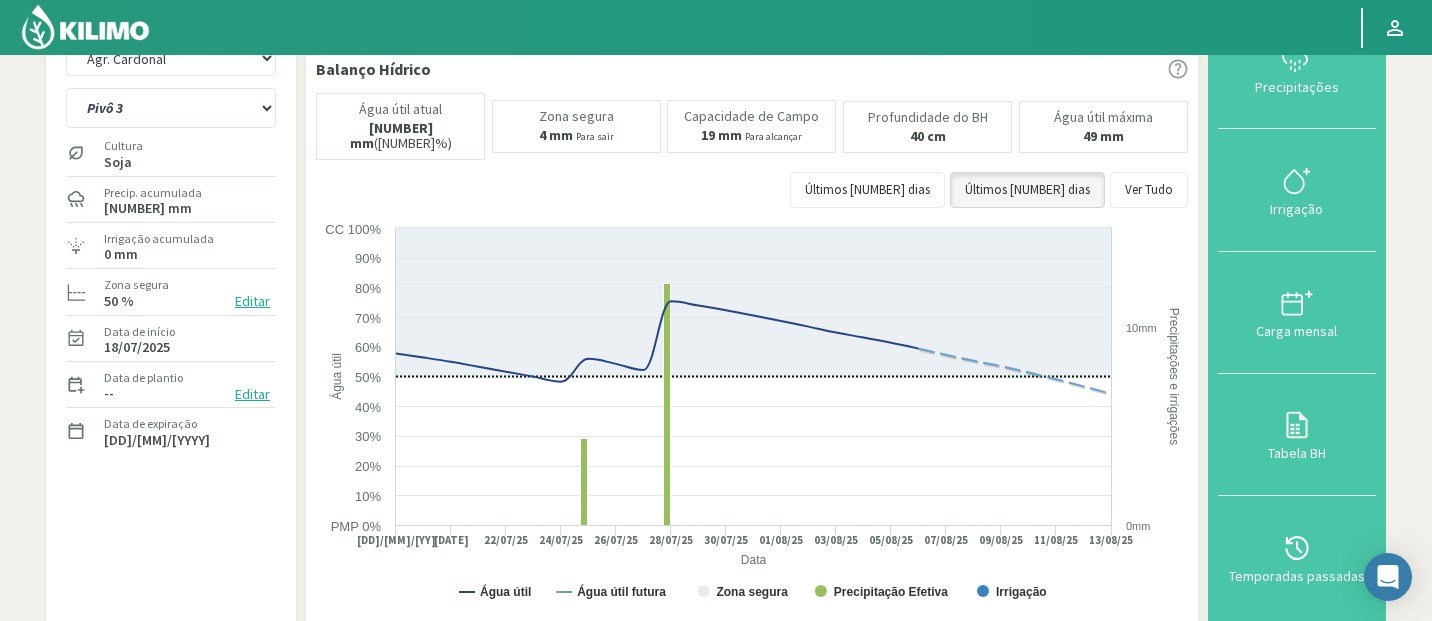 scroll, scrollTop: 64, scrollLeft: 0, axis: vertical 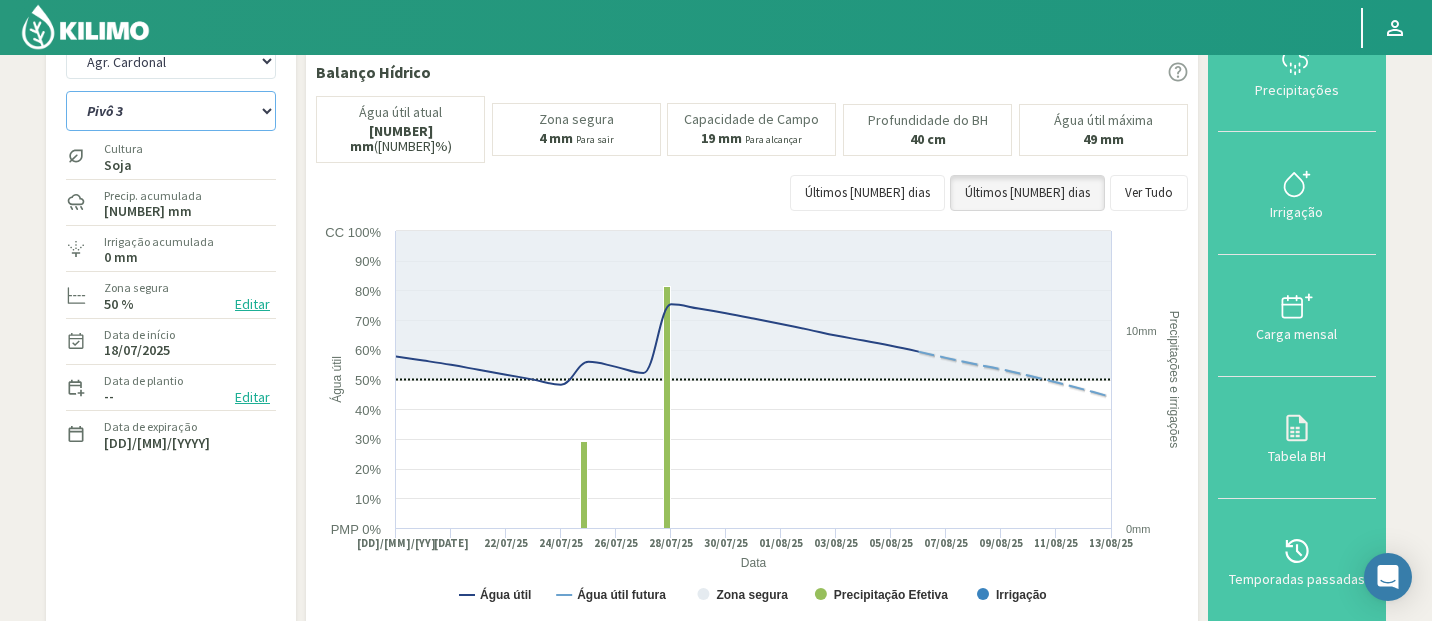 click on "Pivô [NUMBER]   Pivô [NUMBER] [LETTER]   Pivô [NUMBER] [LETTER]   Pivô [NUMBER]" 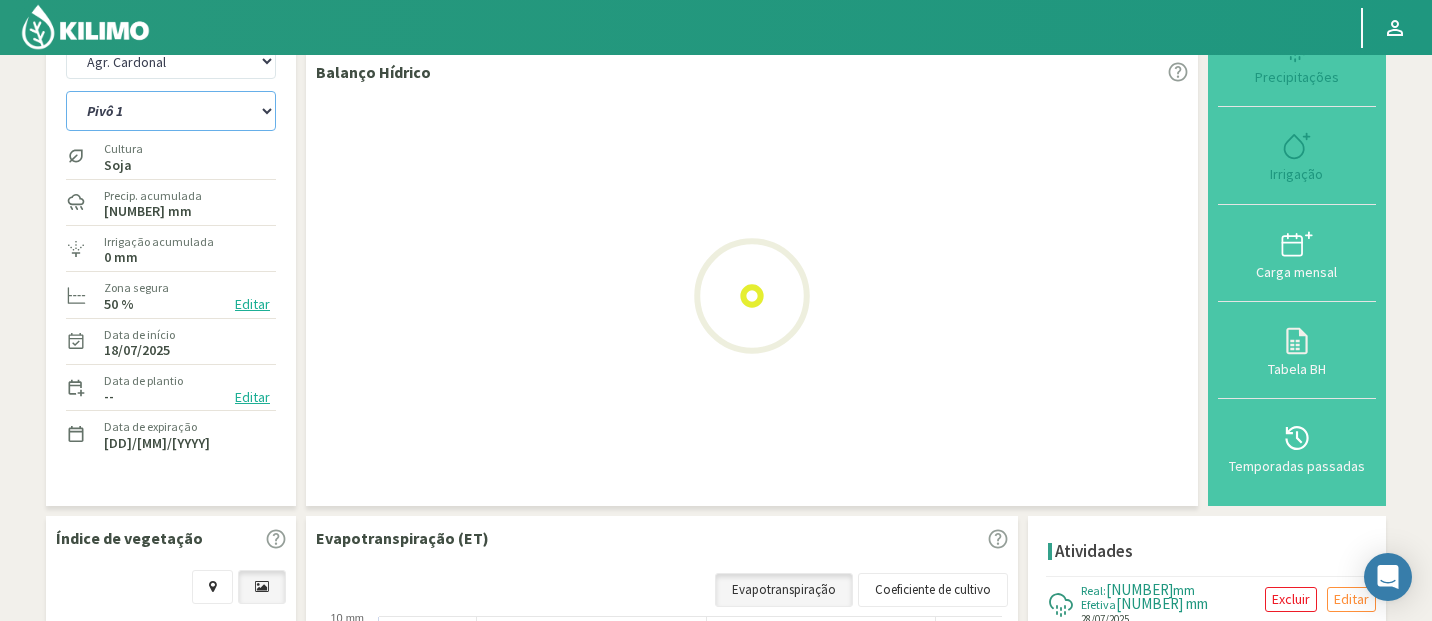 select on "15: Object" 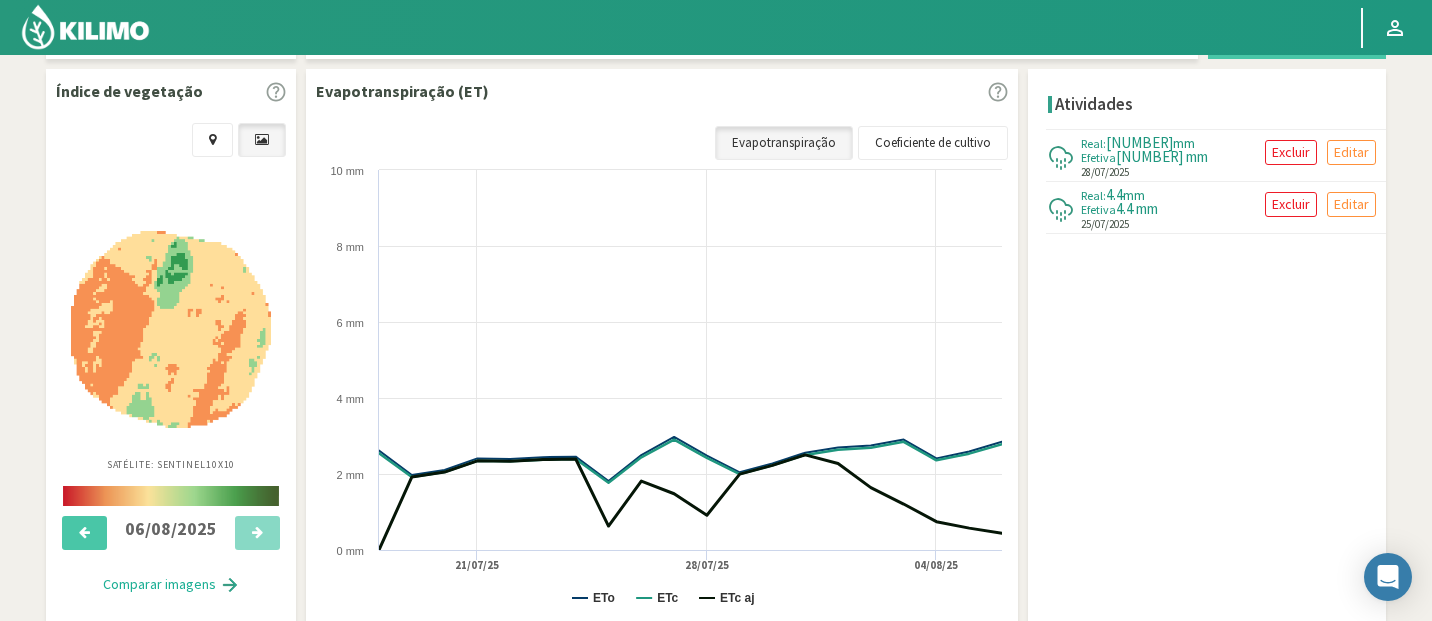 scroll, scrollTop: 625, scrollLeft: 0, axis: vertical 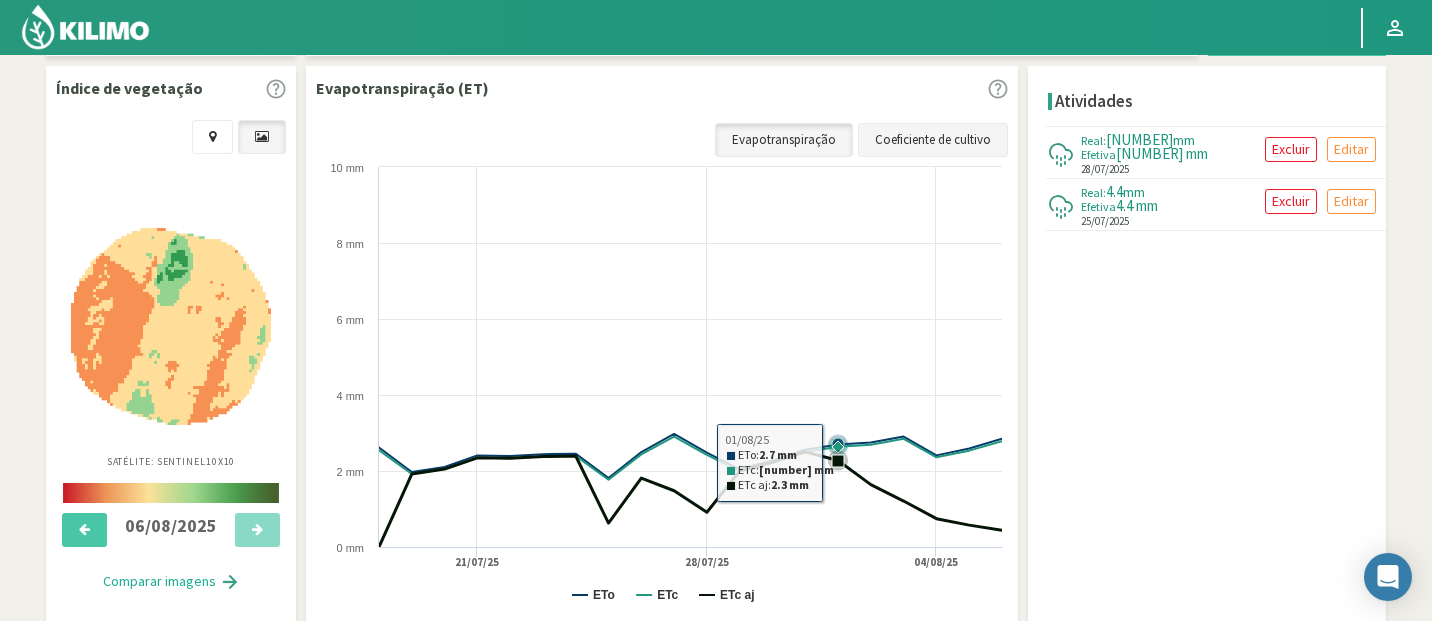 select on "[NUMBER]: Object" 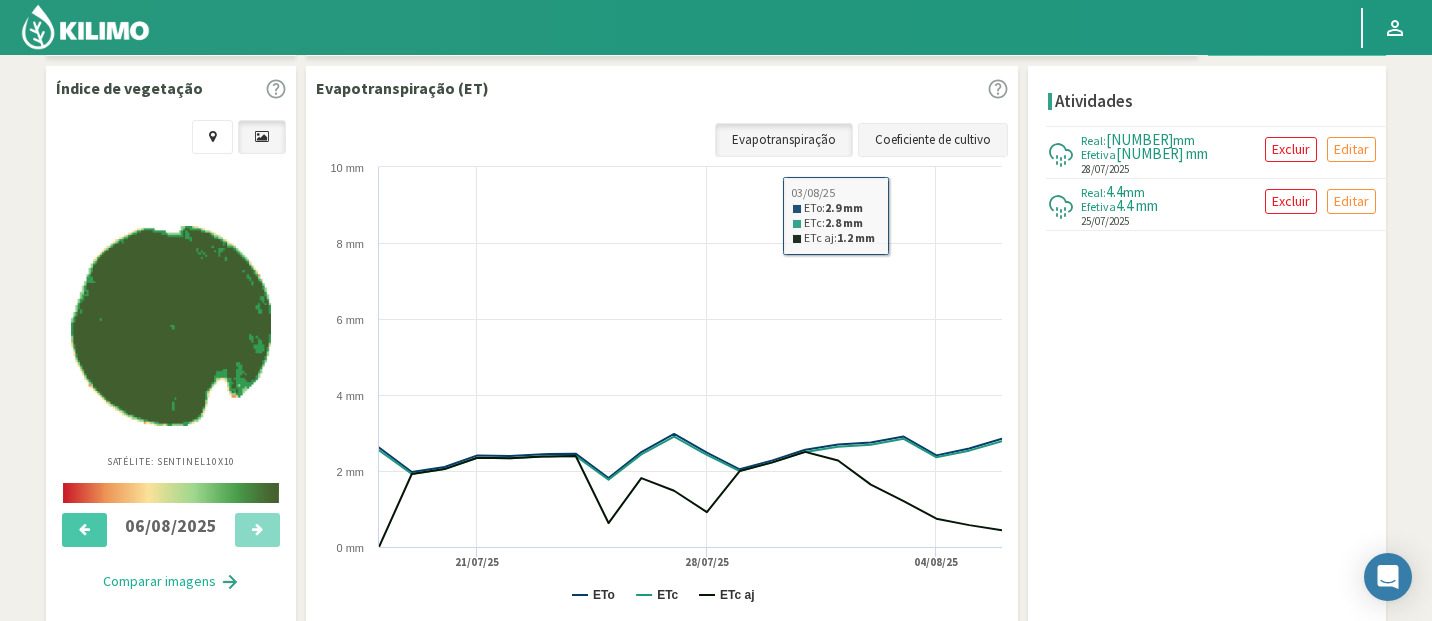 click on "Coeficiente de cultivo" 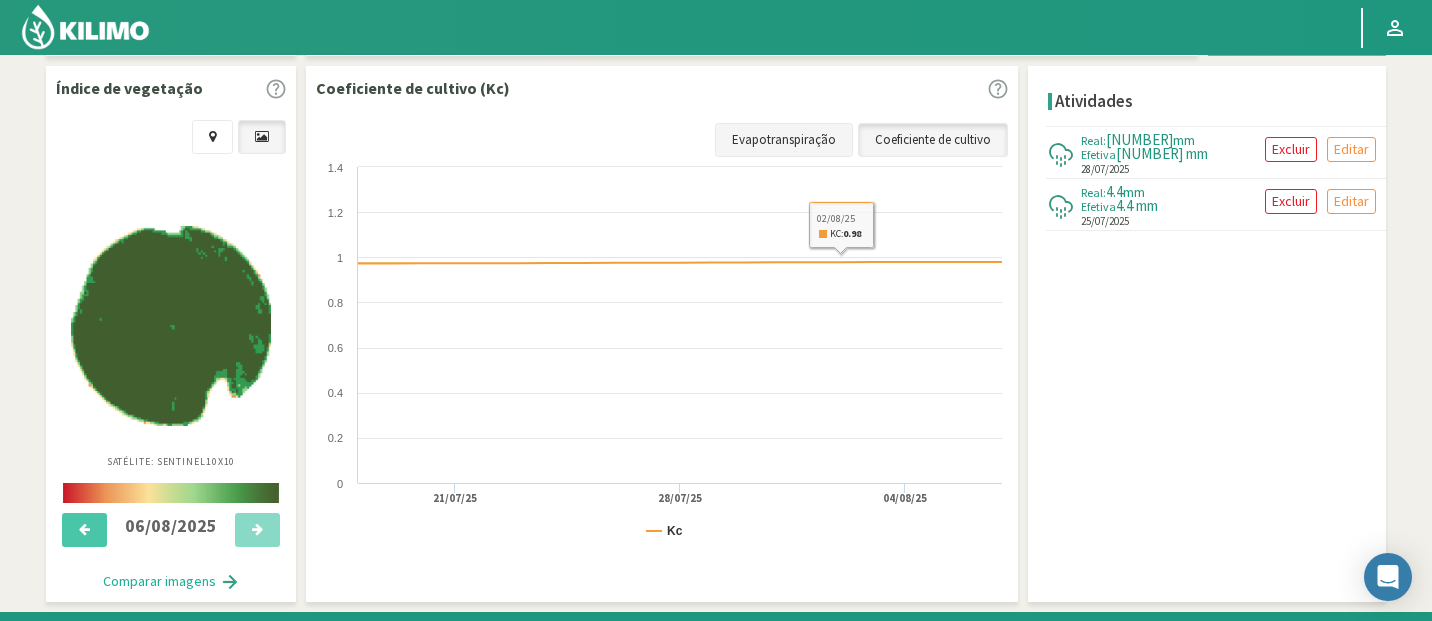 click on "Evapotranspiração" 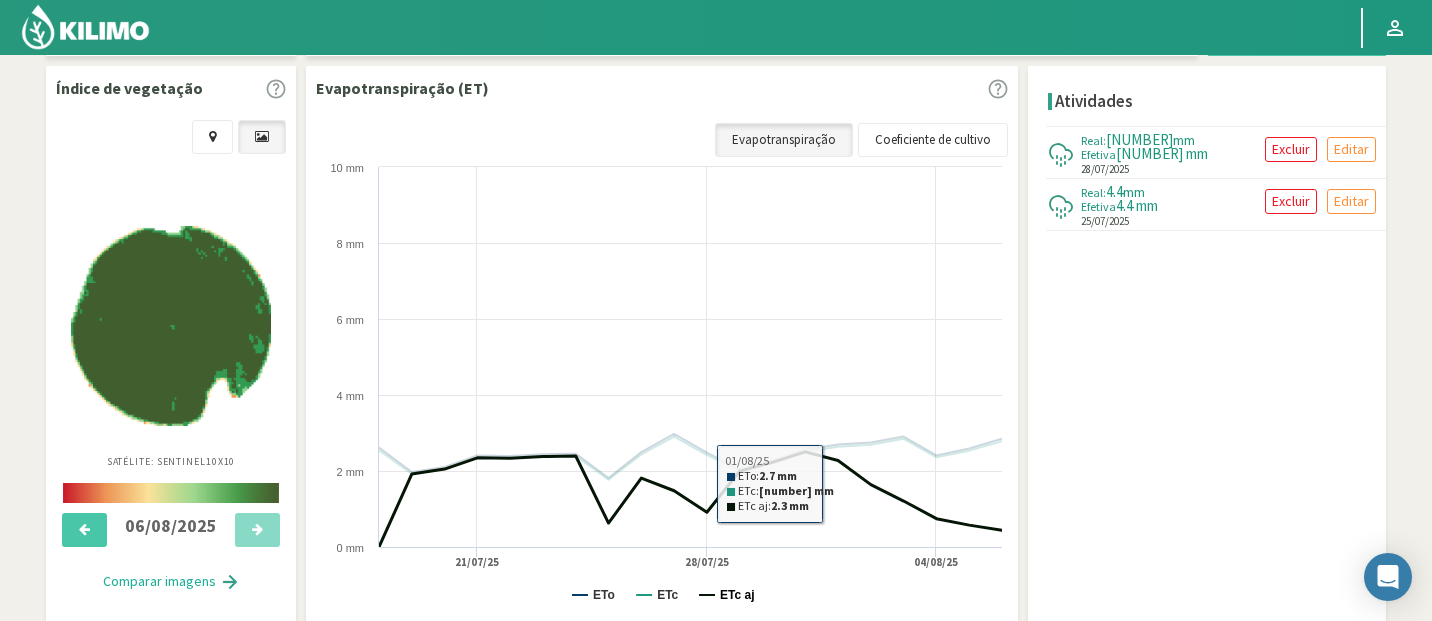 click on "ETc aj" 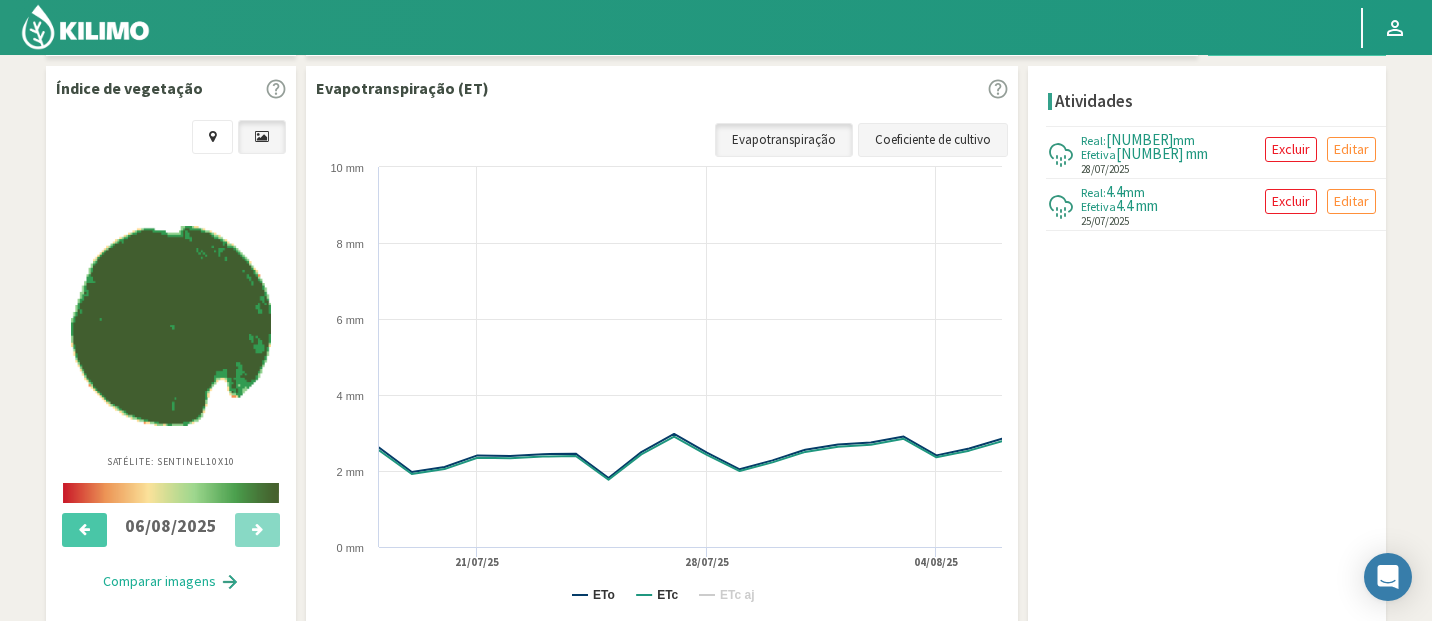 click on "Coeficiente de cultivo" 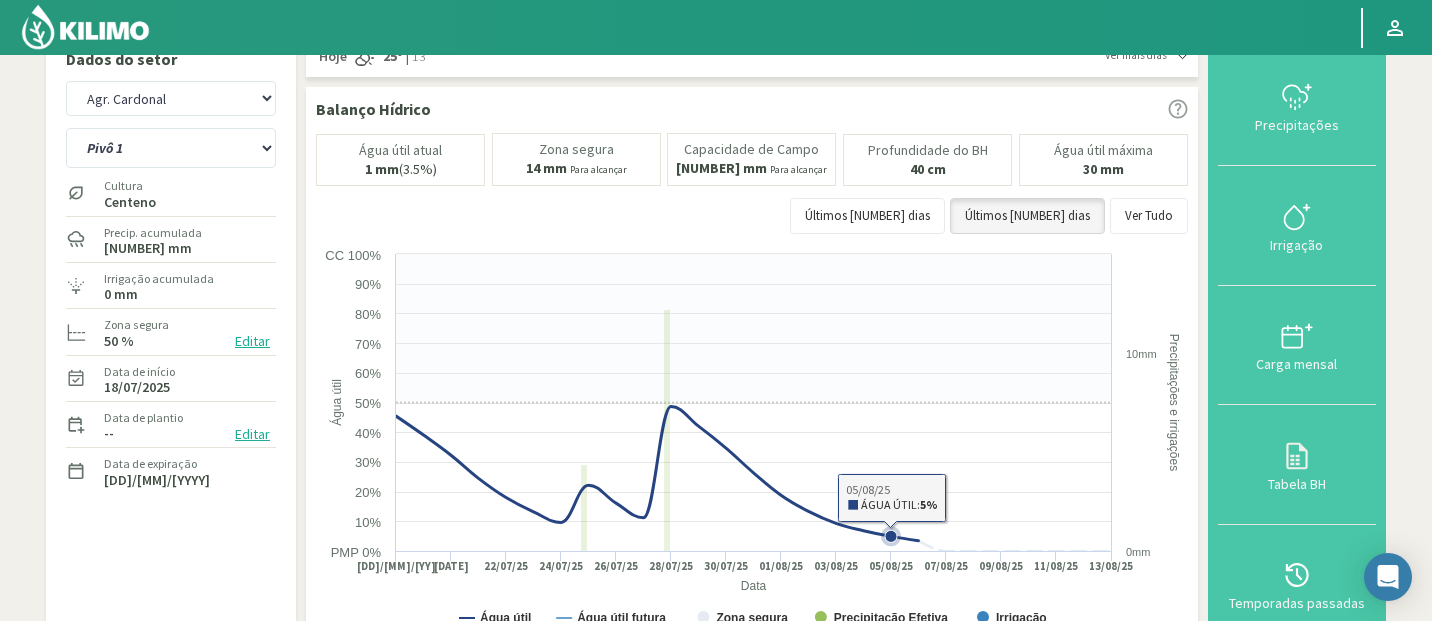 scroll, scrollTop: 23, scrollLeft: 0, axis: vertical 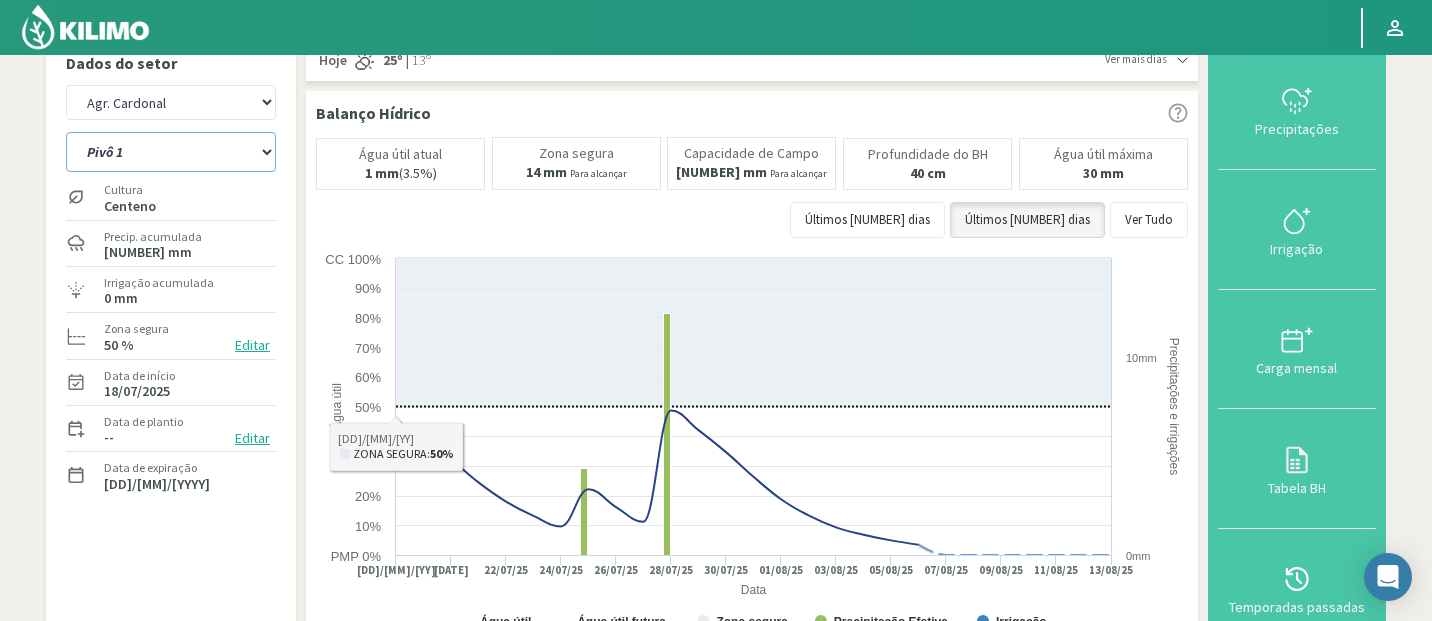 click on "Pivô [NUMBER]   Pivô [NUMBER] [LETTER]   Pivô [NUMBER] [LETTER]   Pivô [NUMBER]" 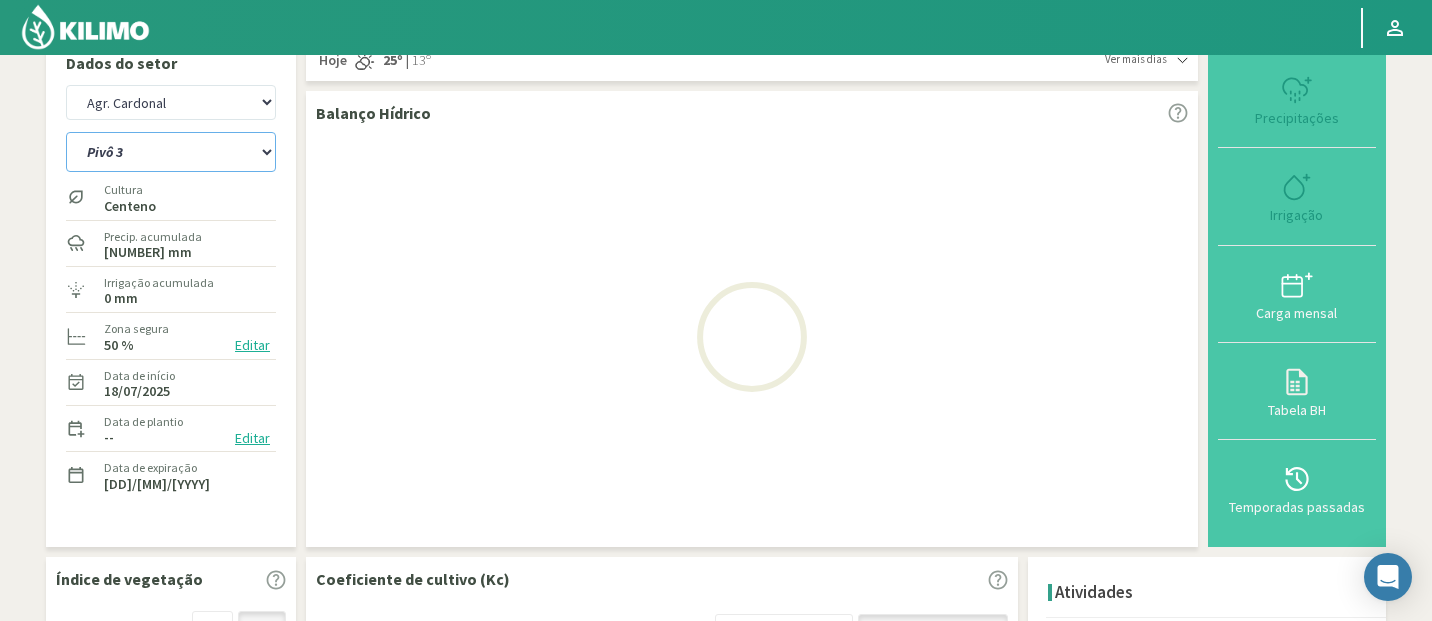 select on "16: Object" 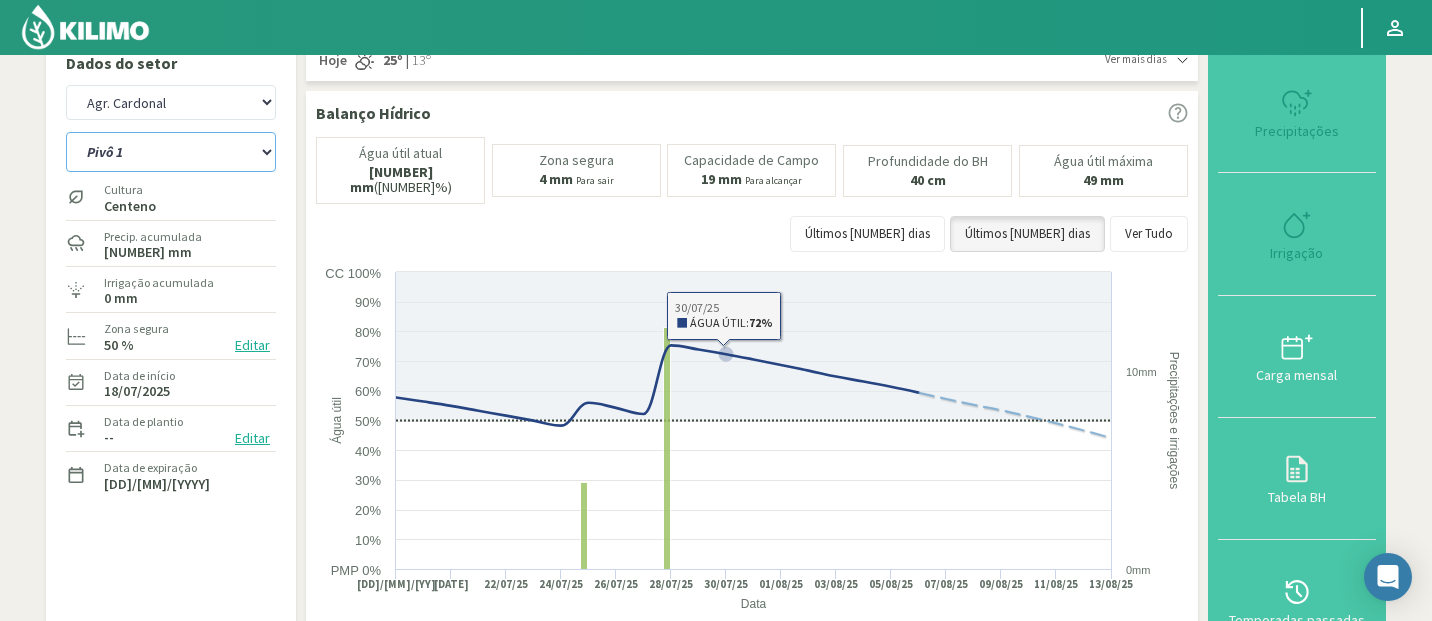 select on "[NUMBER]: Object" 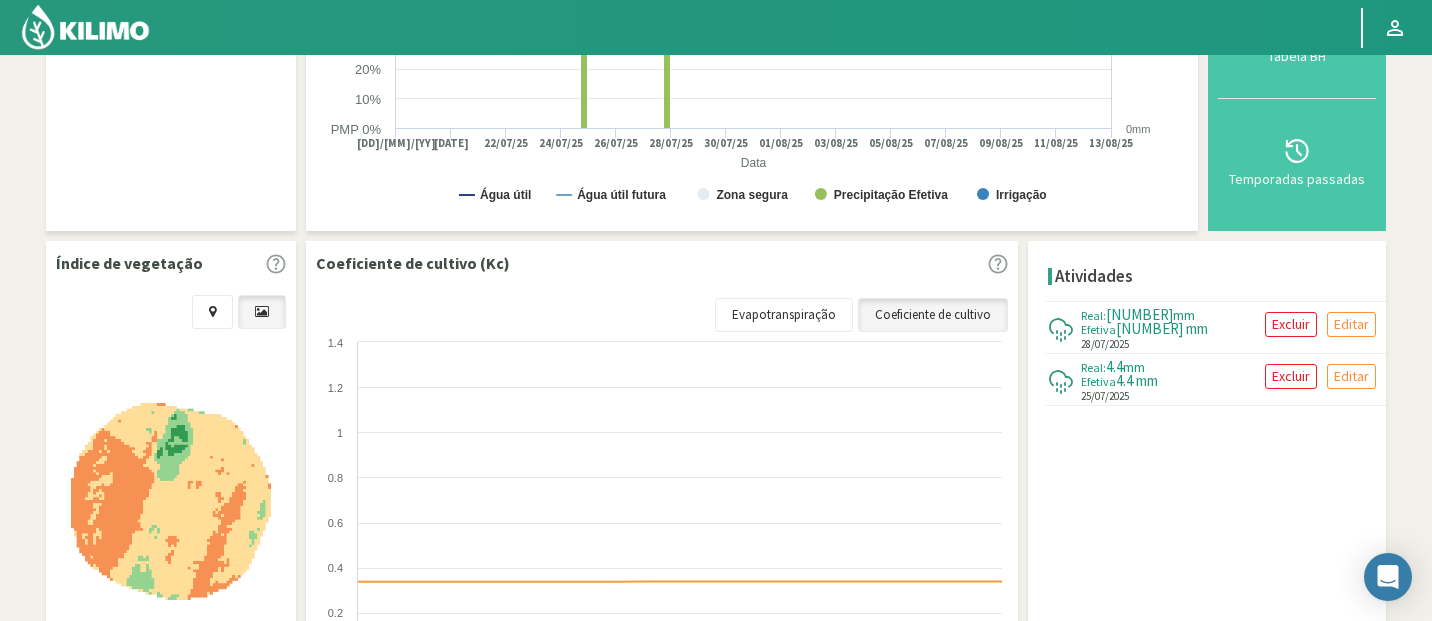 scroll, scrollTop: 465, scrollLeft: 0, axis: vertical 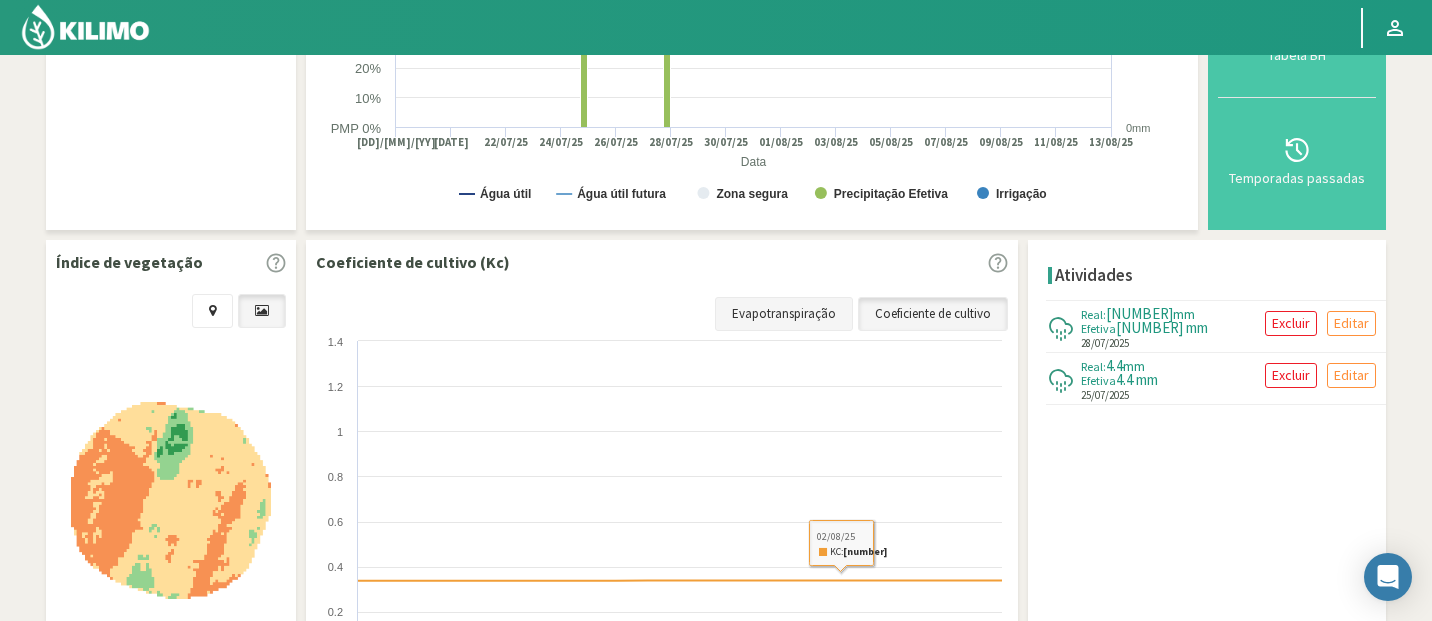 click on "Evapotranspiração" 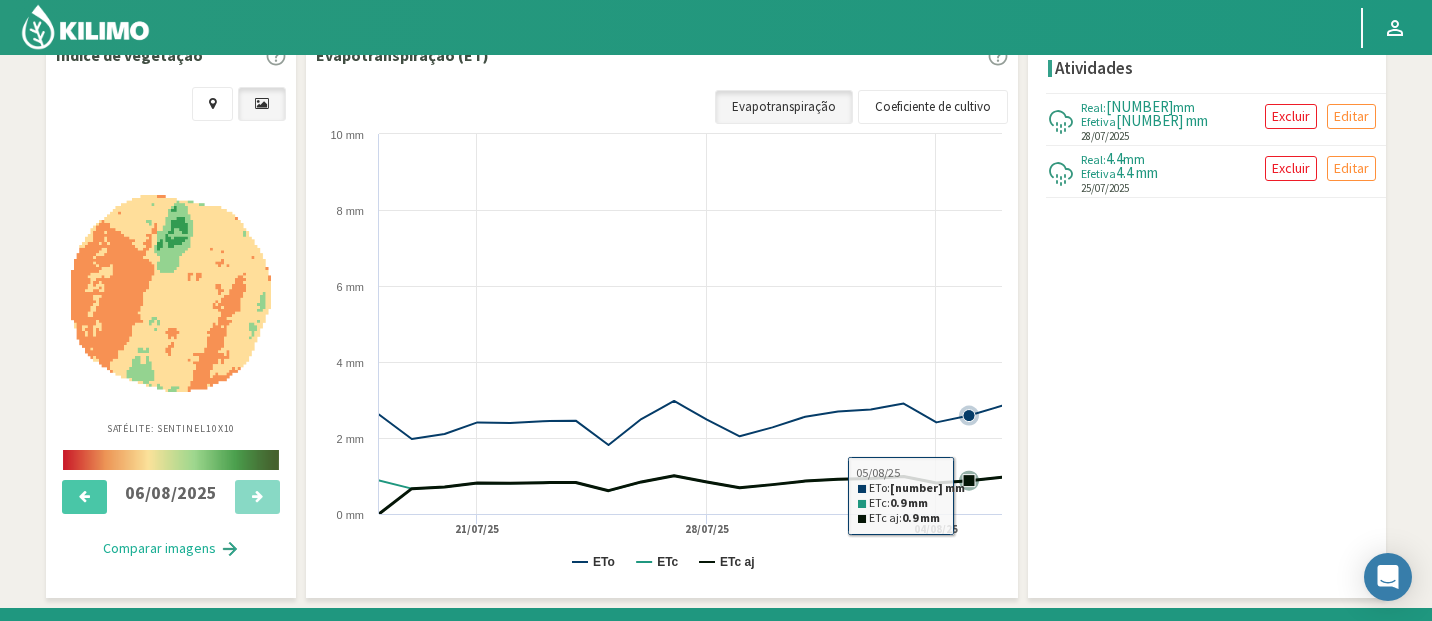 scroll, scrollTop: 705, scrollLeft: 0, axis: vertical 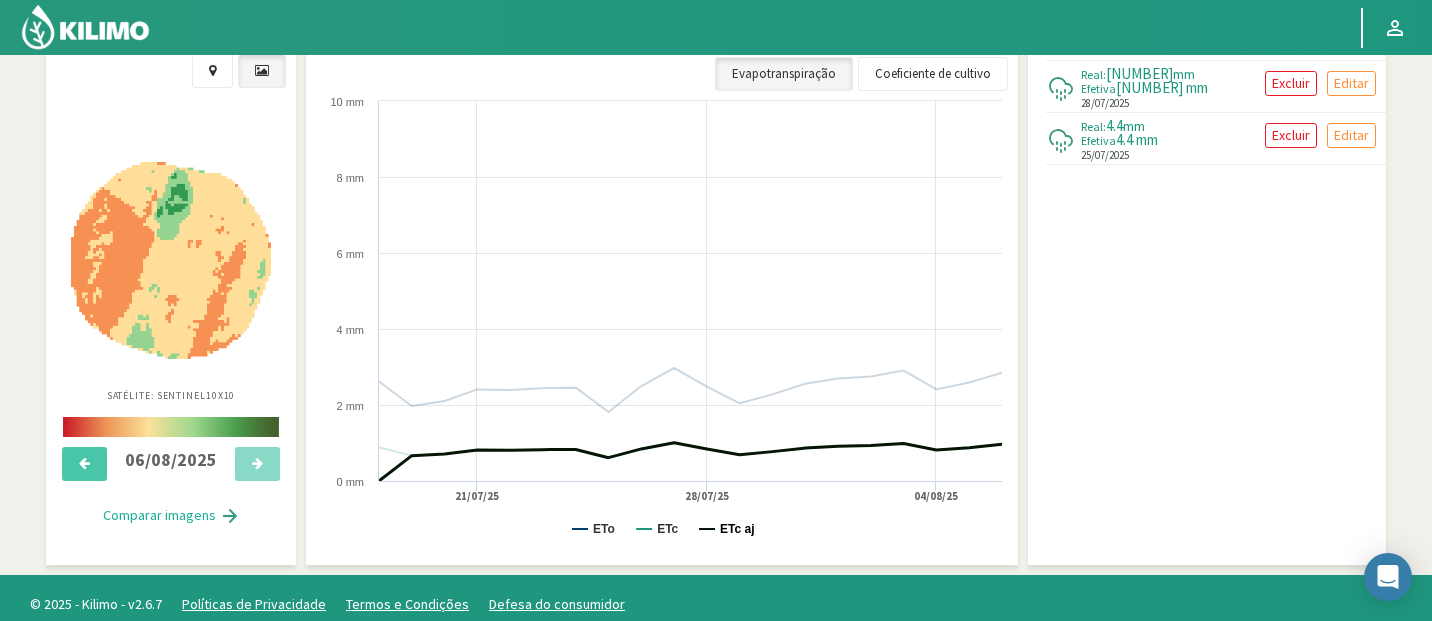 click on "ETc aj" 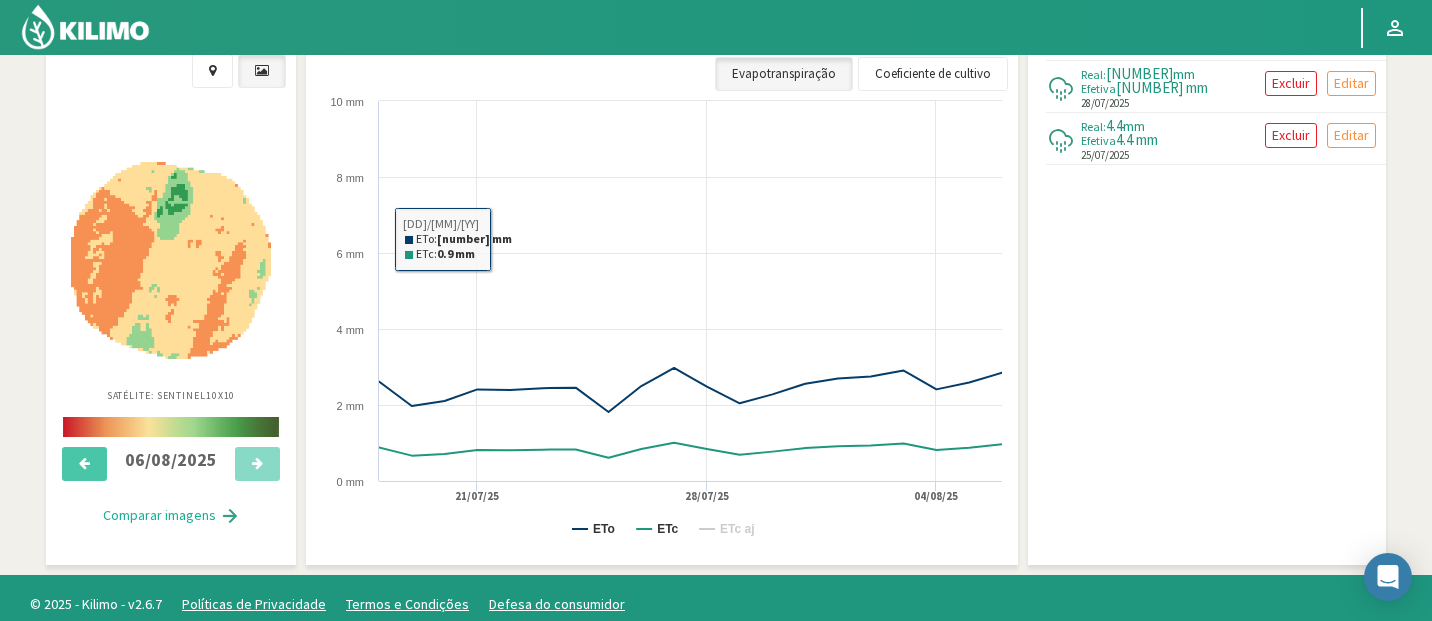 click 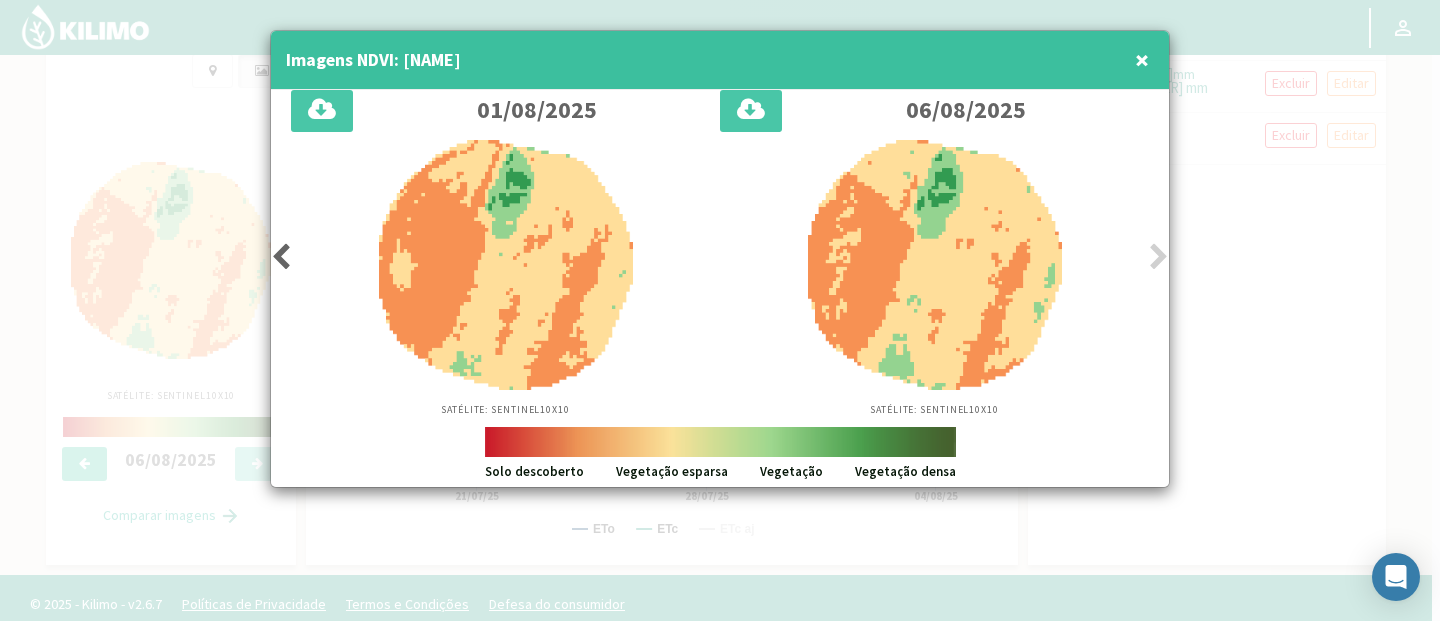 click on "×" at bounding box center (1142, 59) 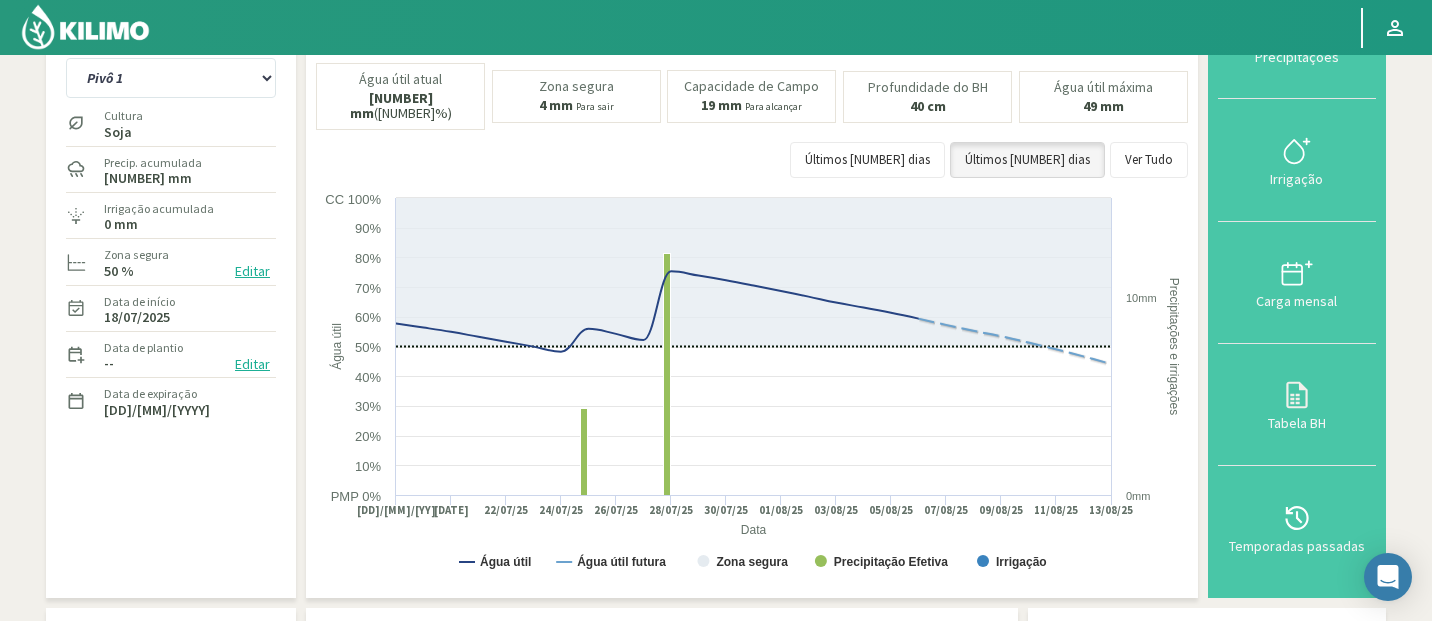 scroll, scrollTop: 89, scrollLeft: 0, axis: vertical 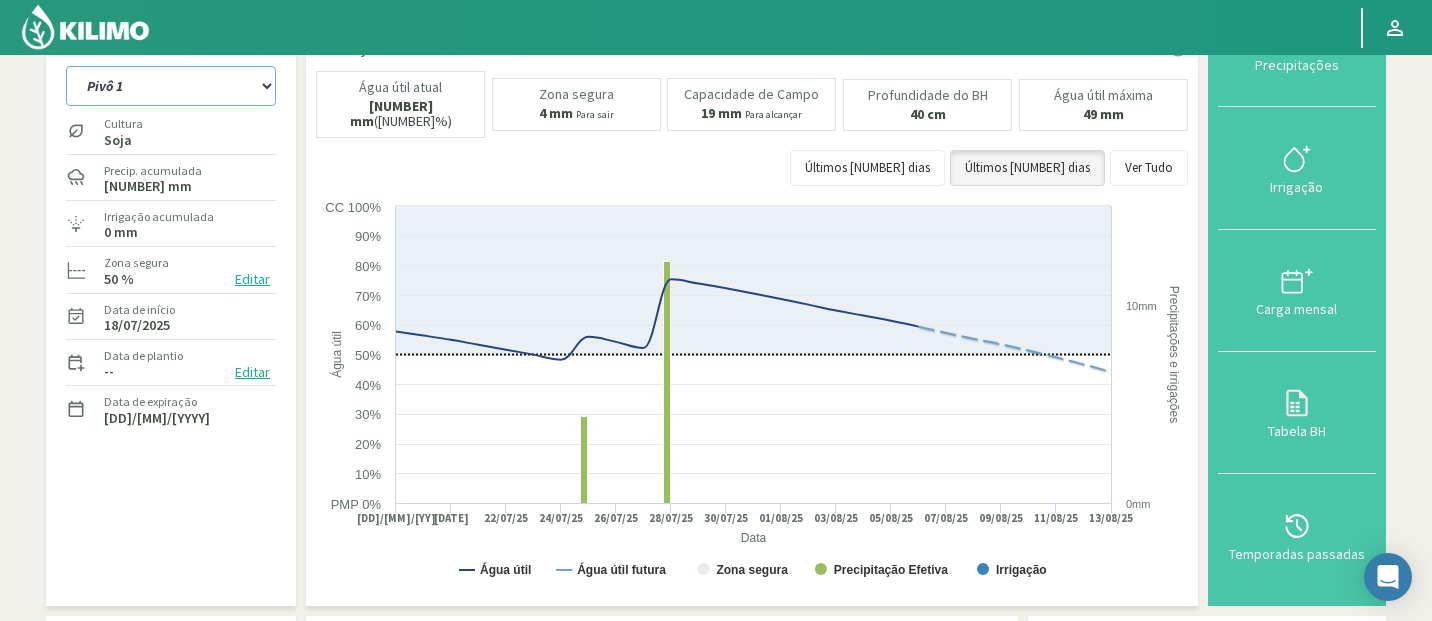 click on "Pivô [NUMBER]   Pivô [NUMBER] [LETTER]   Pivô [NUMBER] [LETTER]   Pivô [NUMBER]" 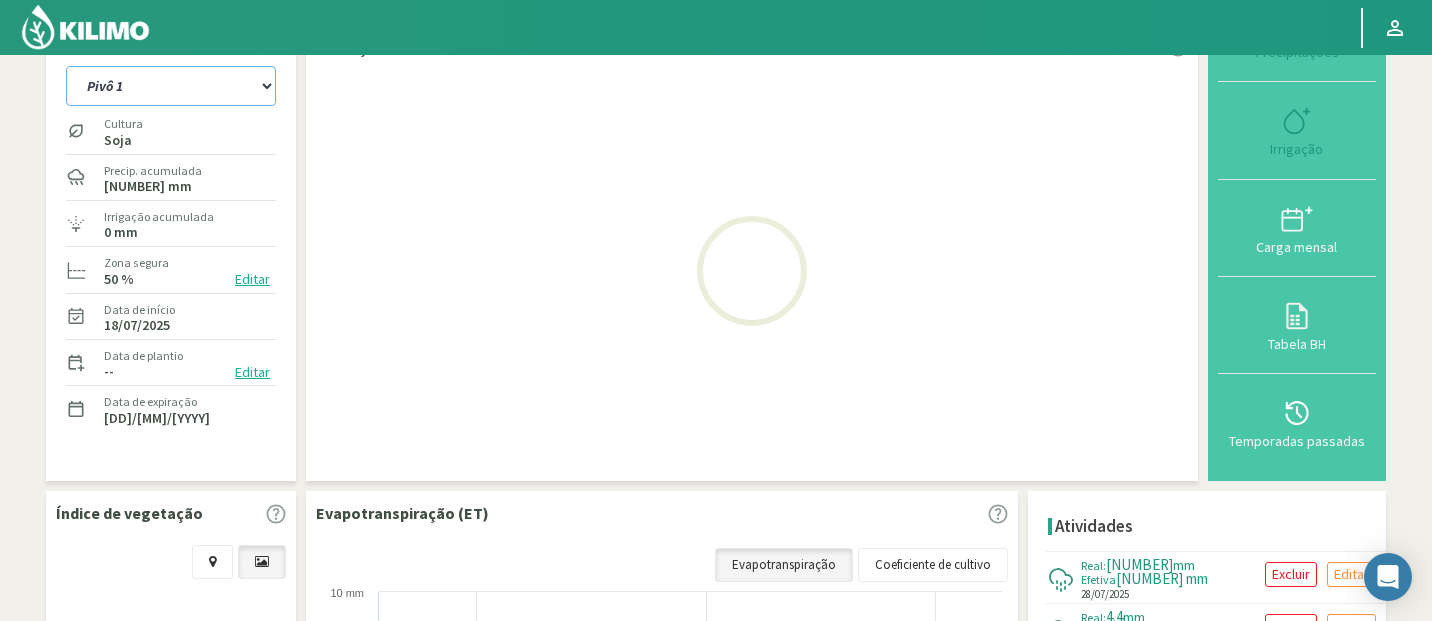 select on "[HH]:[MM]: Object" 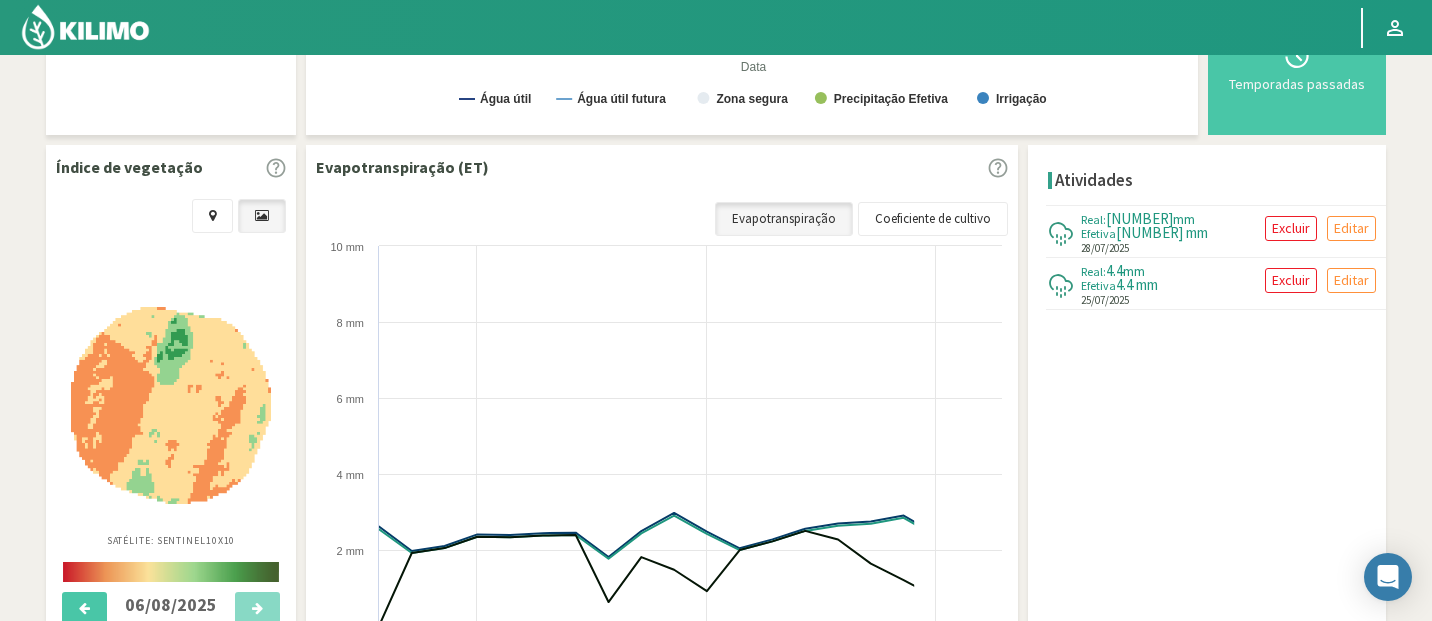 scroll, scrollTop: 583, scrollLeft: 0, axis: vertical 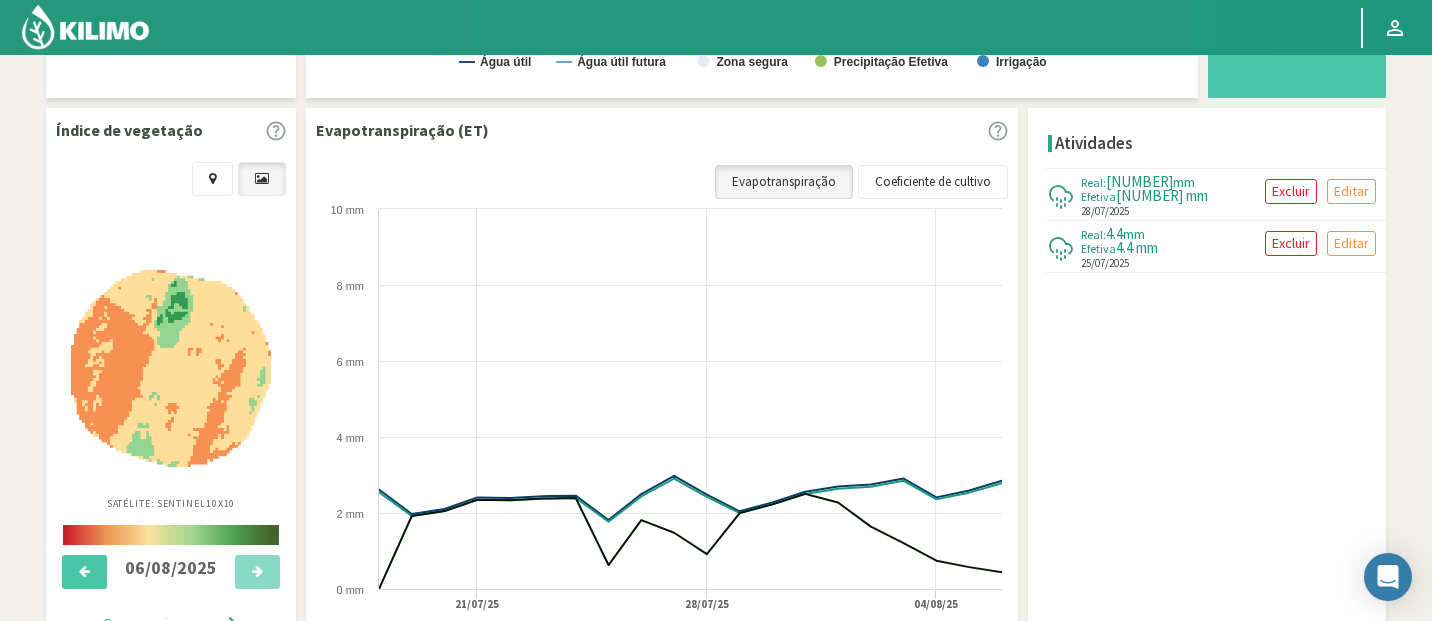 select on "[NUMBER]: Object" 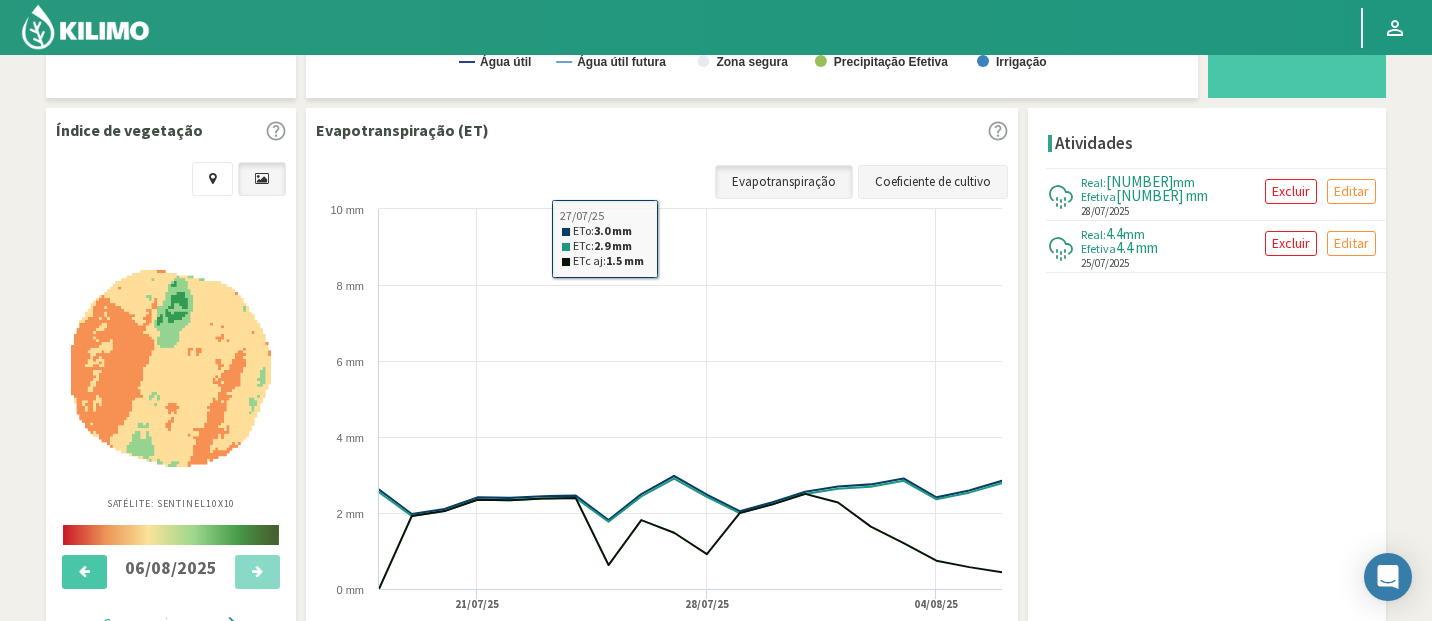 select on "[HH]:[MM]: Object" 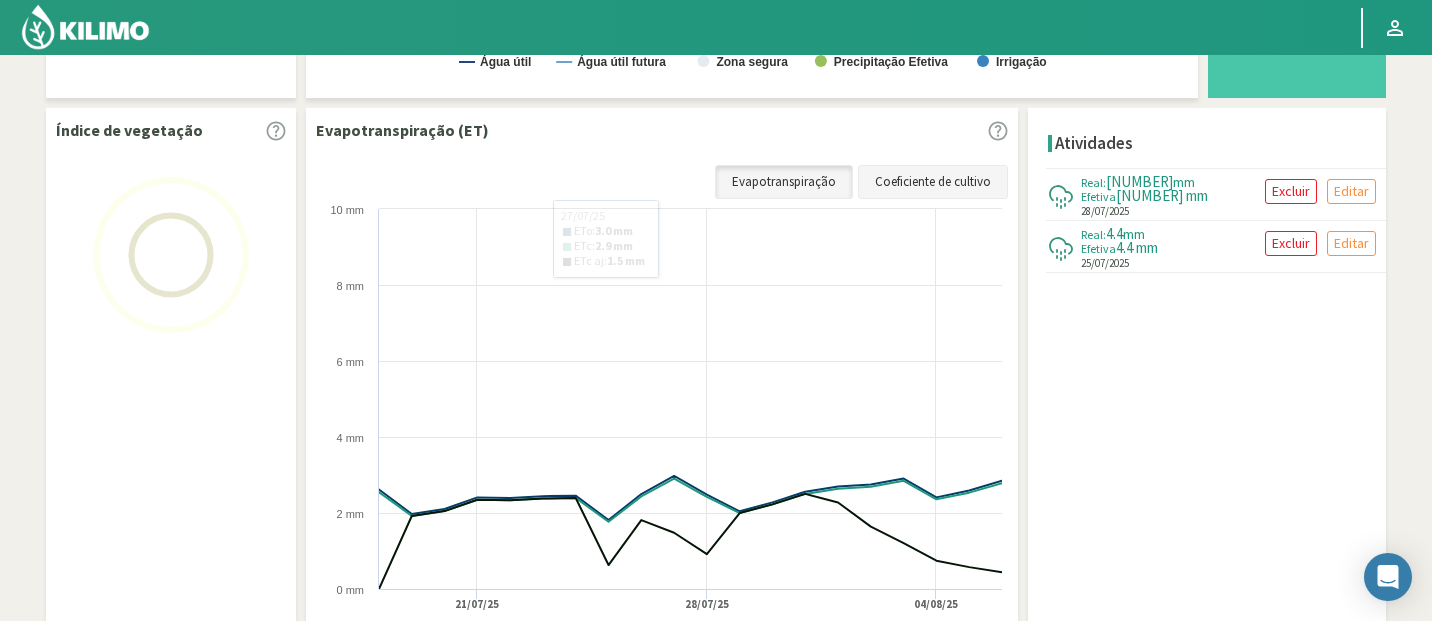 click on "Coeficiente de cultivo" 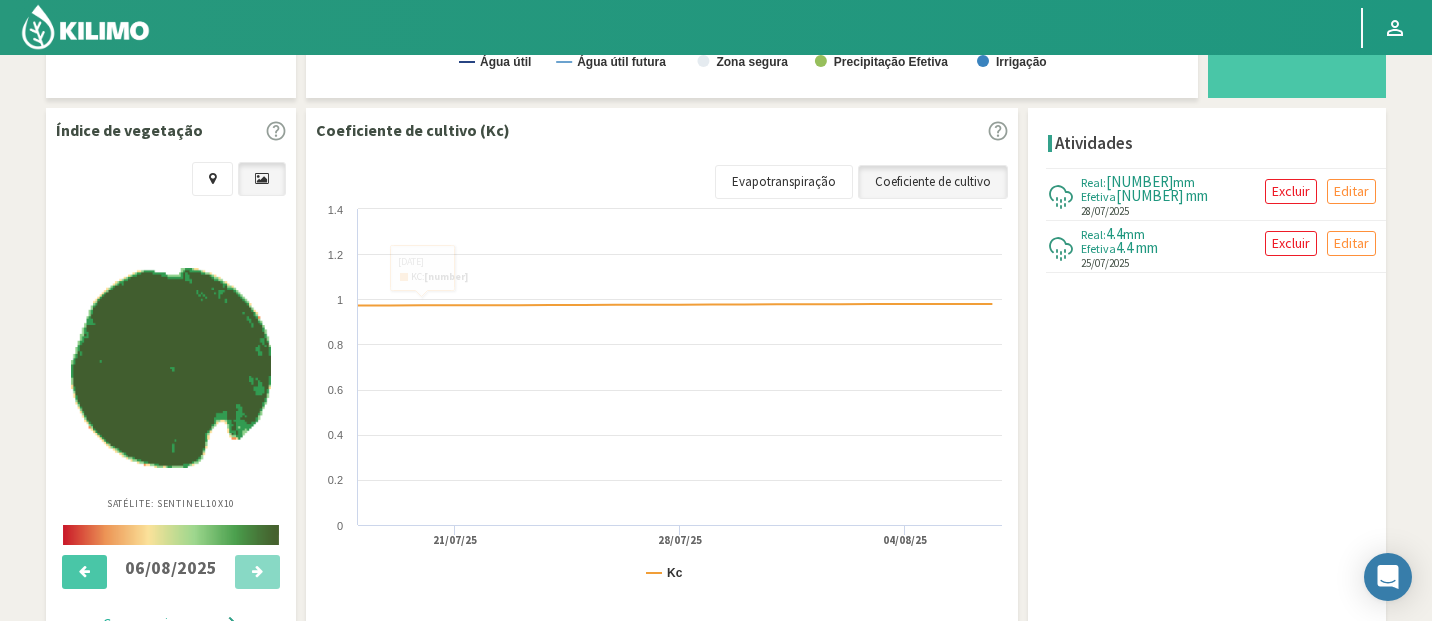 click 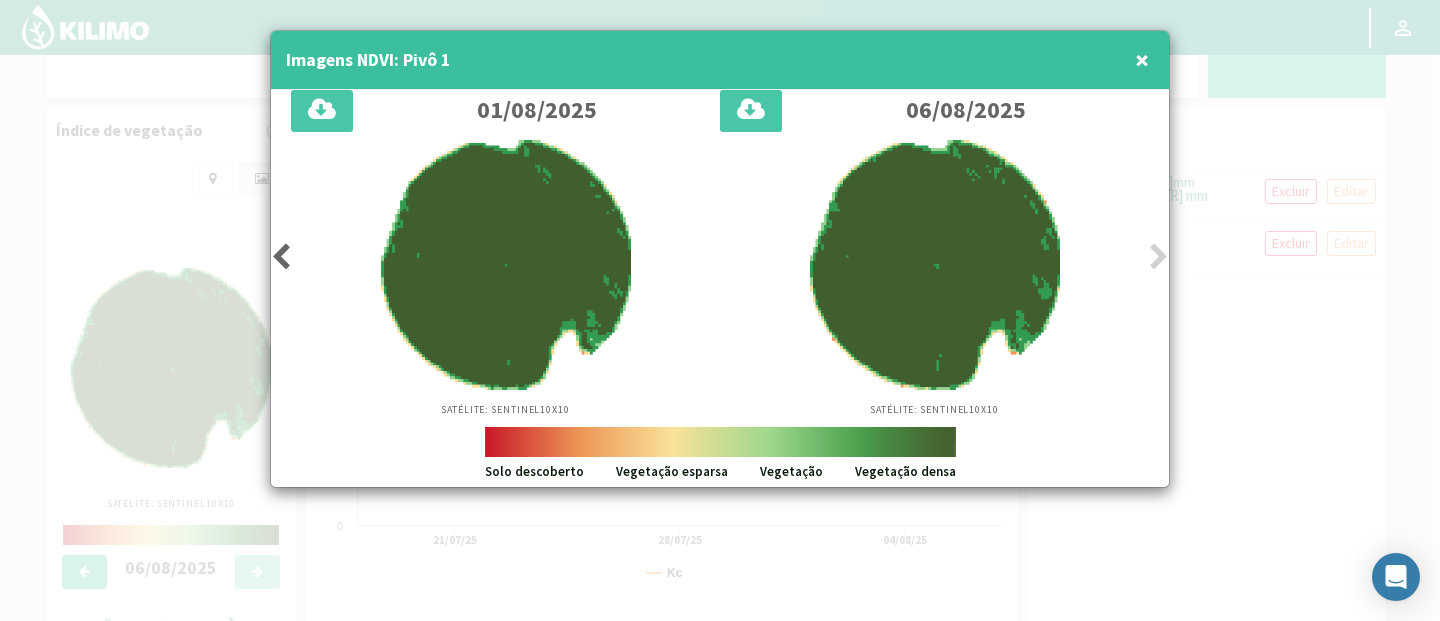 click on "×" at bounding box center (1142, 59) 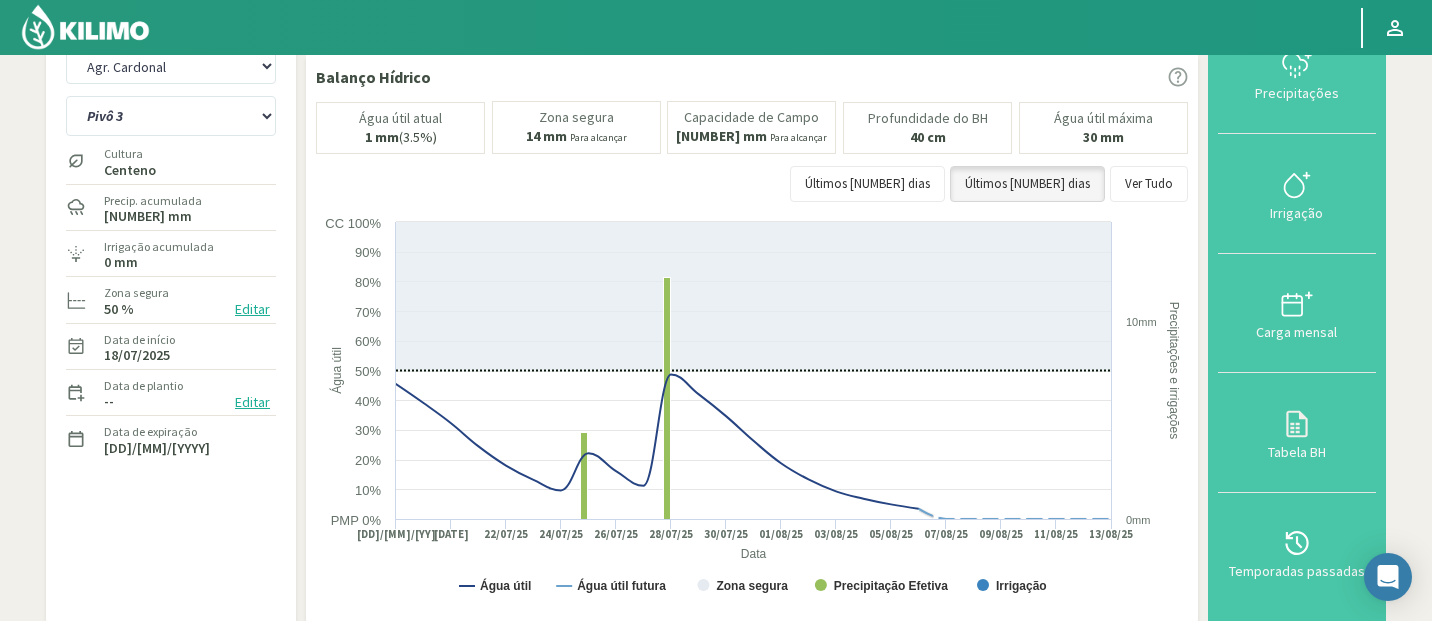 scroll, scrollTop: 63, scrollLeft: 0, axis: vertical 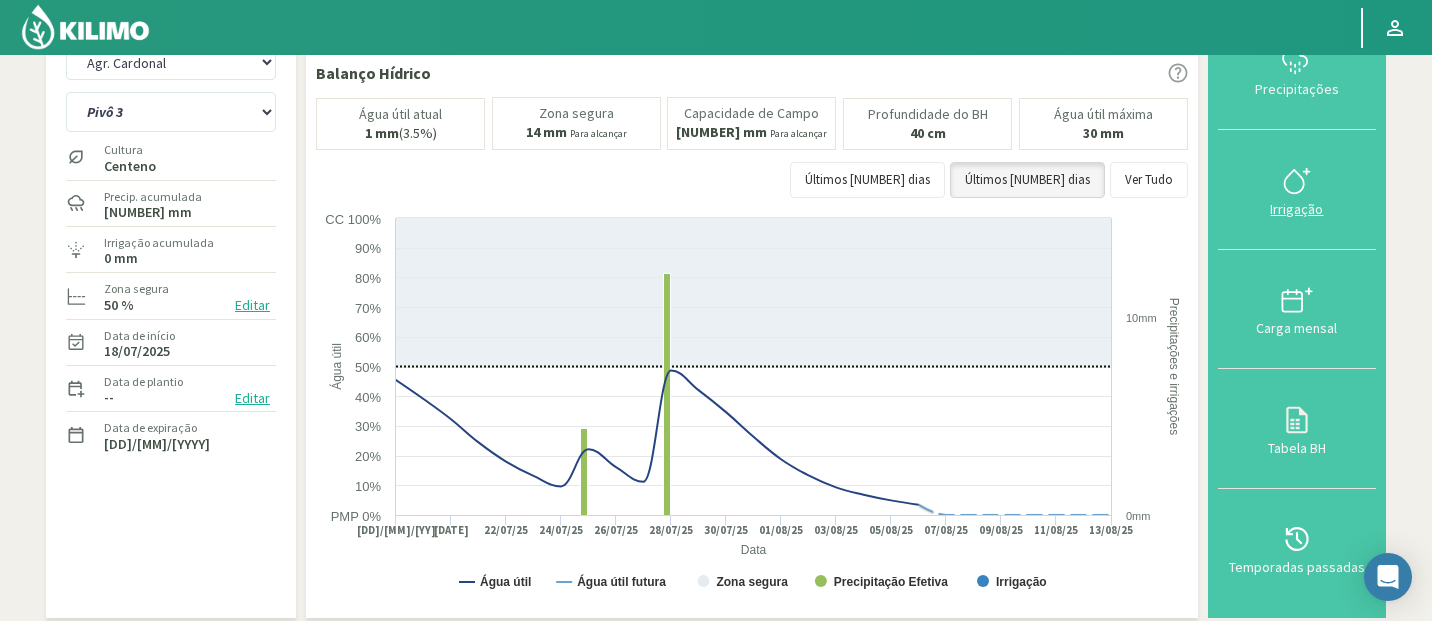click on "Irrigação" at bounding box center [1297, 209] 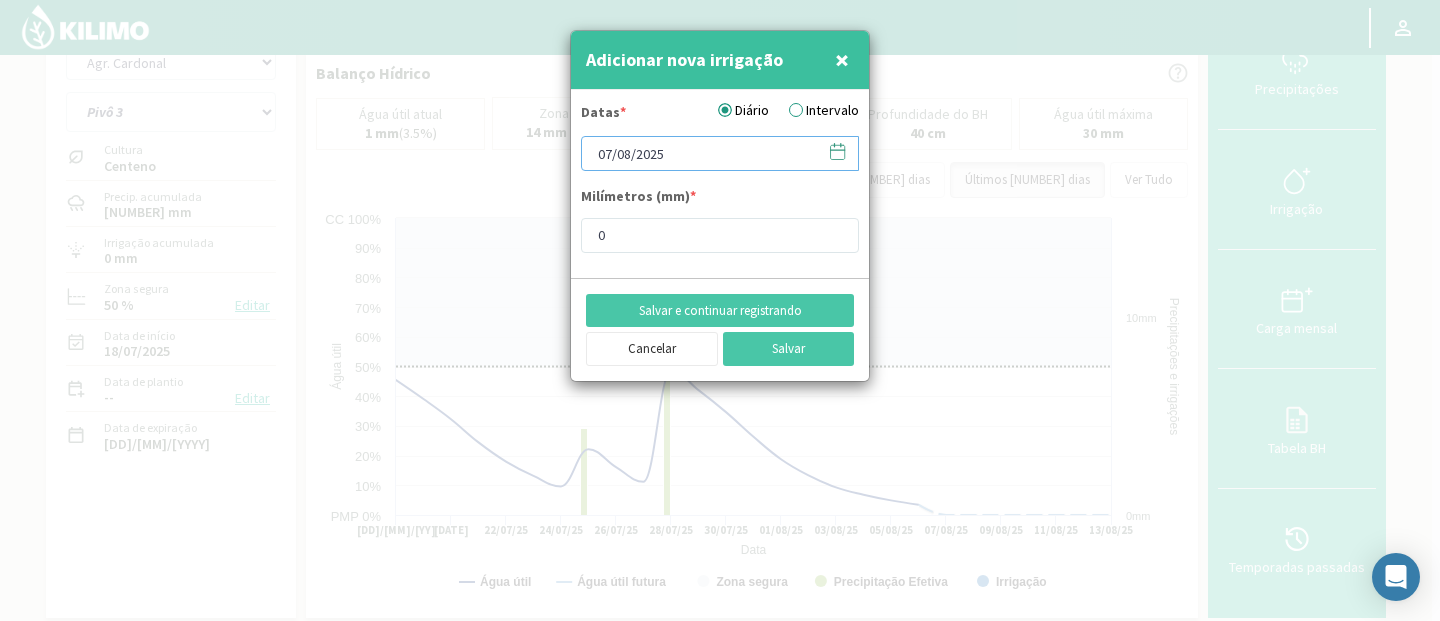 click on "07/08/2025" at bounding box center [720, 153] 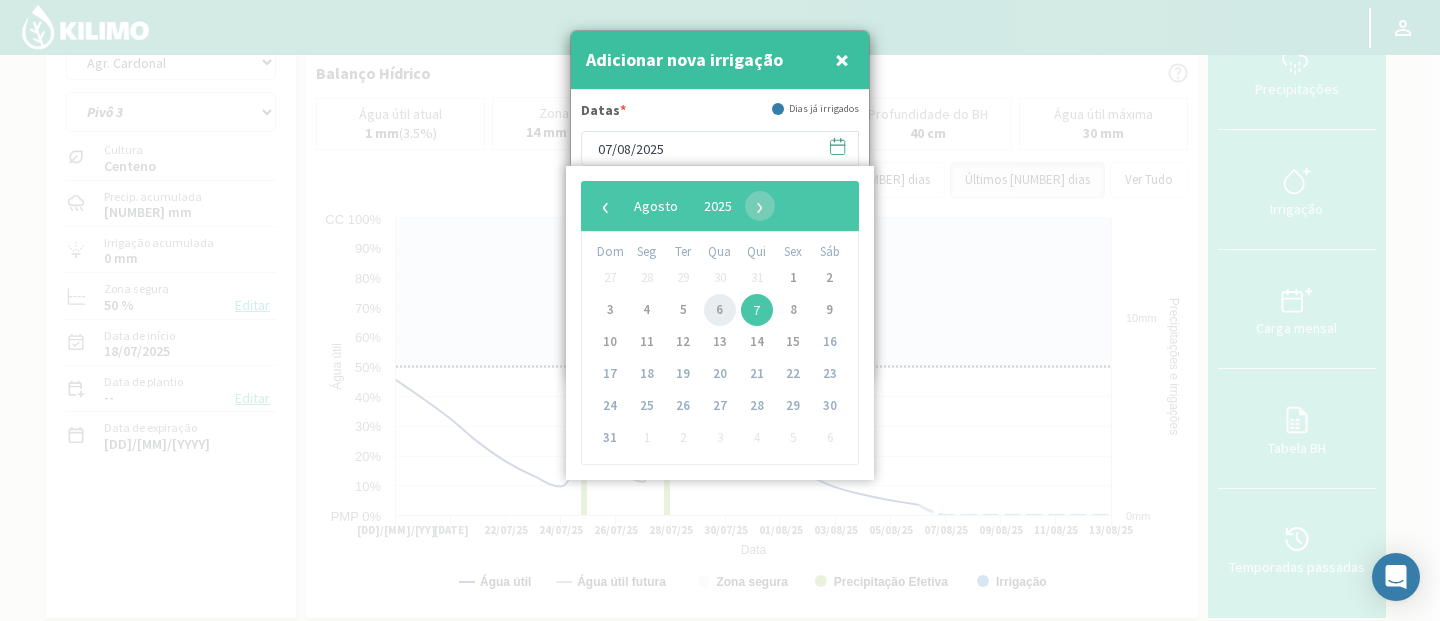 click on "6" 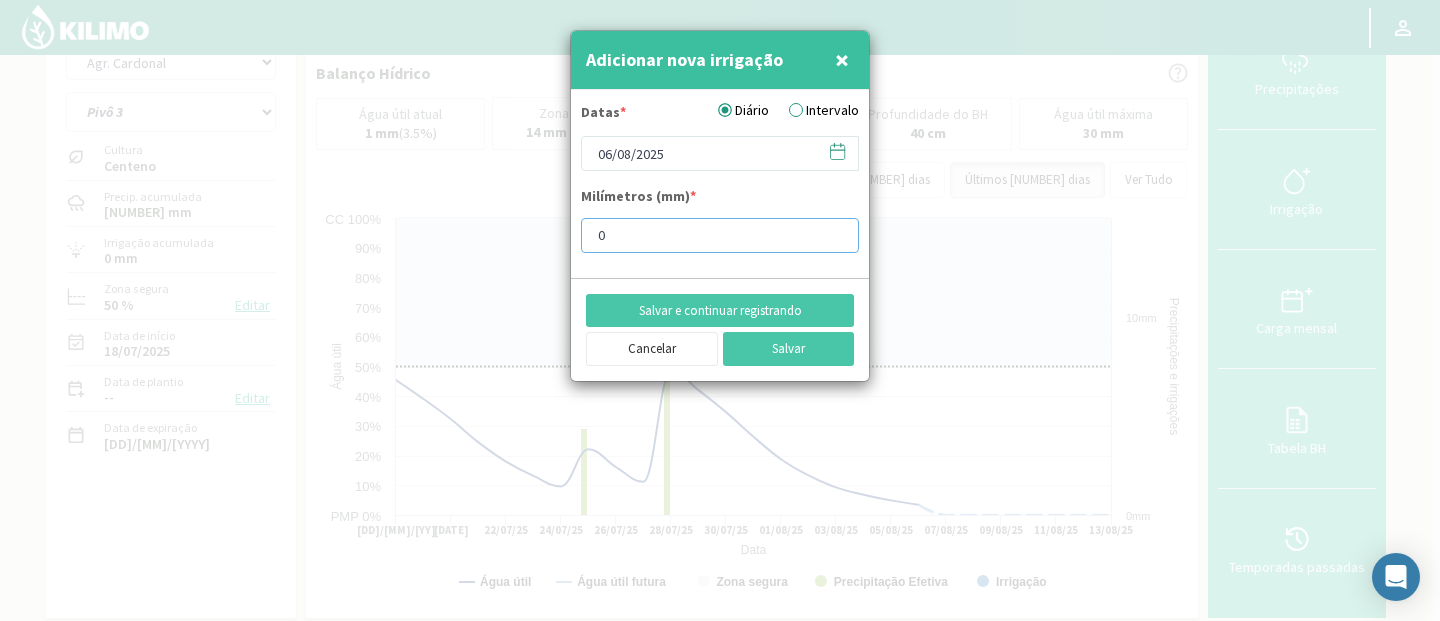 click on "0" at bounding box center [720, 235] 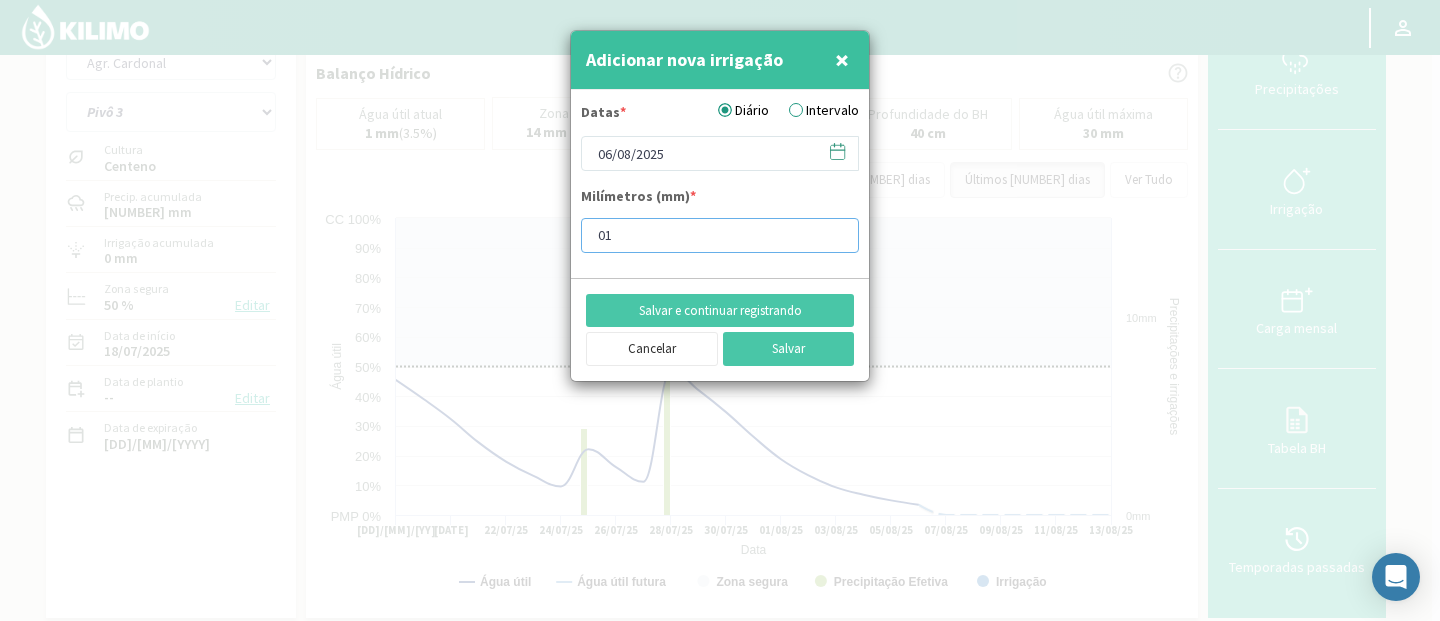 type on "0" 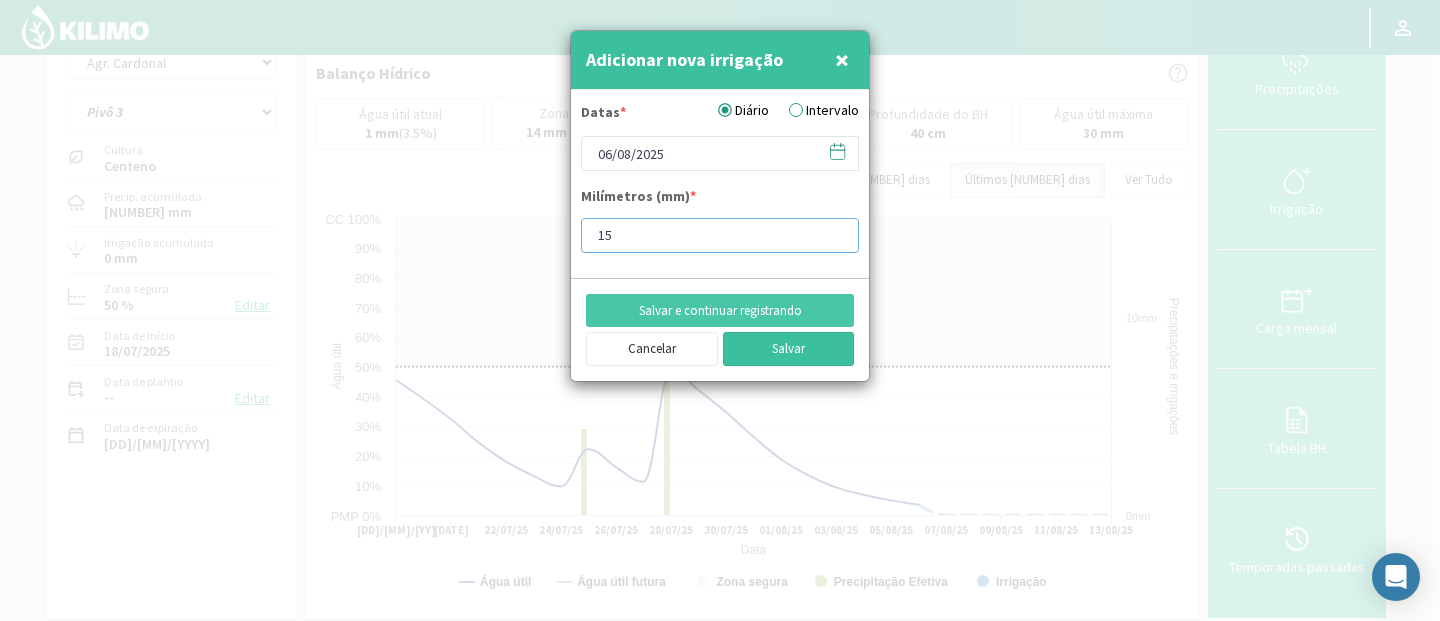 type on "15" 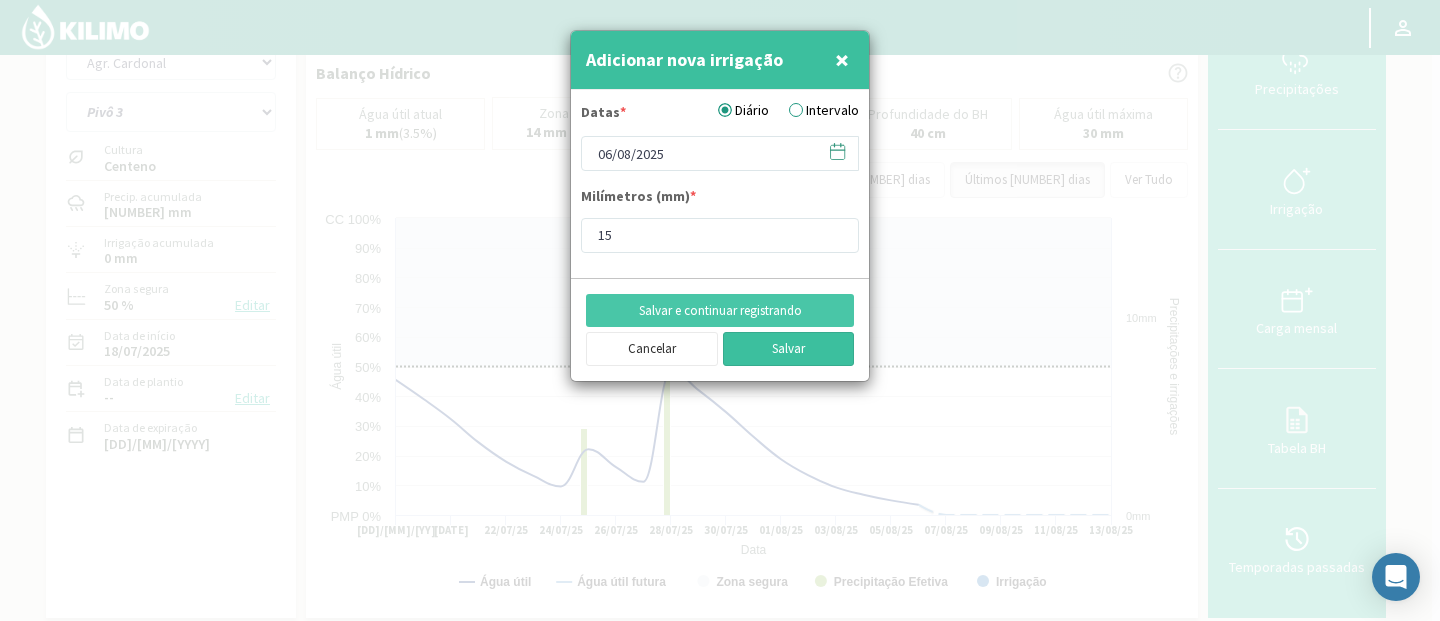 click on "Salvar" at bounding box center [789, 349] 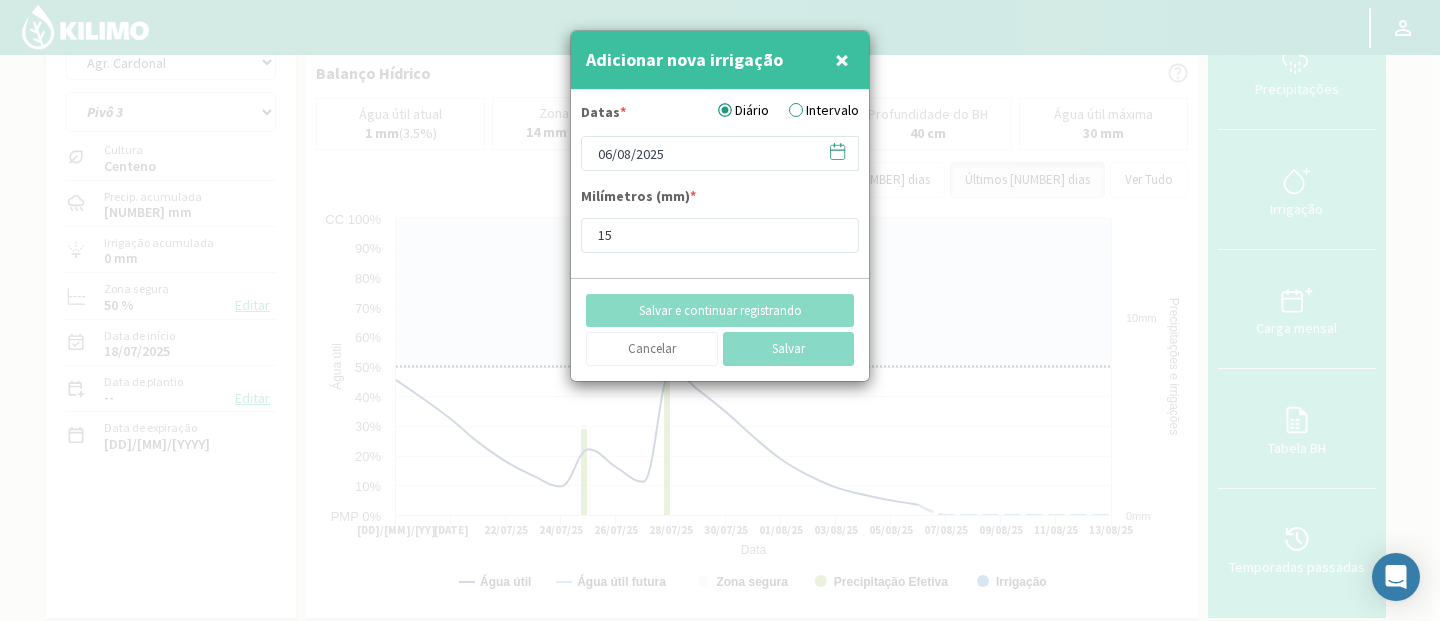 type on "07/08/2025" 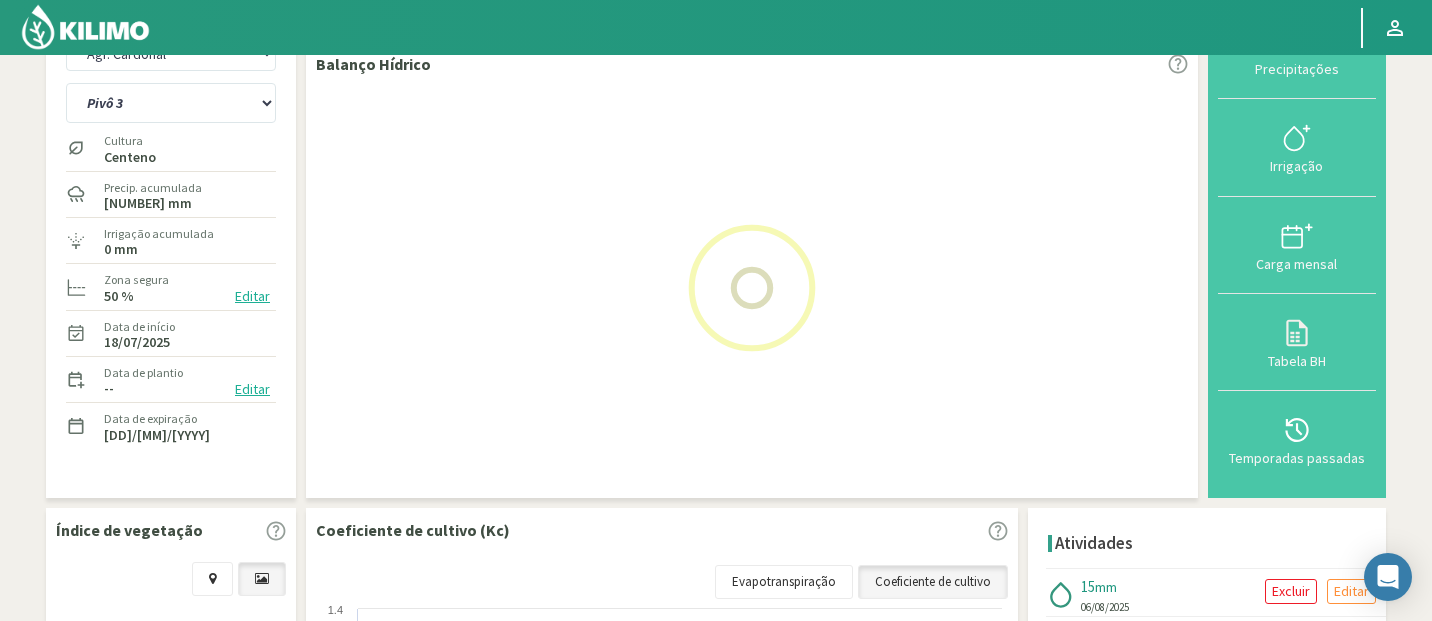 scroll, scrollTop: 70, scrollLeft: 0, axis: vertical 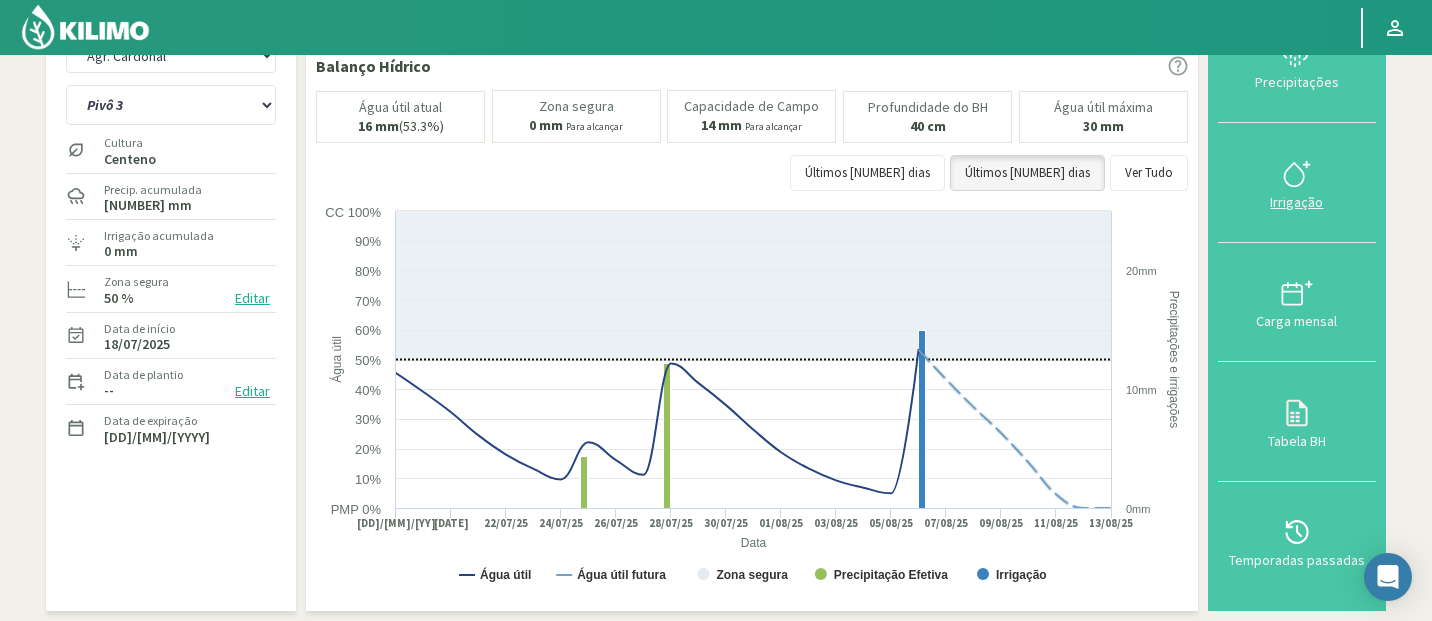 click at bounding box center [1297, 185] 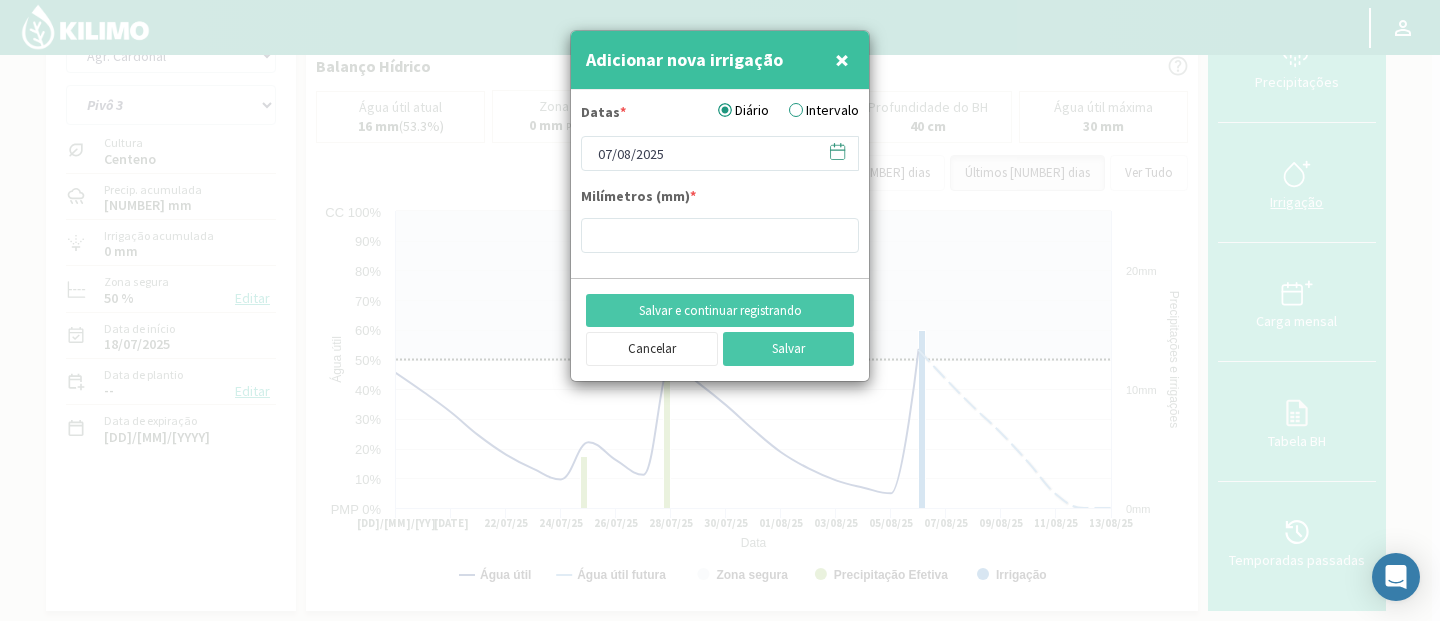 type on "15" 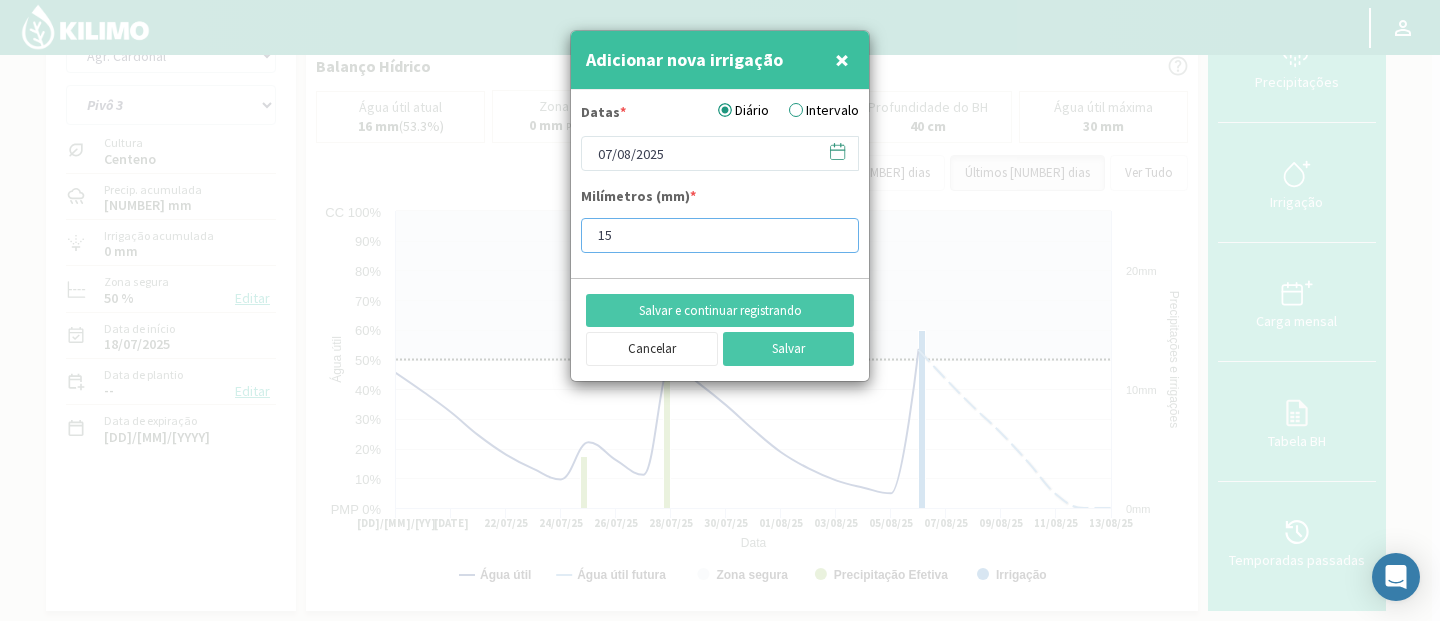 click on "15" at bounding box center (720, 235) 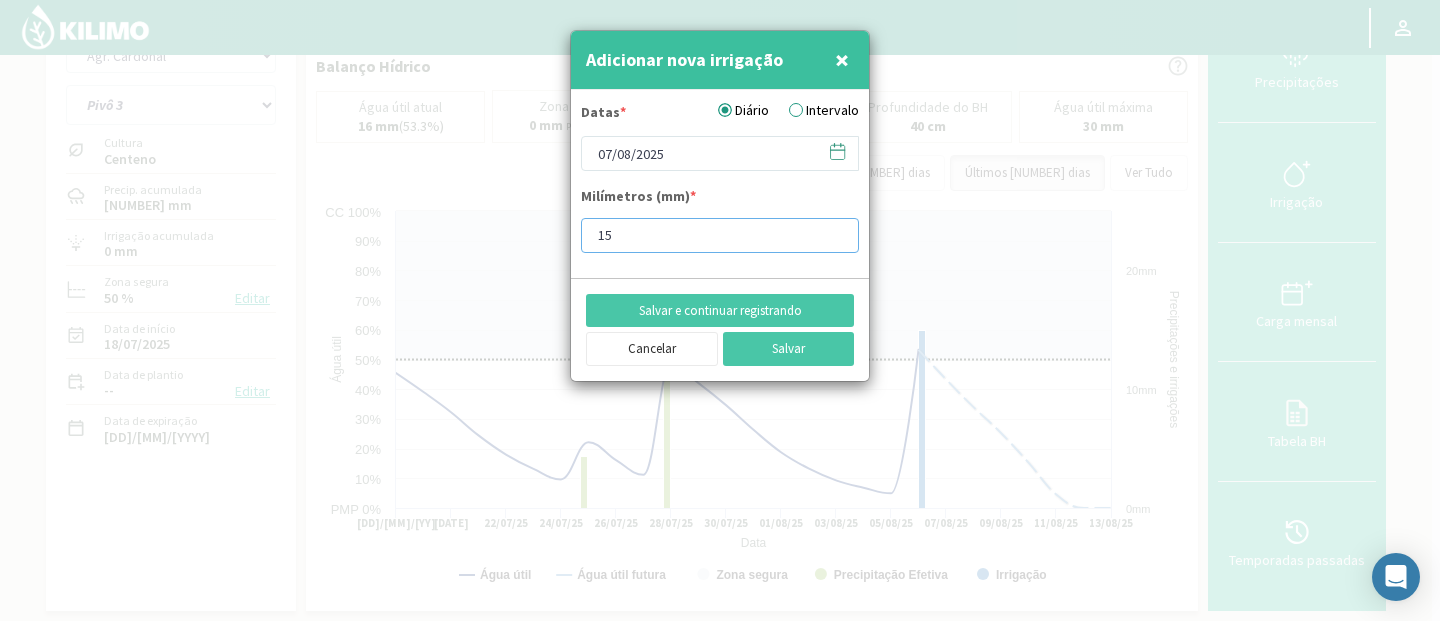 drag, startPoint x: 620, startPoint y: 233, endPoint x: 581, endPoint y: 235, distance: 39.051247 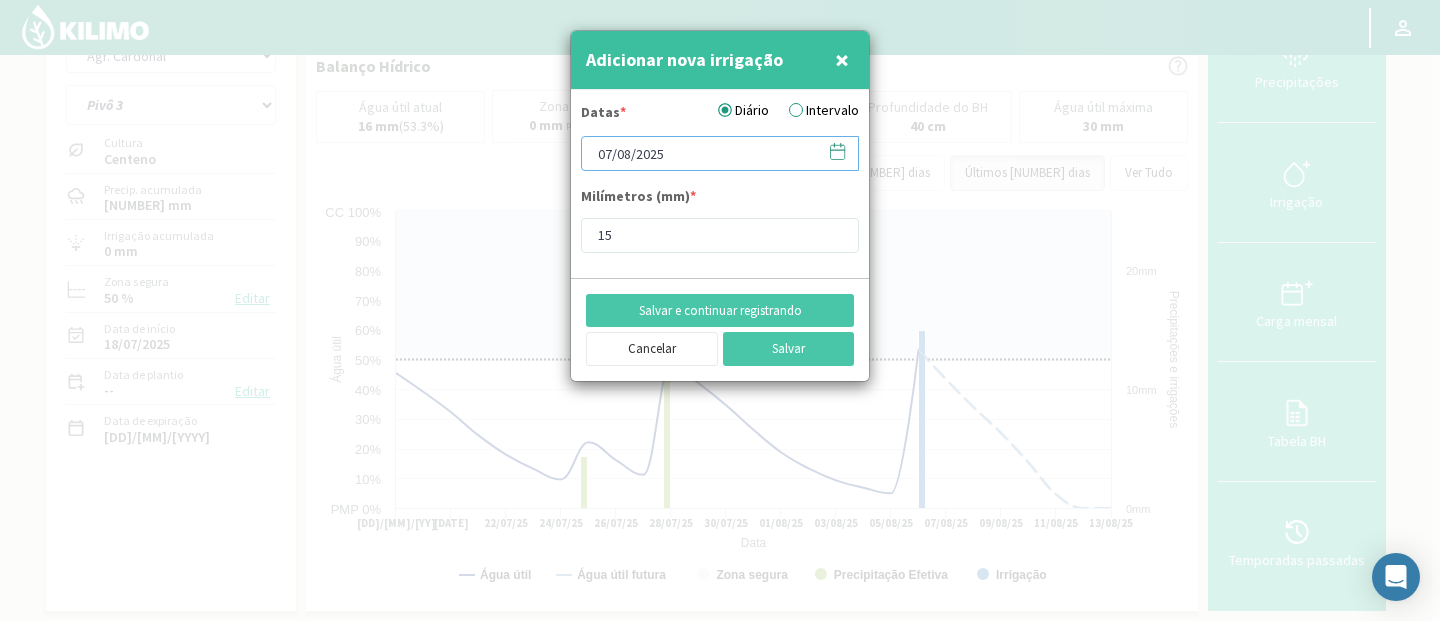 click on "07/08/2025" at bounding box center [720, 153] 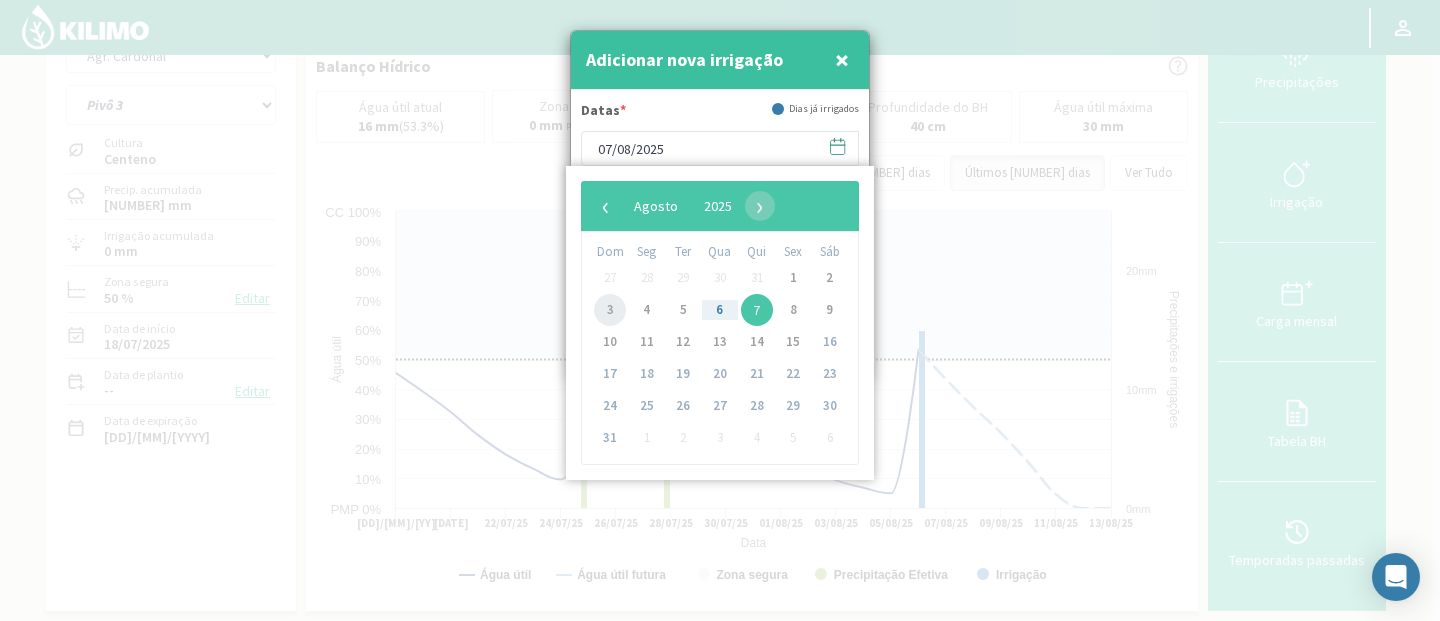 click on "3" 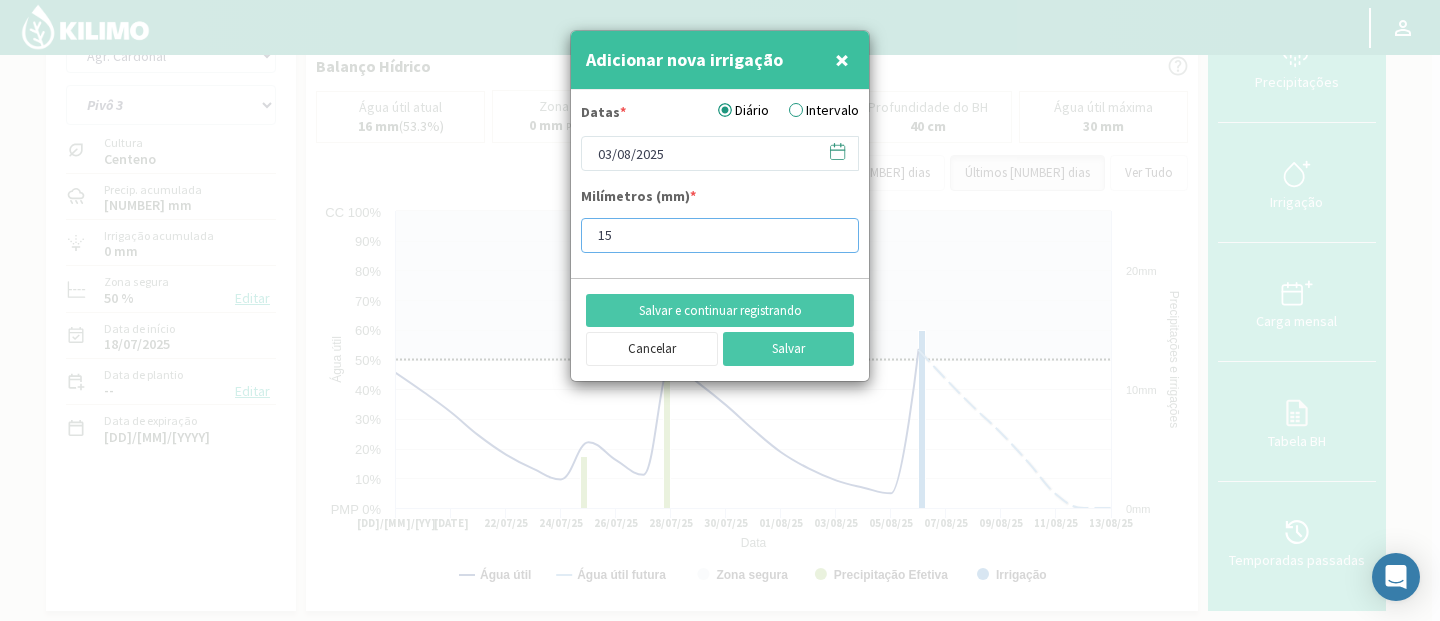 drag, startPoint x: 685, startPoint y: 240, endPoint x: 591, endPoint y: 239, distance: 94.00532 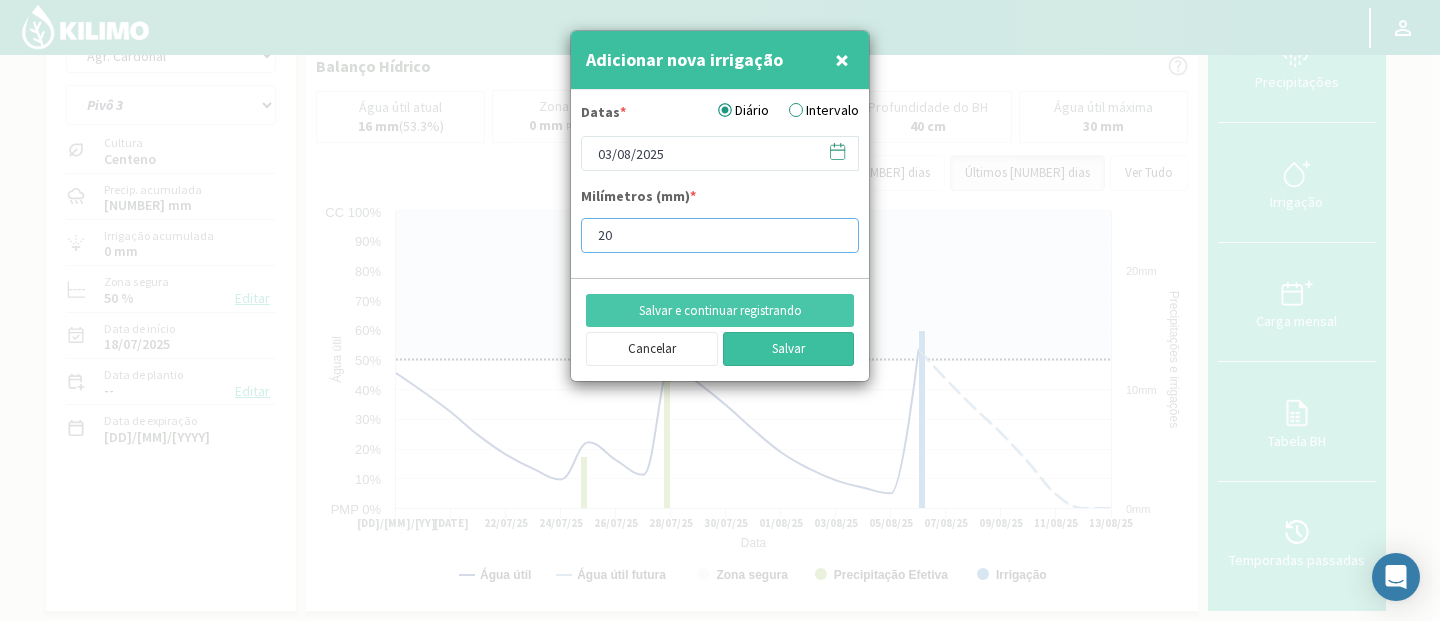 type on "20" 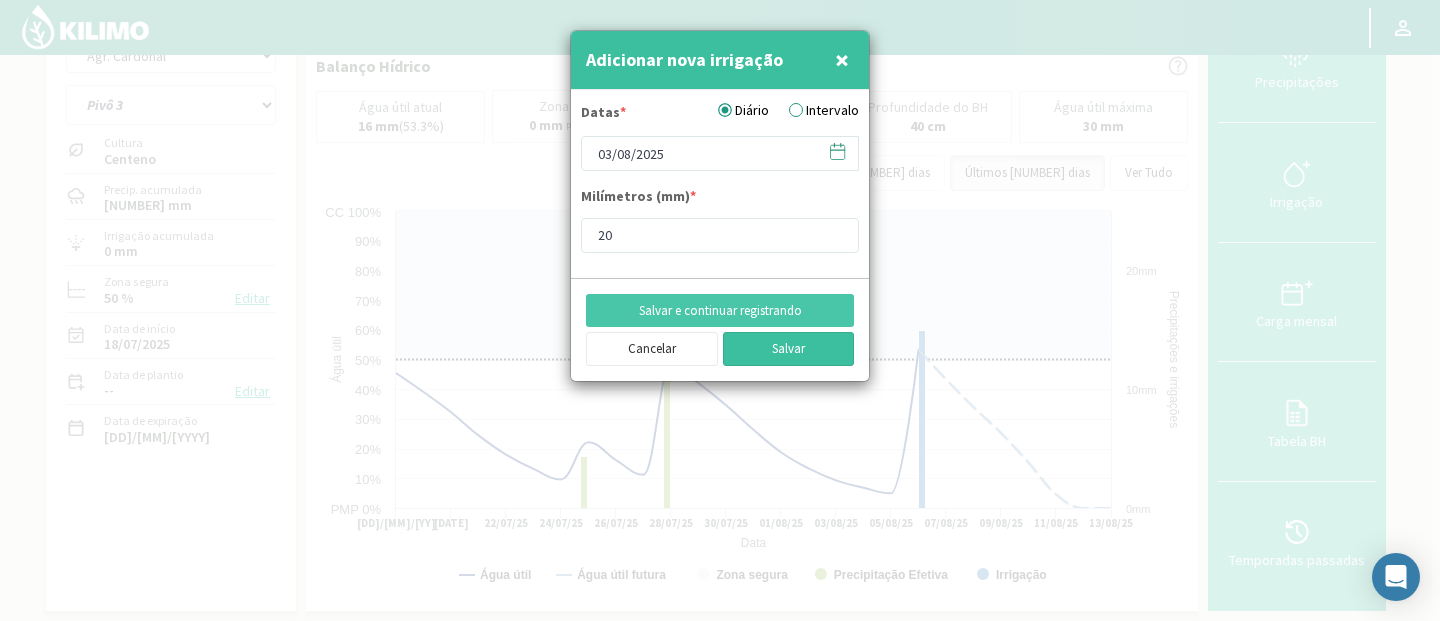 click on "Salvar" at bounding box center [789, 349] 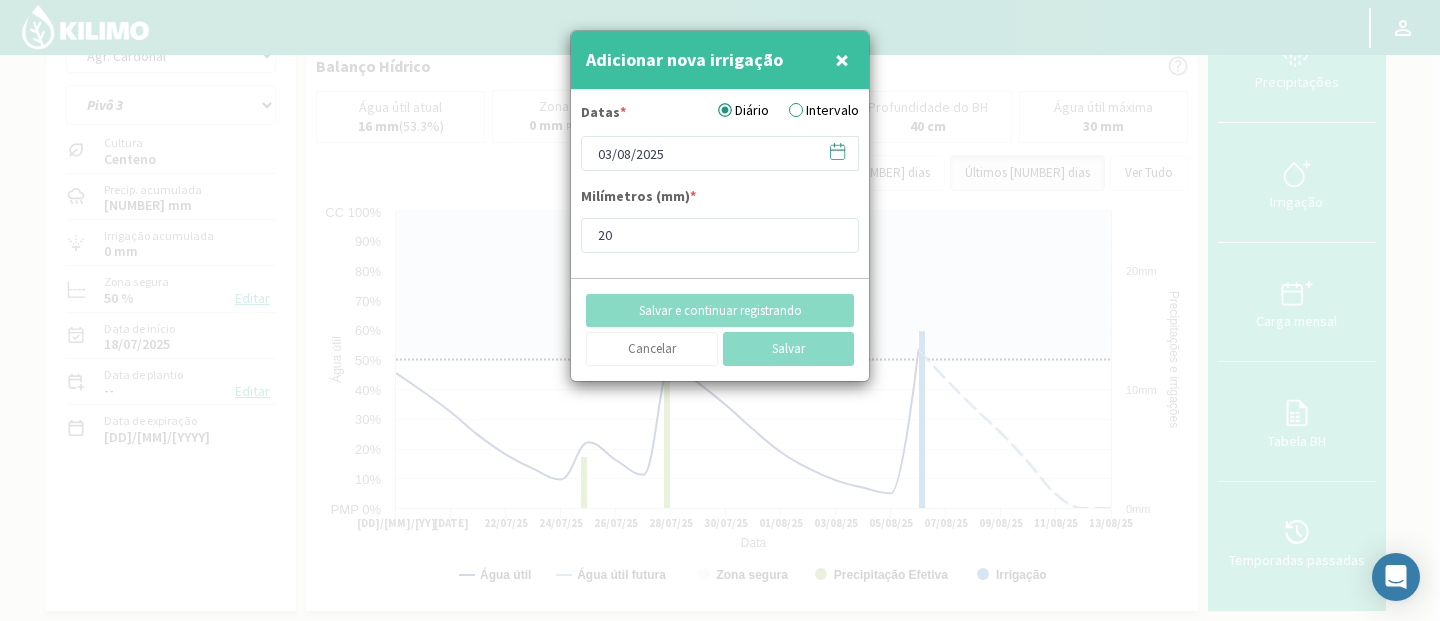 type on "07/08/2025" 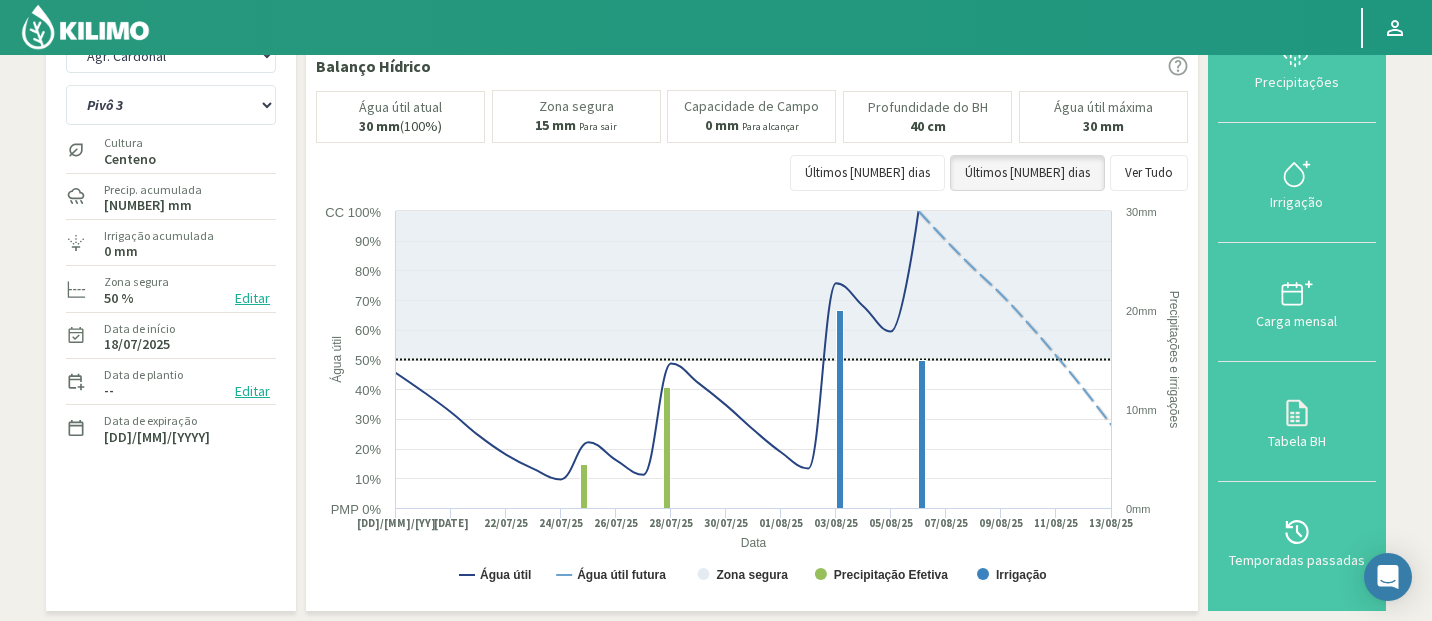 scroll, scrollTop: 0, scrollLeft: 0, axis: both 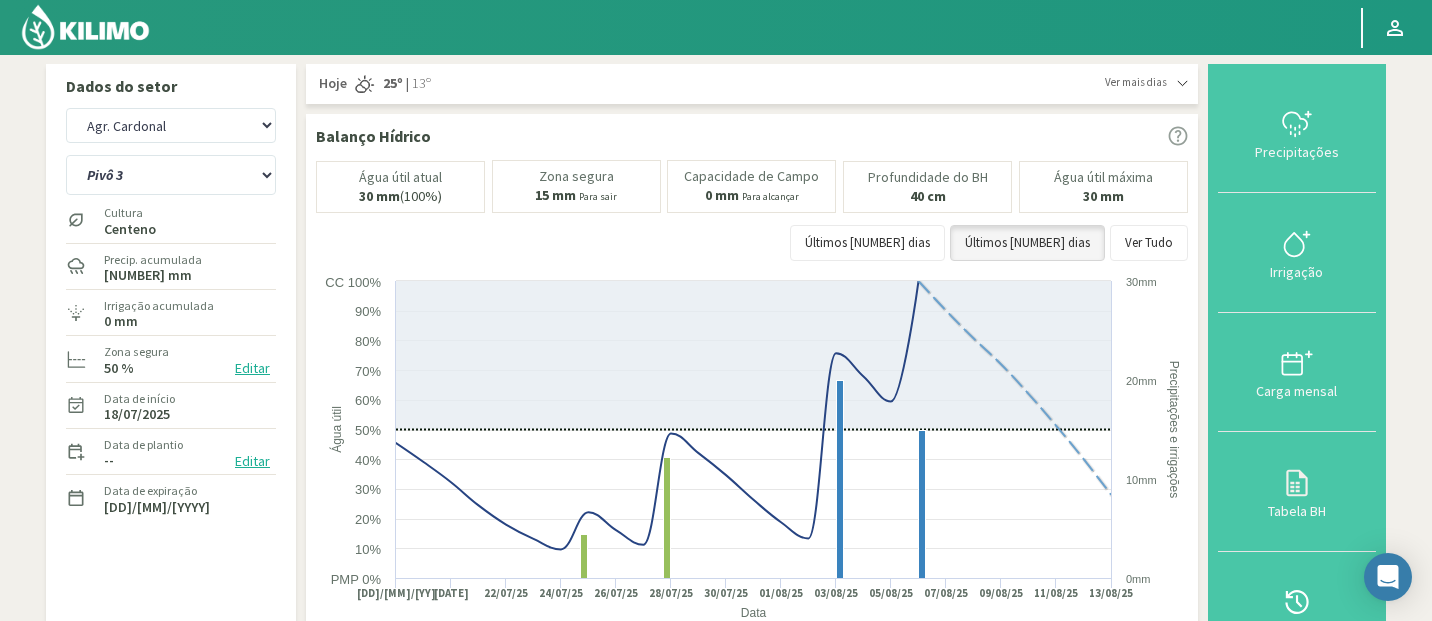 click 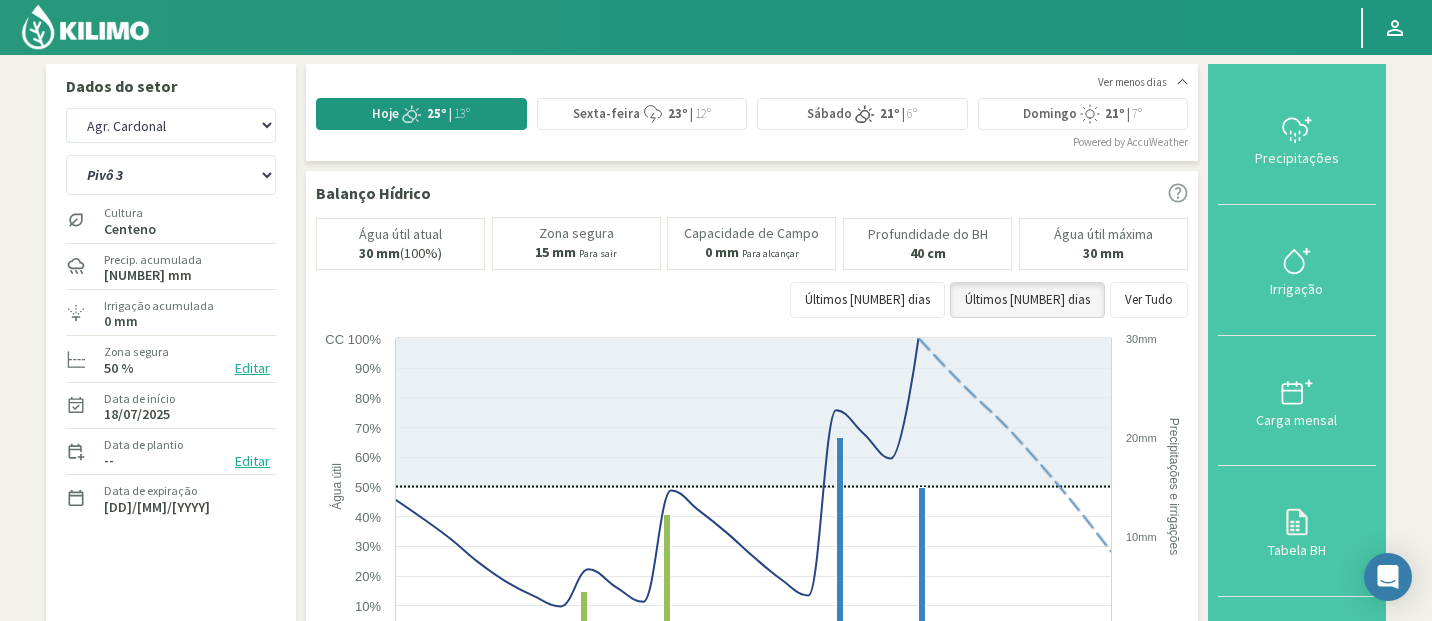 click on "23º" 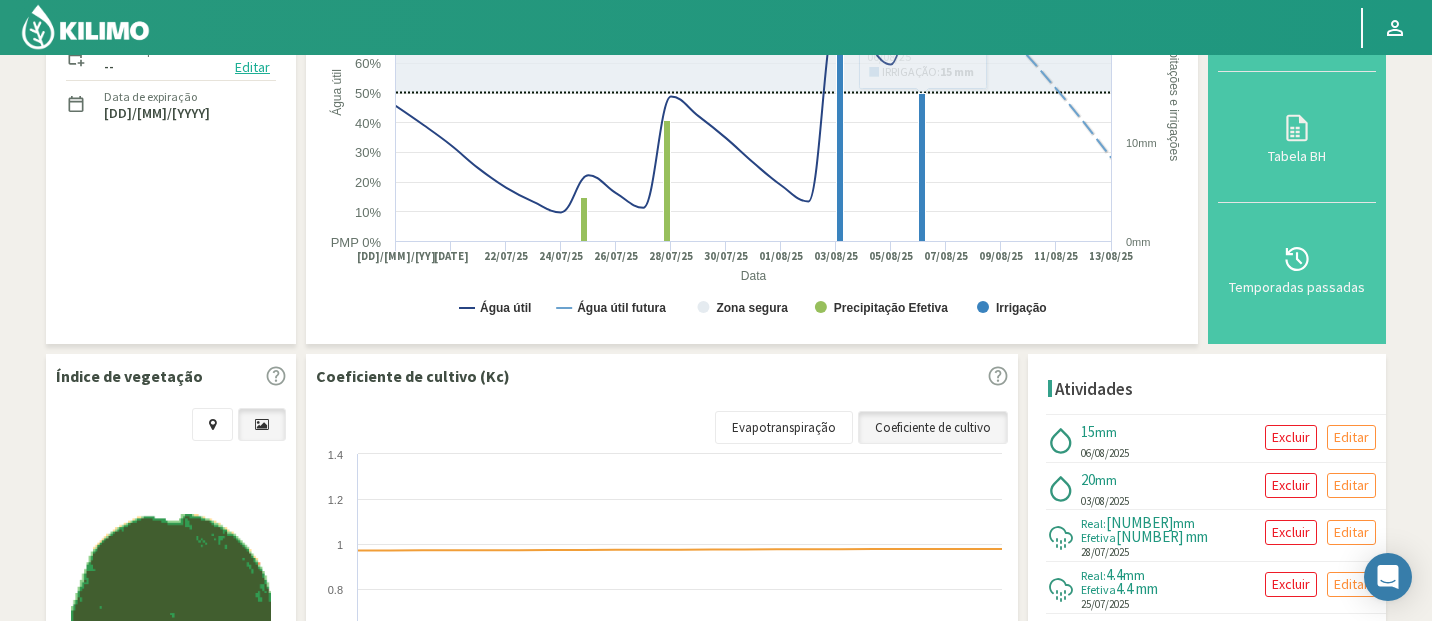 scroll, scrollTop: 398, scrollLeft: 0, axis: vertical 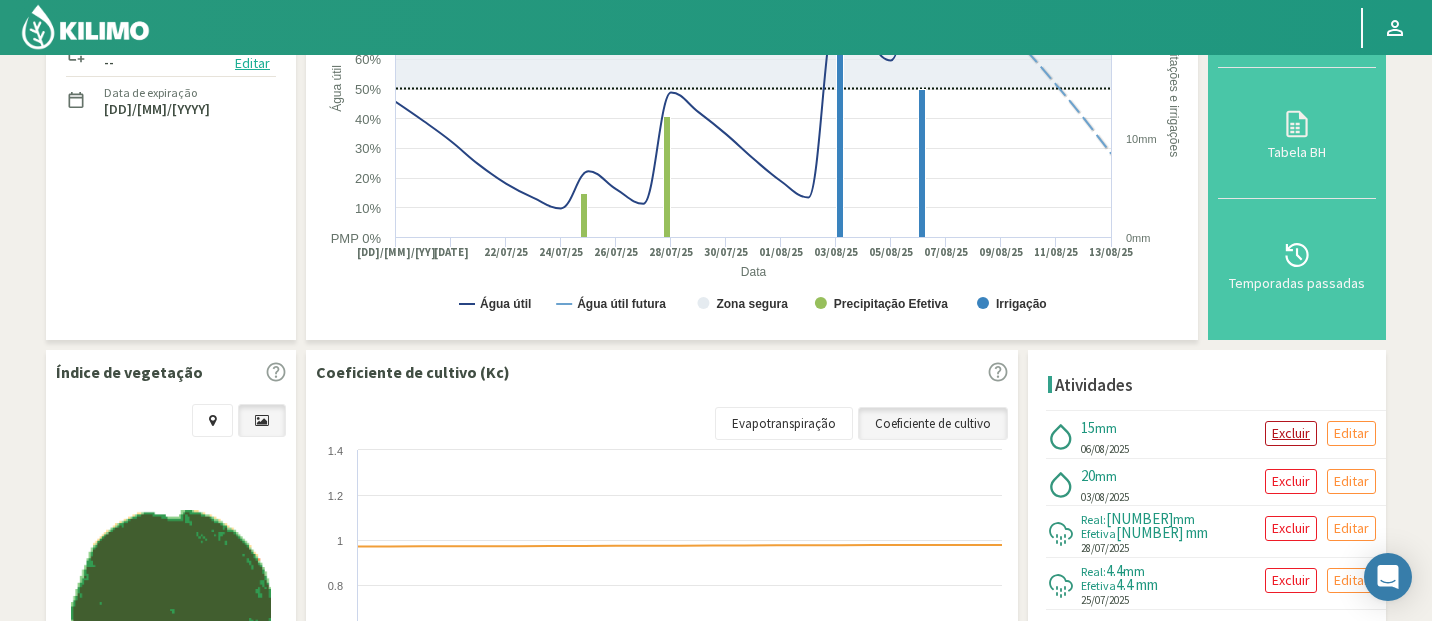 click on "Excluir" 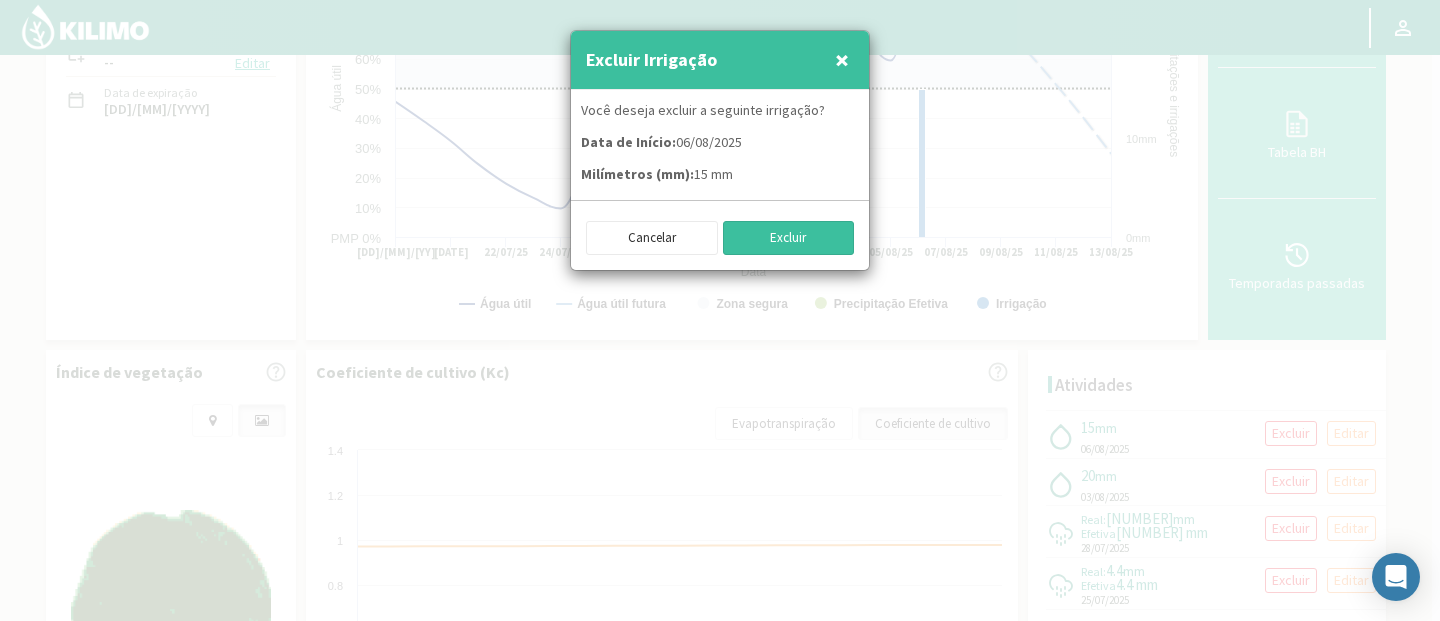 click on "Excluir" at bounding box center (789, 238) 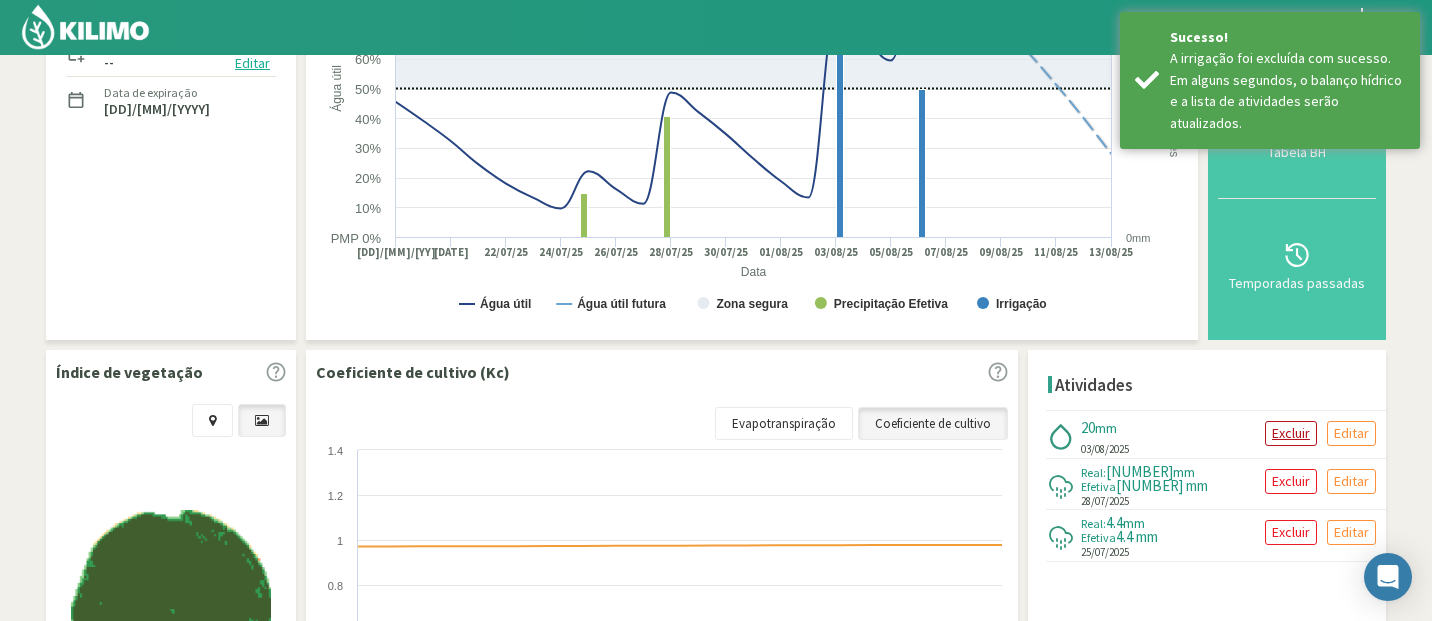 click on "Excluir" 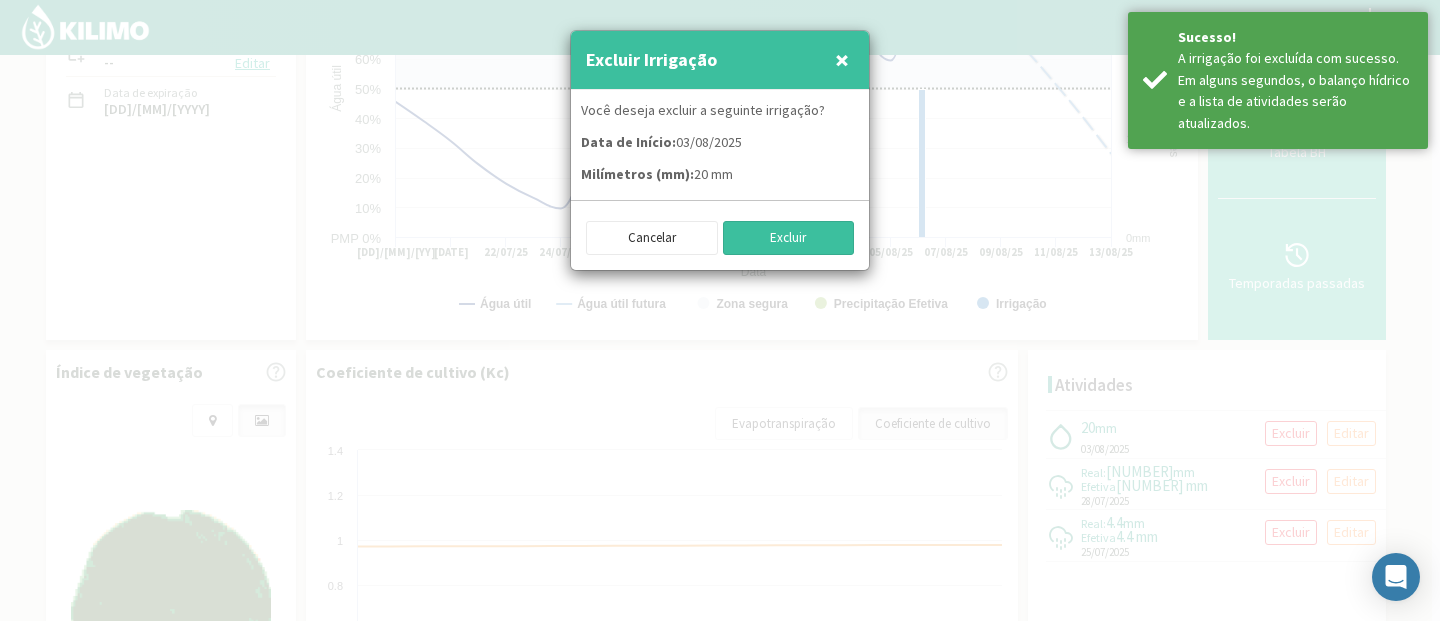 click on "Excluir" at bounding box center (789, 238) 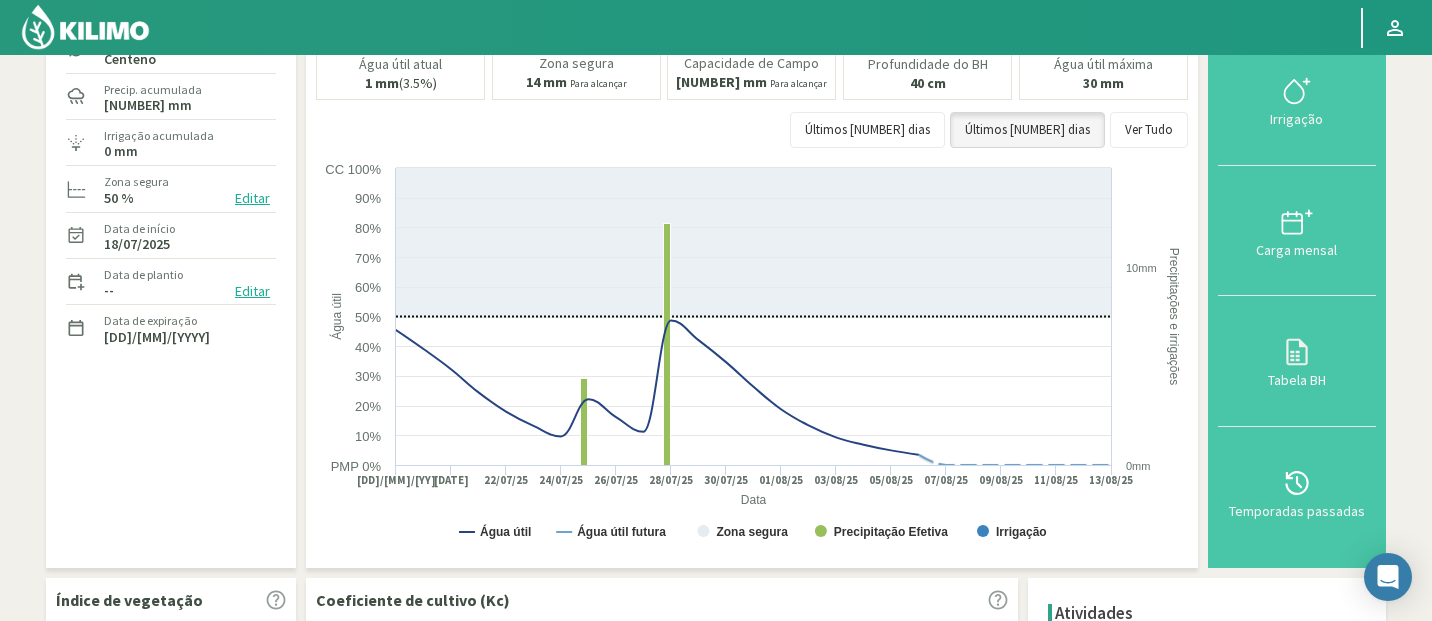 scroll, scrollTop: 0, scrollLeft: 0, axis: both 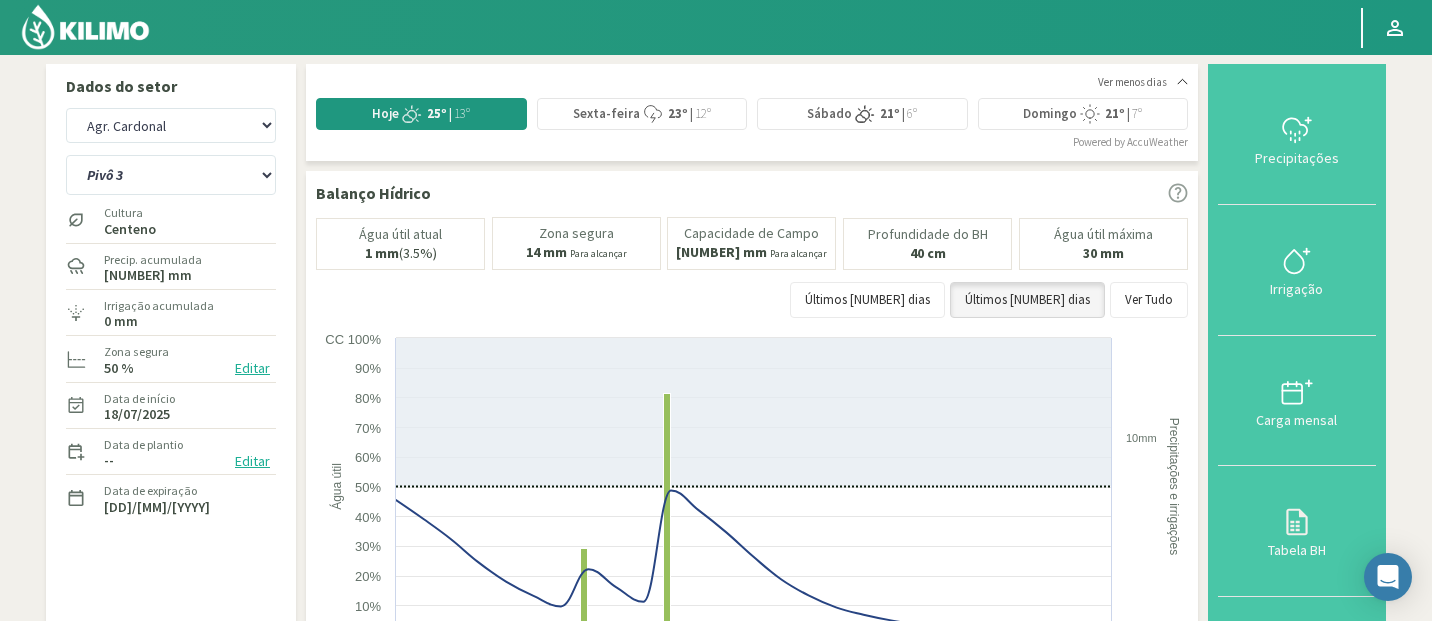 click on "Editar" 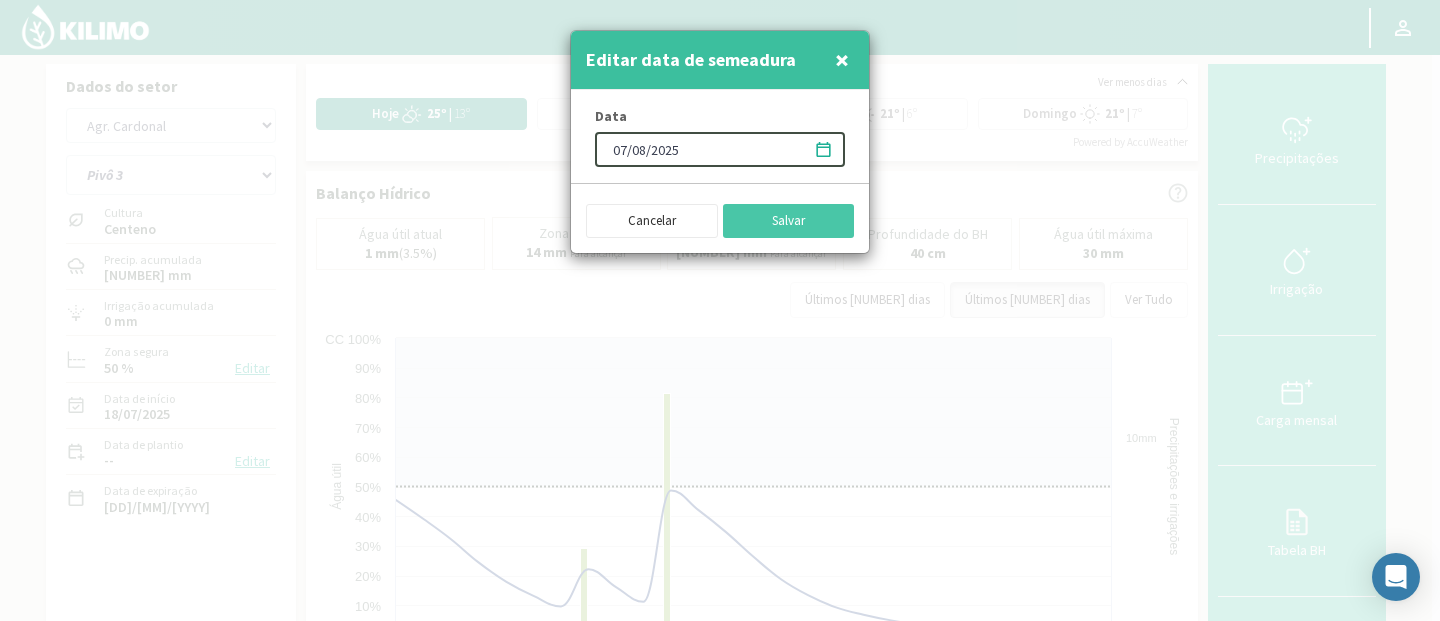 click on "×" at bounding box center [842, 59] 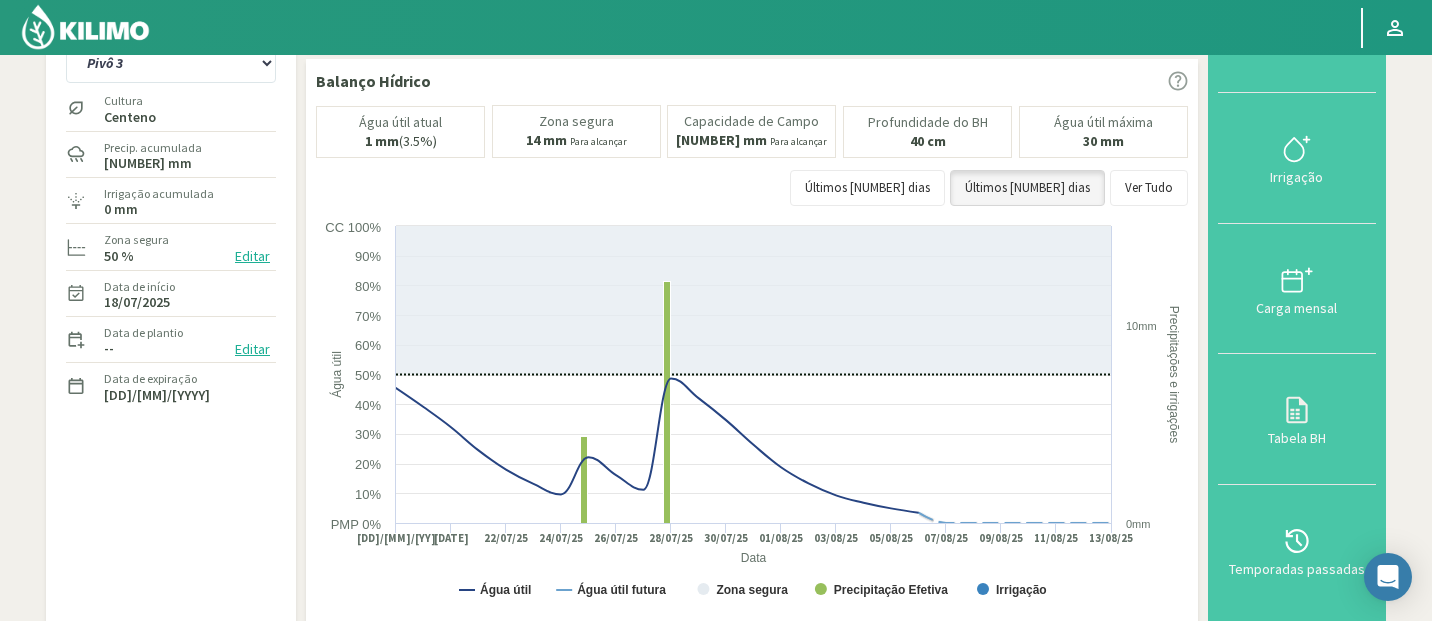 scroll, scrollTop: 116, scrollLeft: 0, axis: vertical 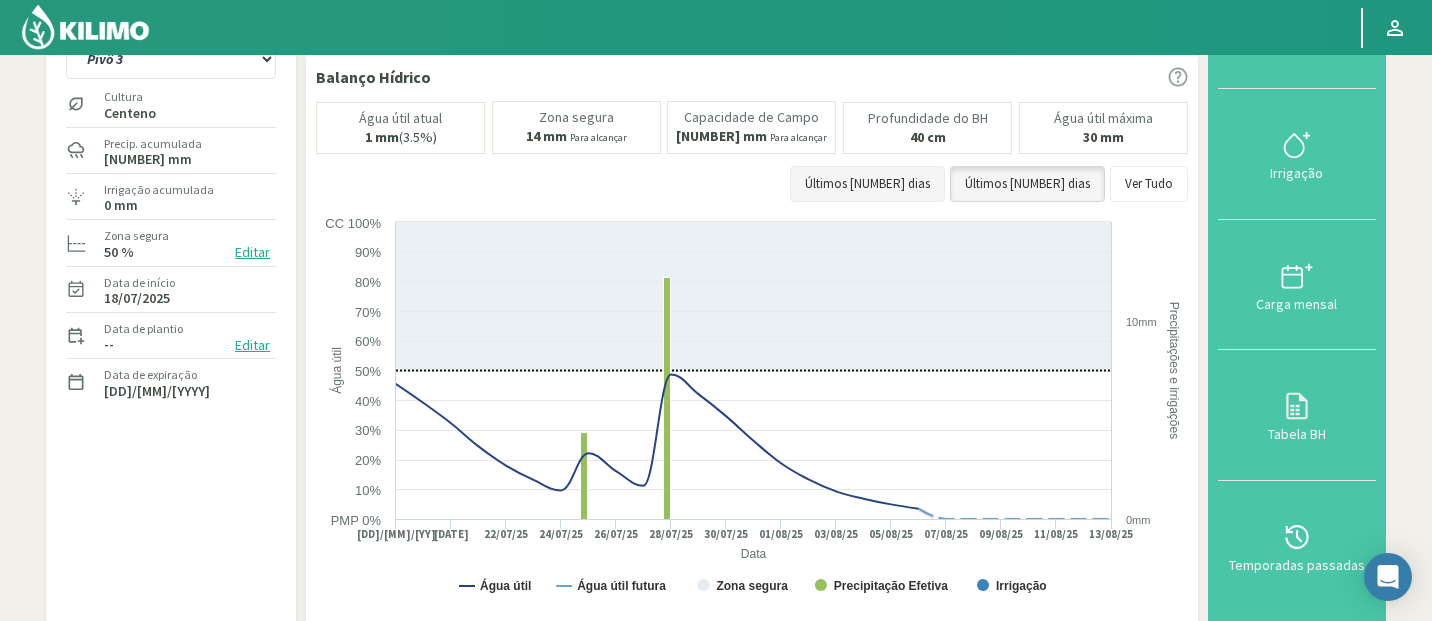 click on "Últimos [NUMBER] dias" at bounding box center (867, 184) 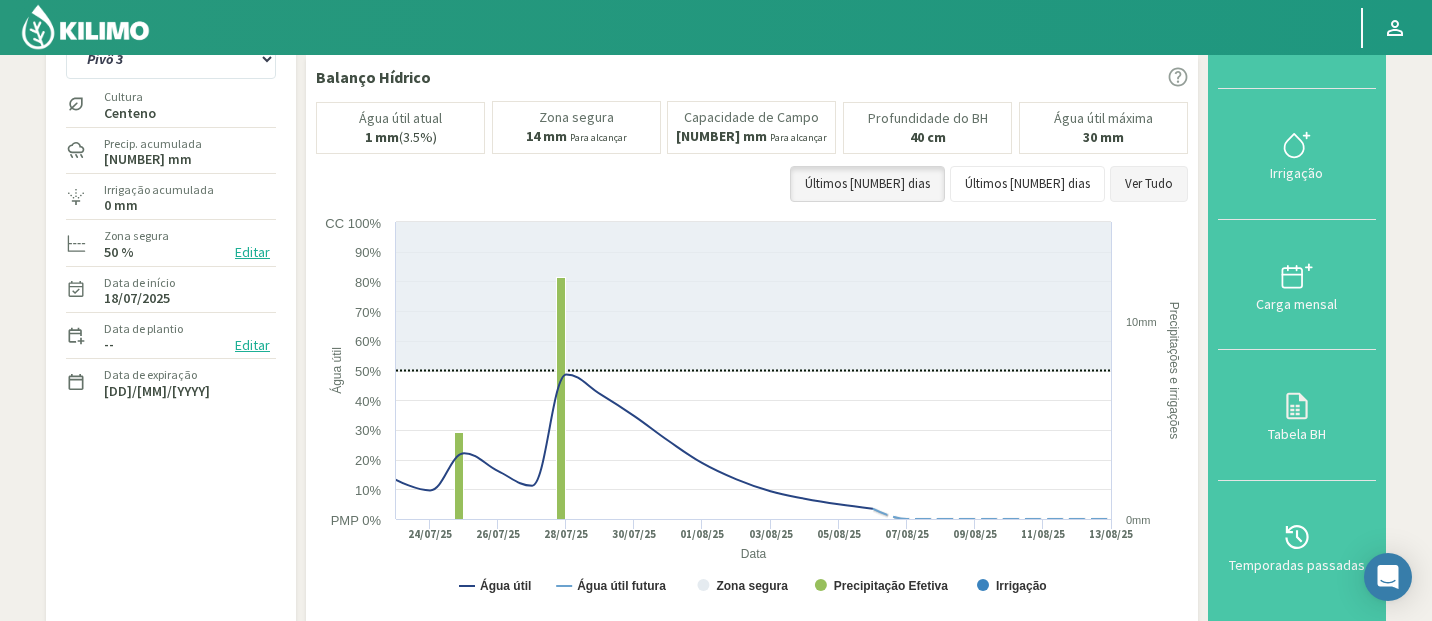 click on "Ver Tudo" at bounding box center [1149, 184] 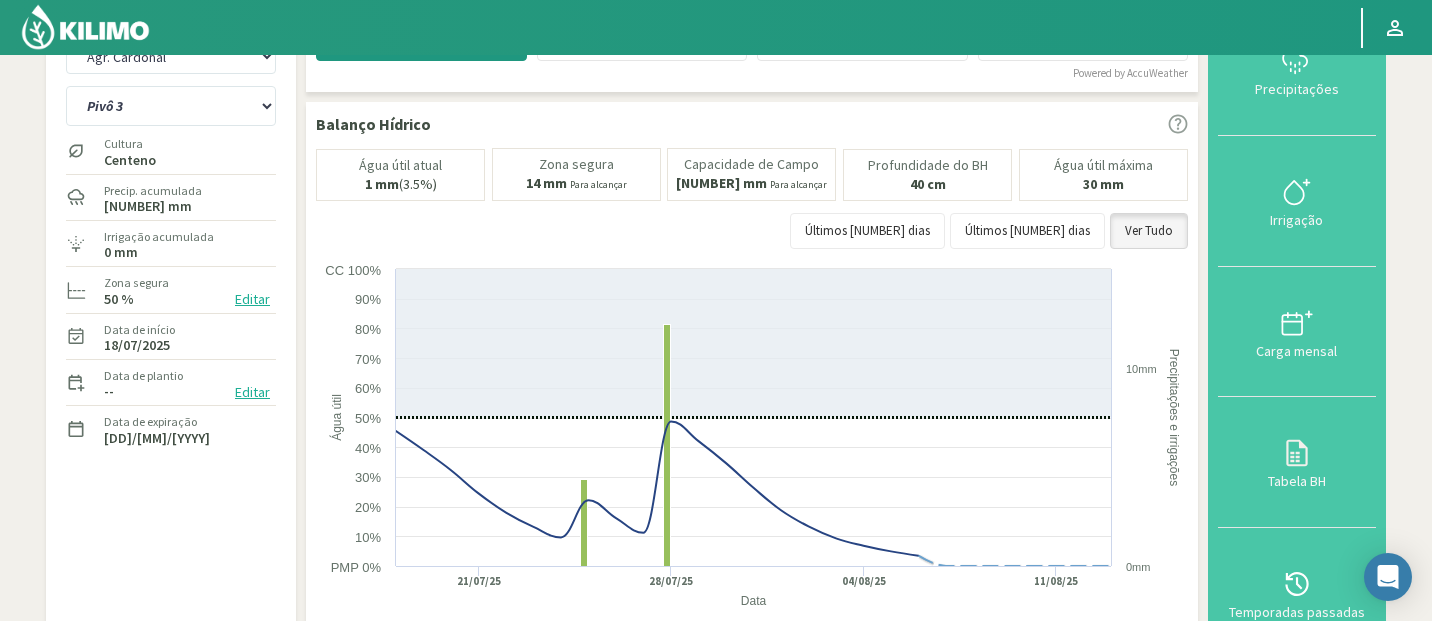 scroll, scrollTop: 28, scrollLeft: 0, axis: vertical 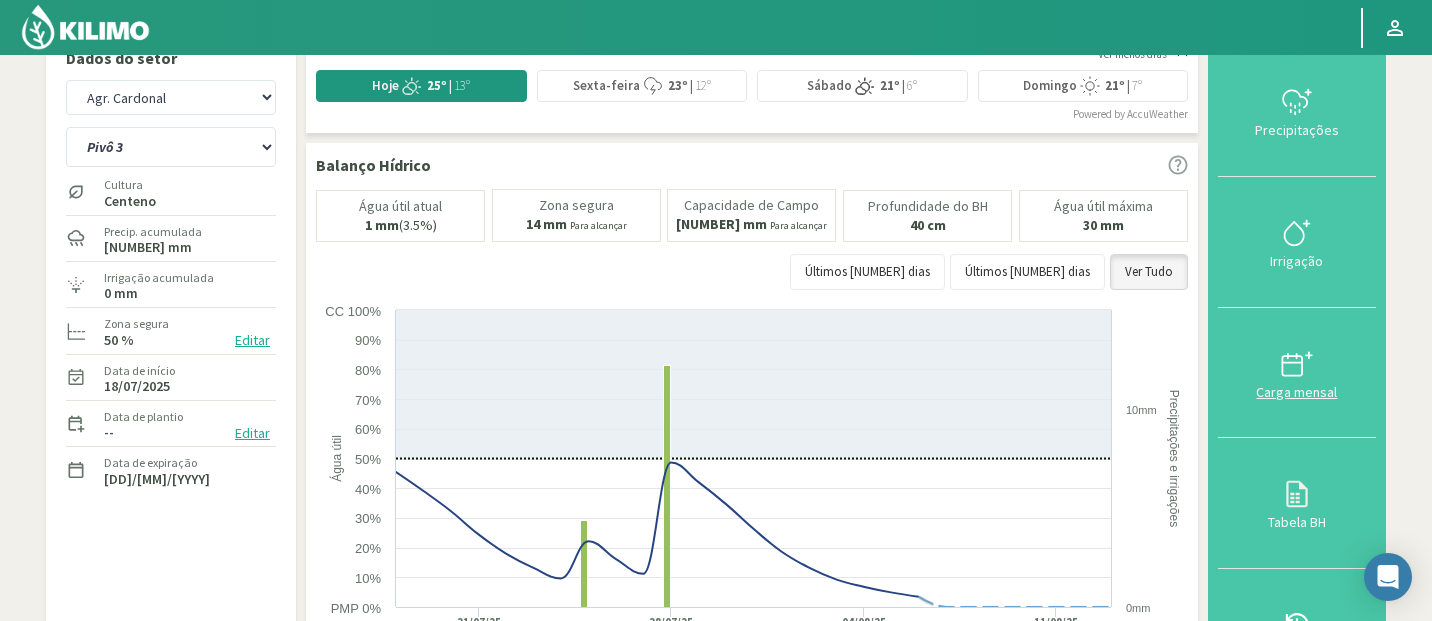 click on "Carga mensal" at bounding box center [1297, 392] 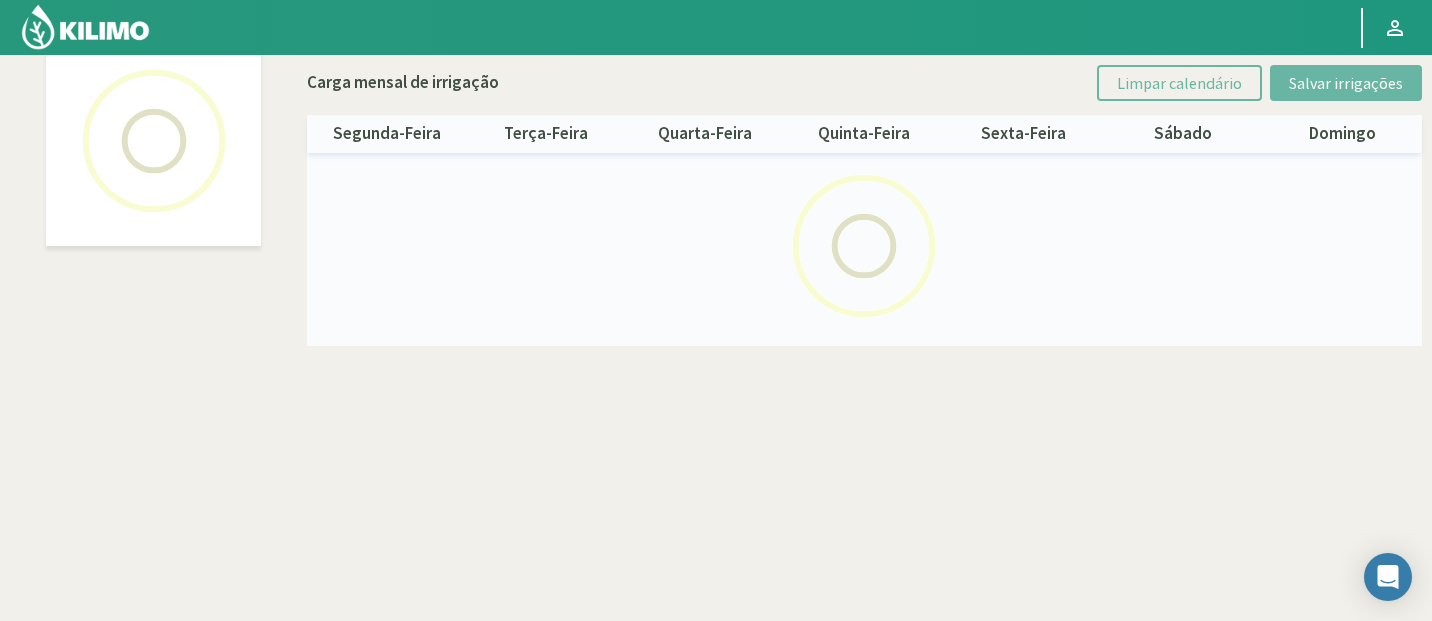select on "103: Object" 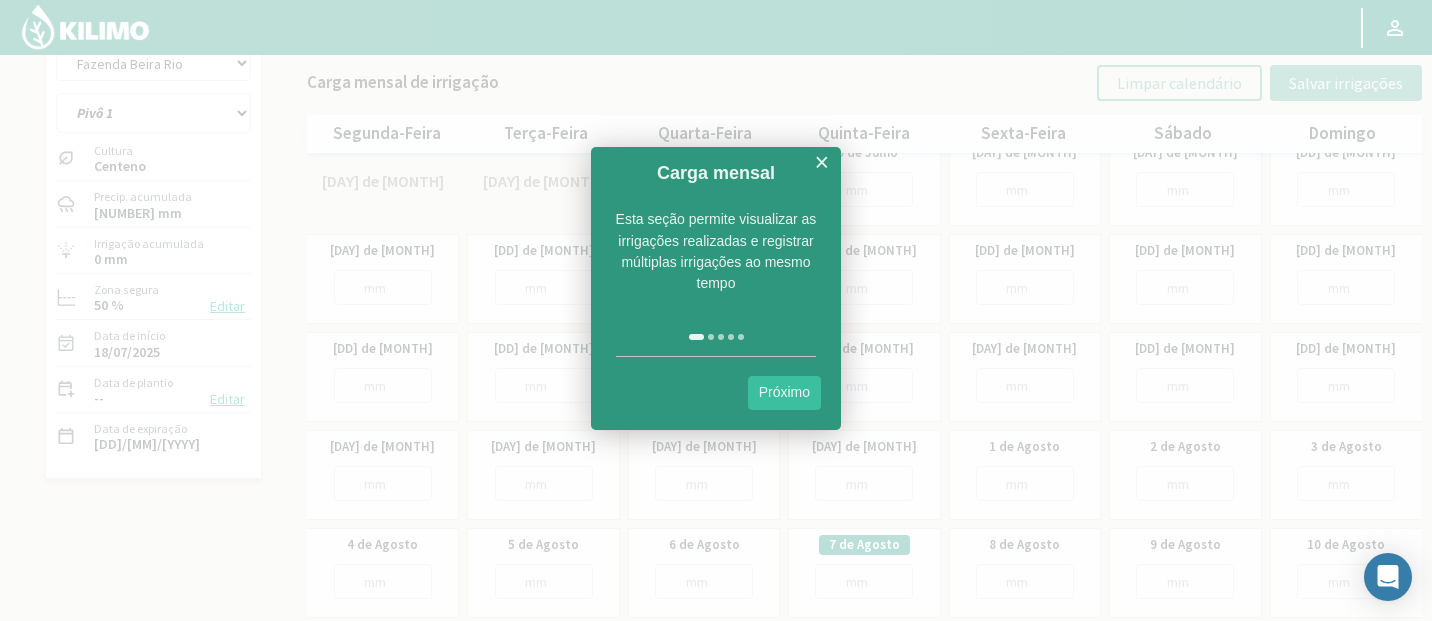 click on "Próximo" at bounding box center (784, 392) 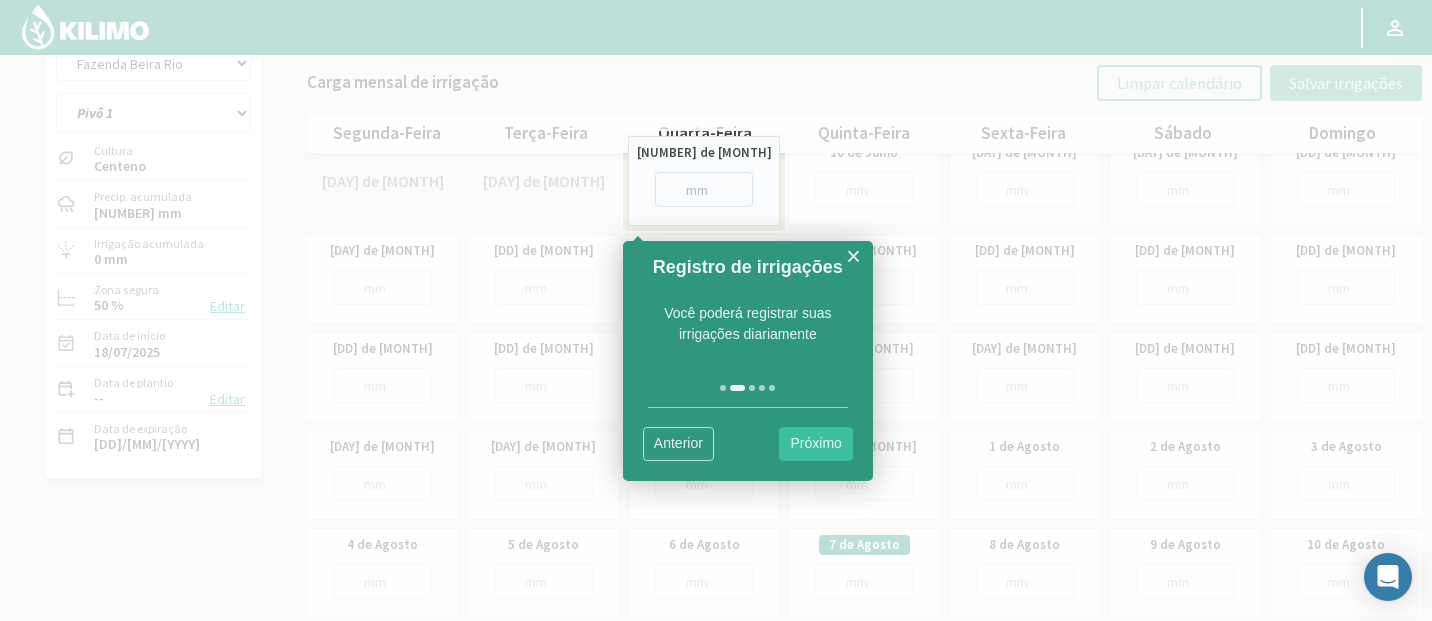 click on "×" at bounding box center [853, 256] 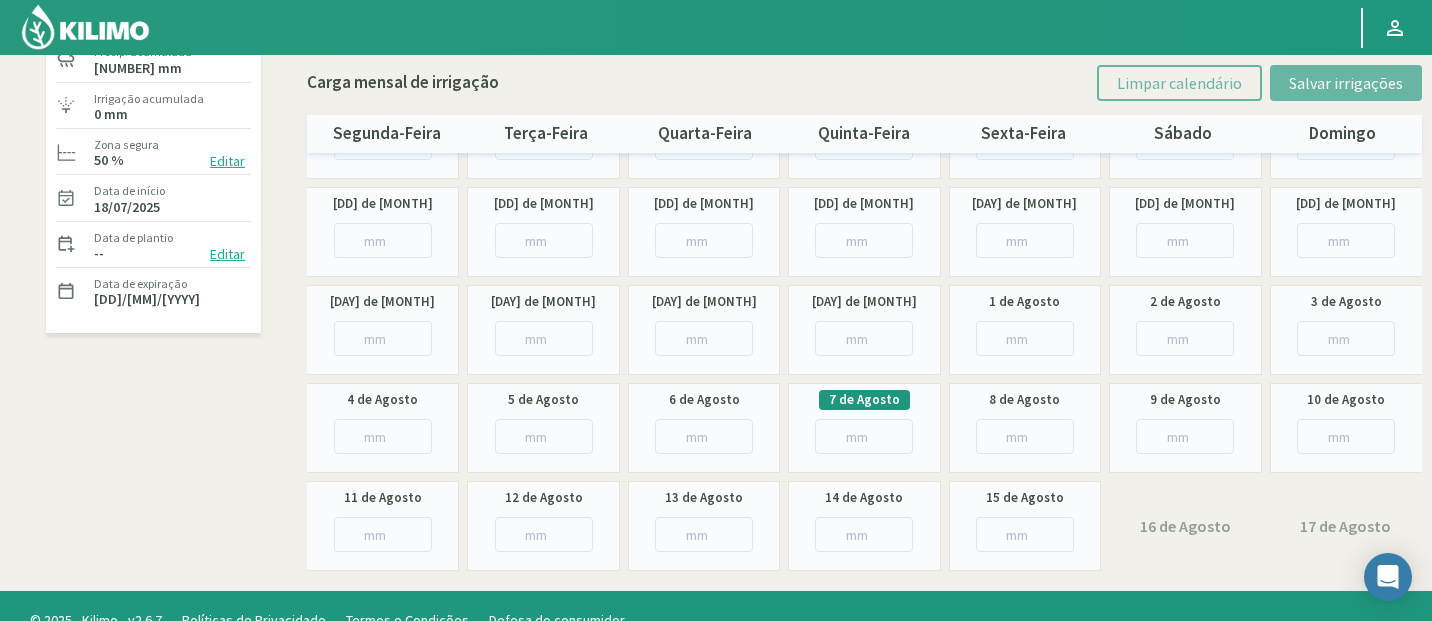scroll, scrollTop: 0, scrollLeft: 0, axis: both 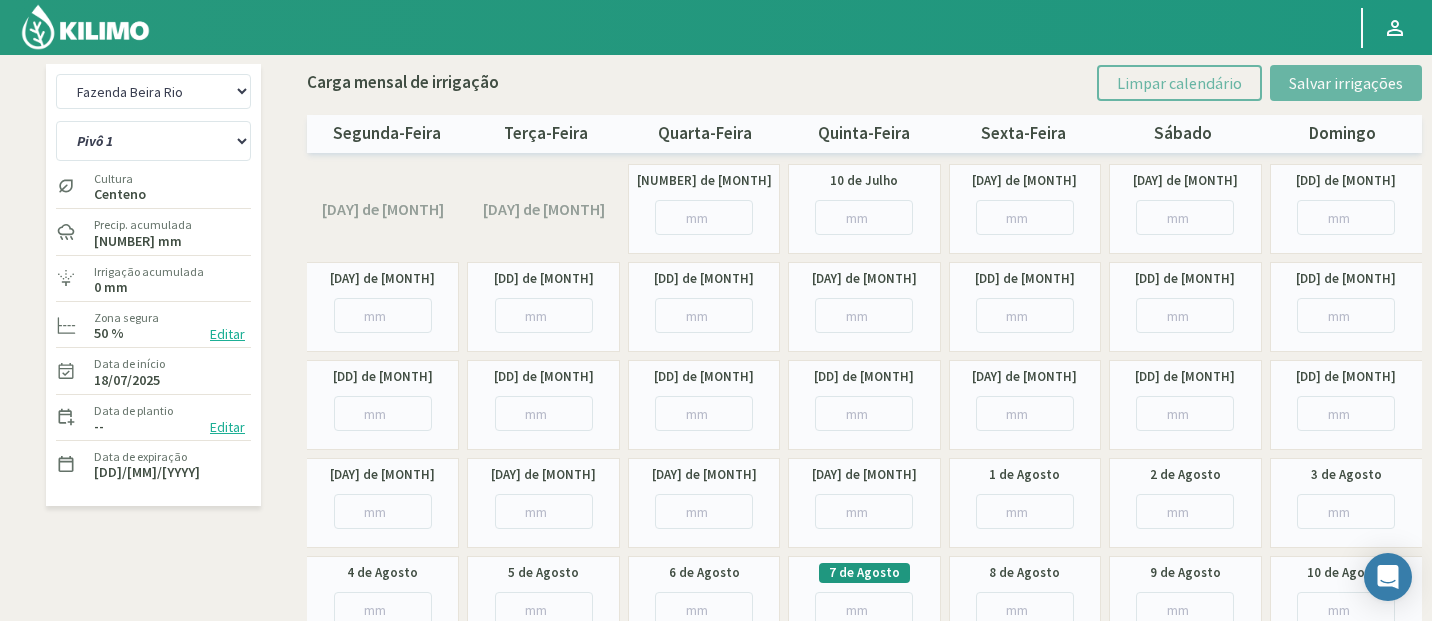 click 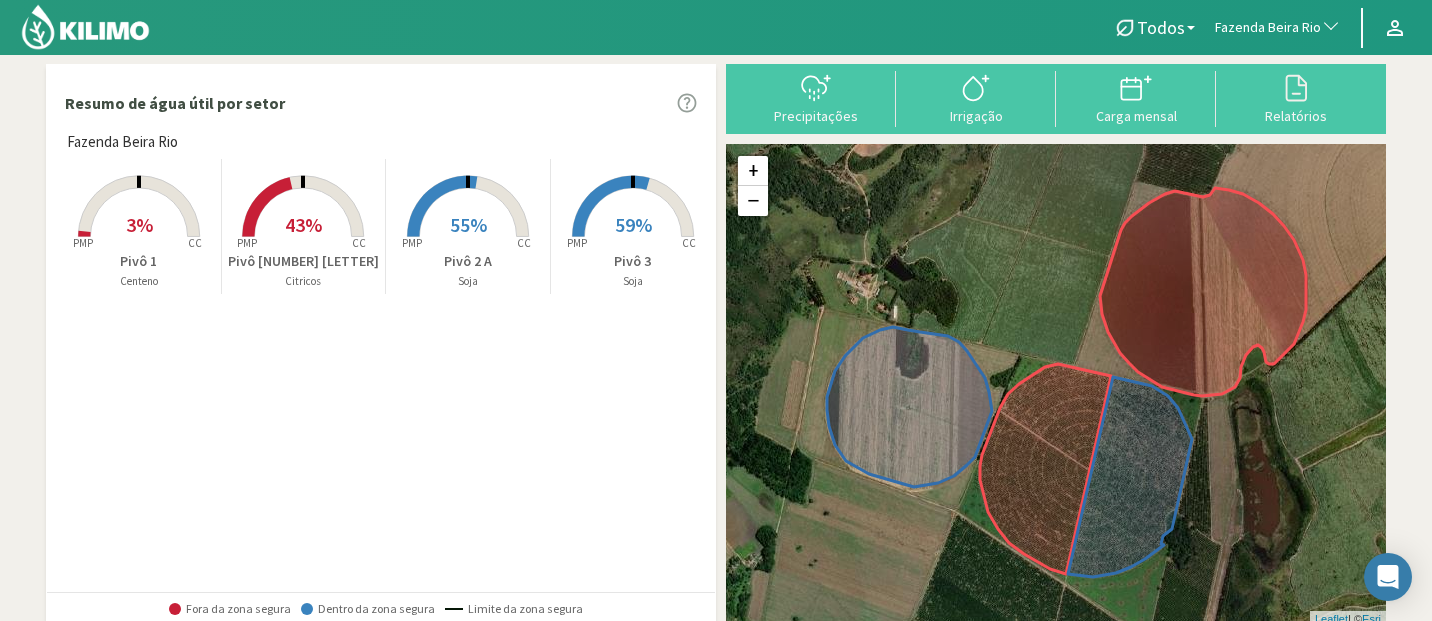 click 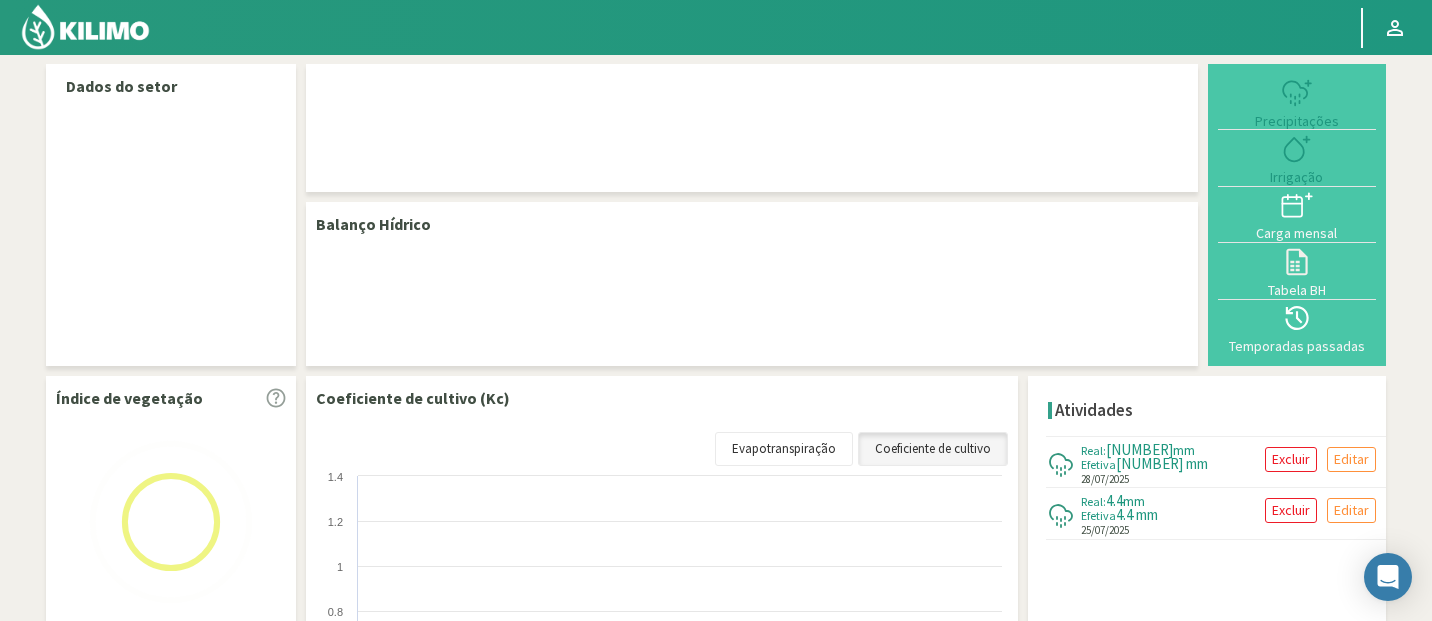 select on "103: Object" 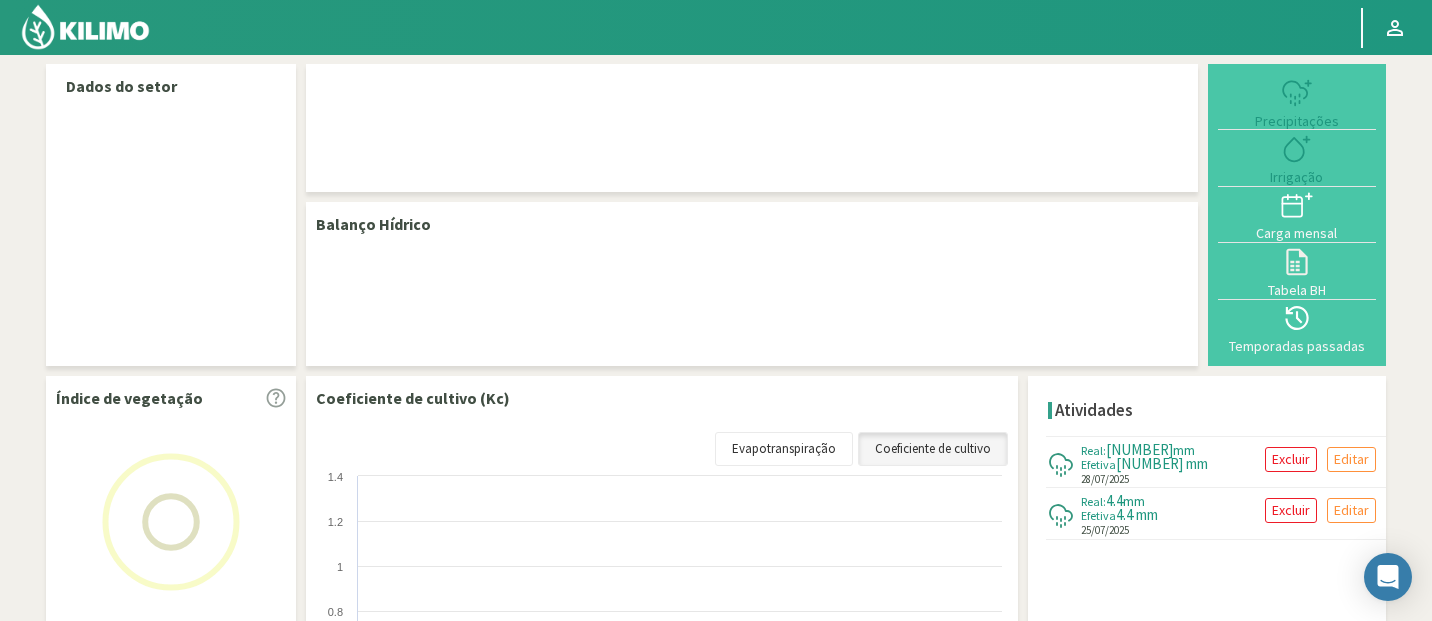 select on "1: Object" 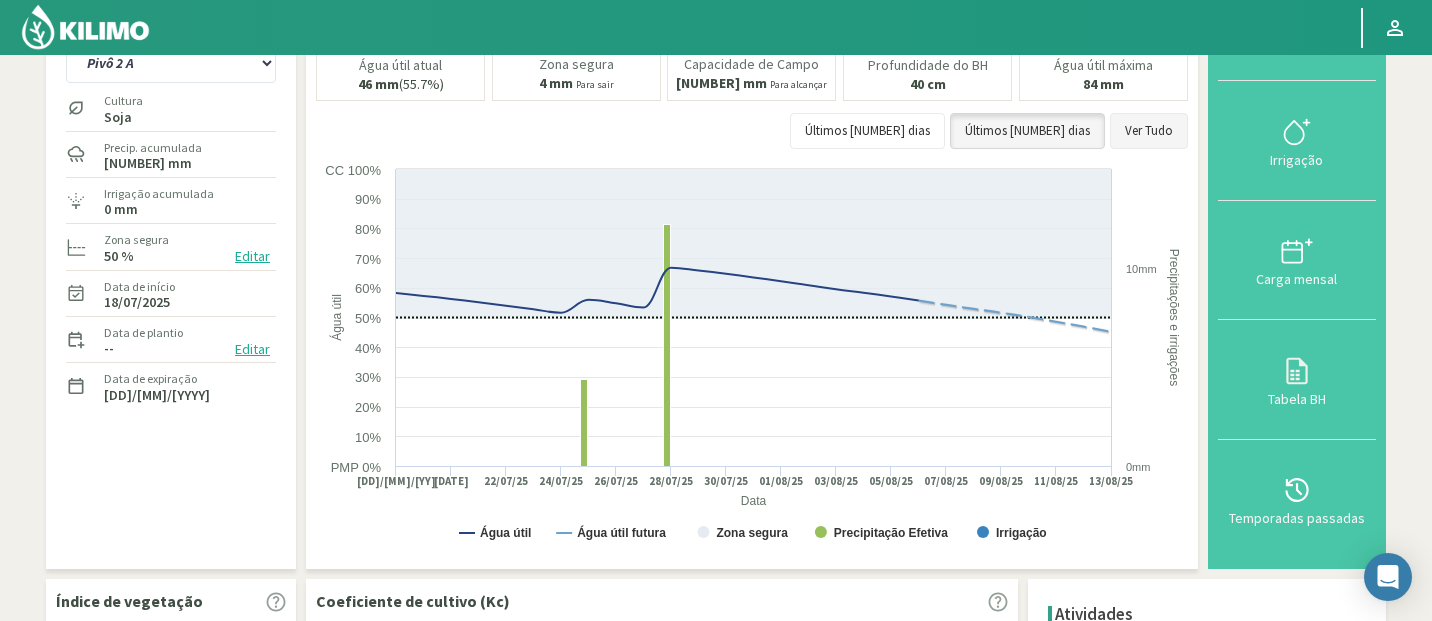 scroll, scrollTop: 133, scrollLeft: 0, axis: vertical 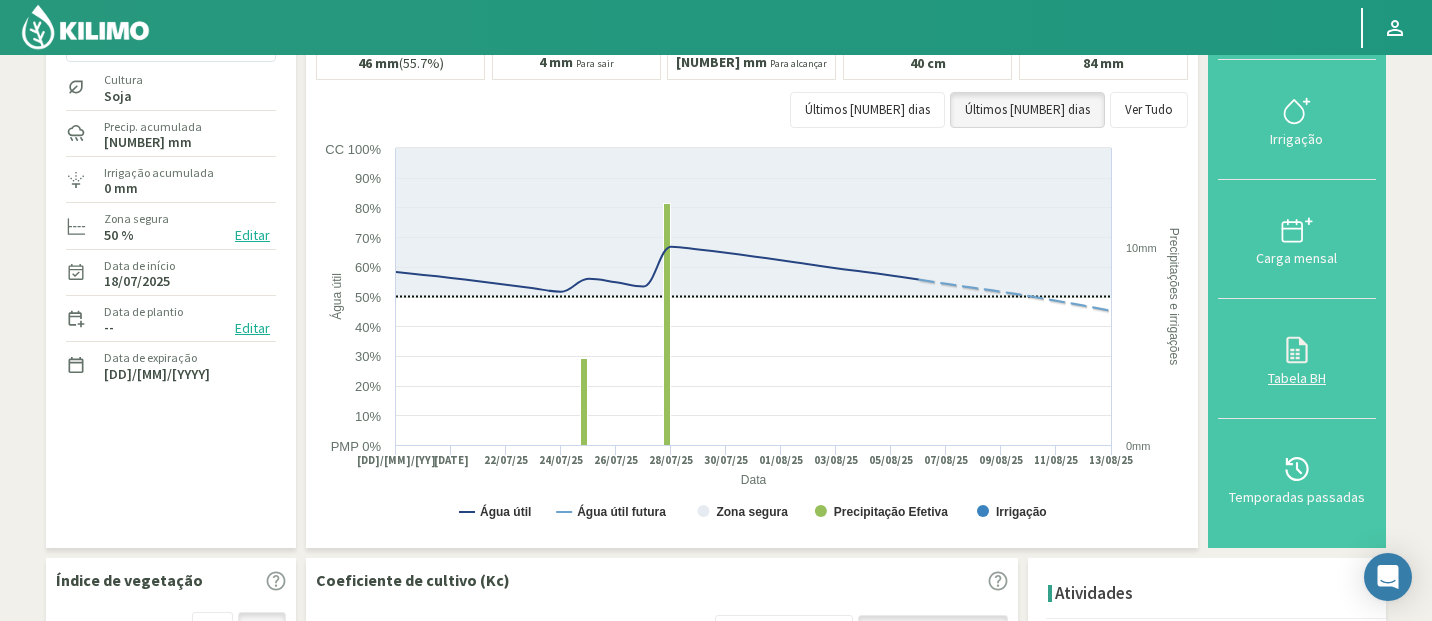 click 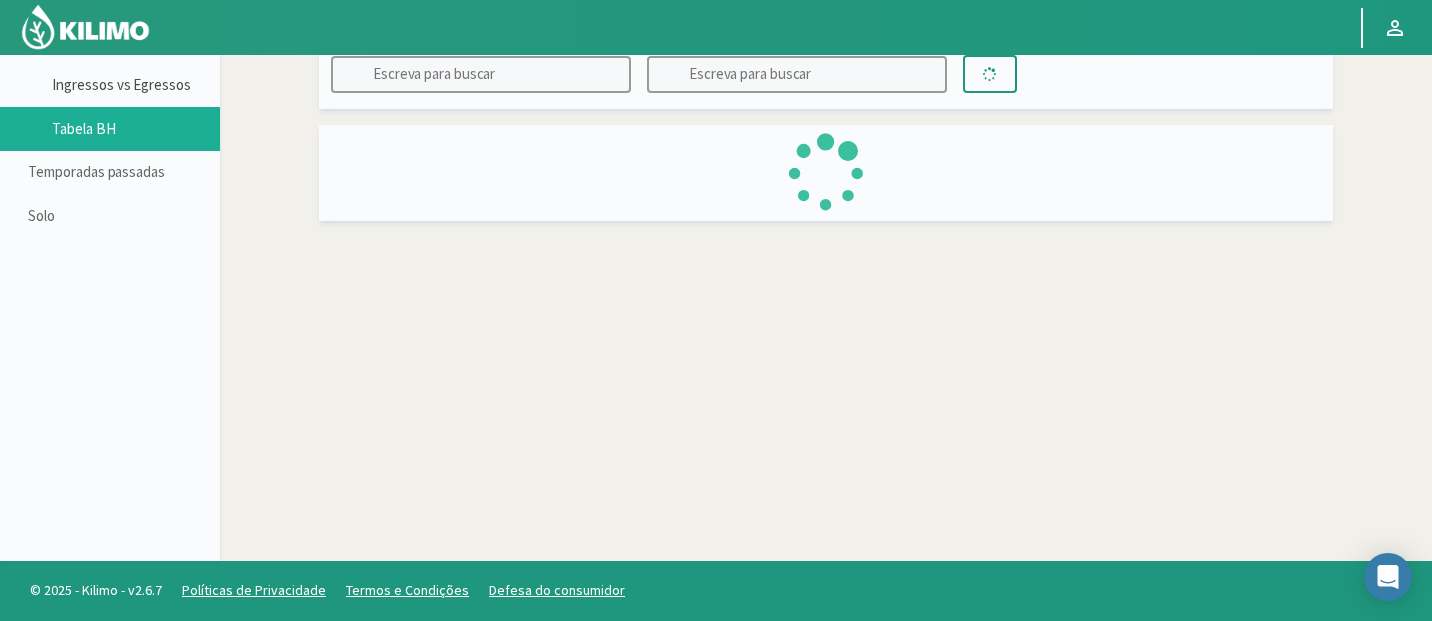 scroll, scrollTop: 115, scrollLeft: 0, axis: vertical 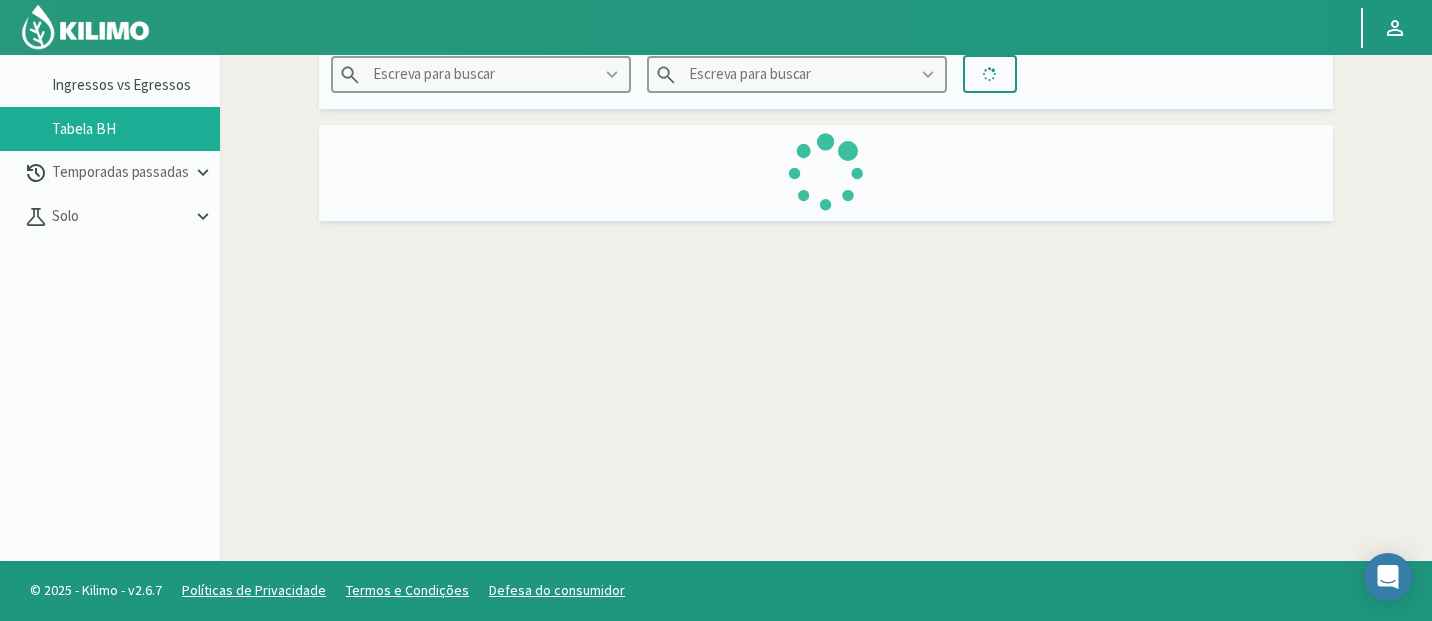 type on "Fazenda Beira Rio" 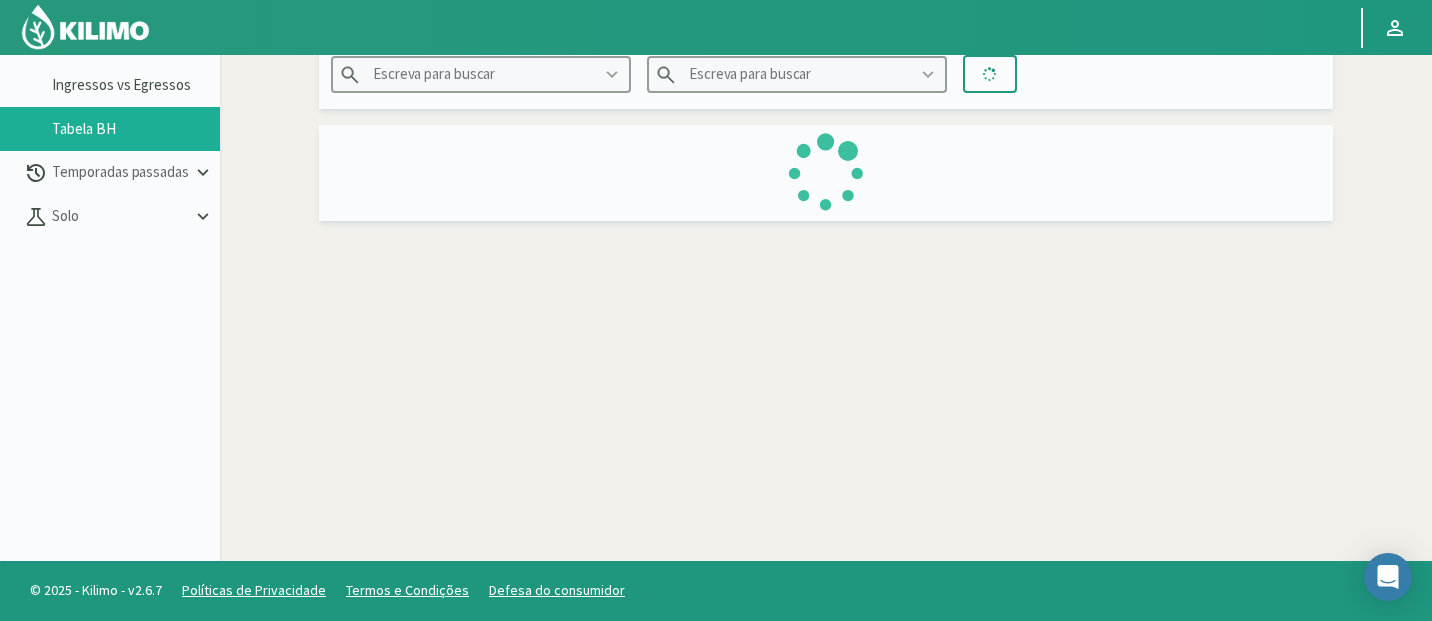 type on "Pivô 2 A" 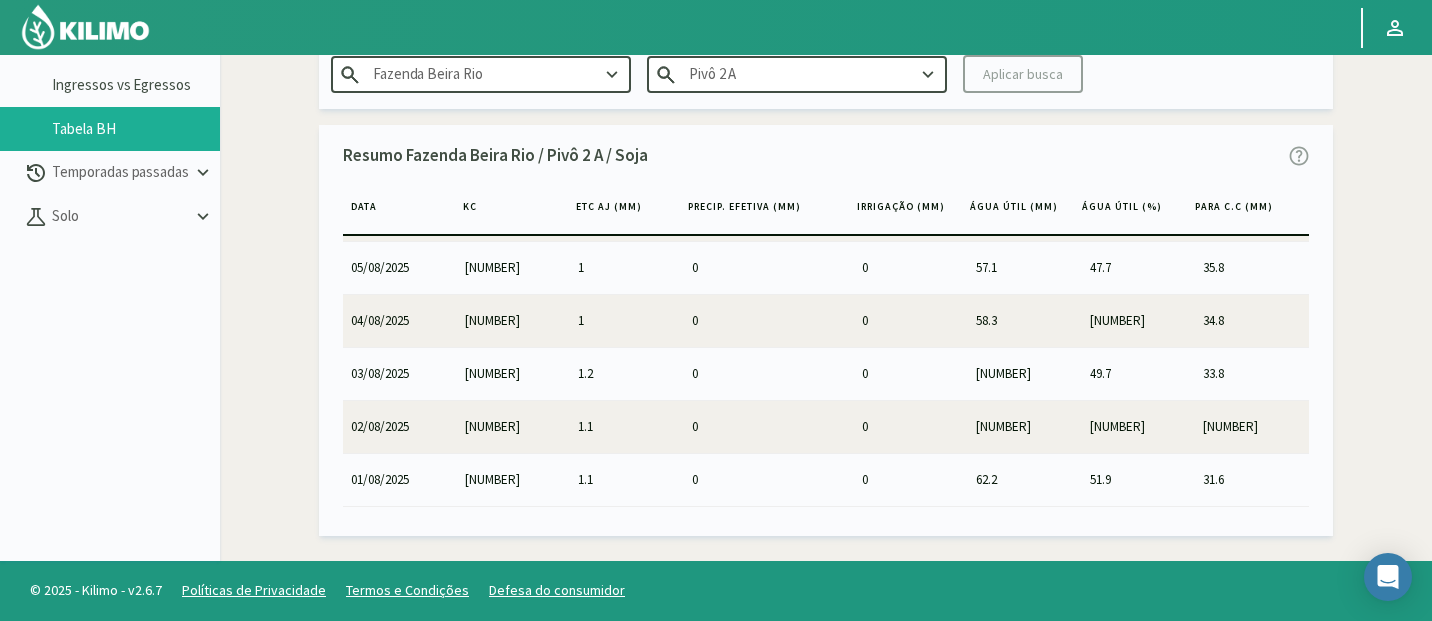 scroll, scrollTop: 0, scrollLeft: 0, axis: both 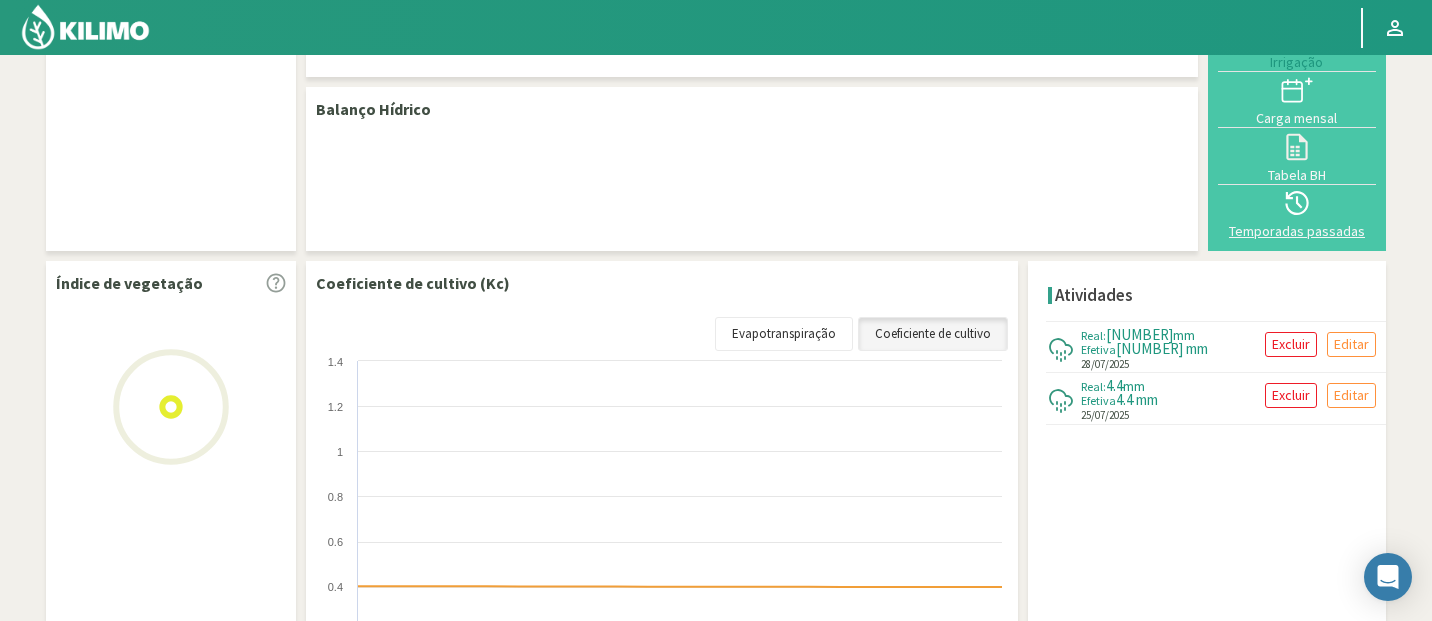 select on "103: Object" 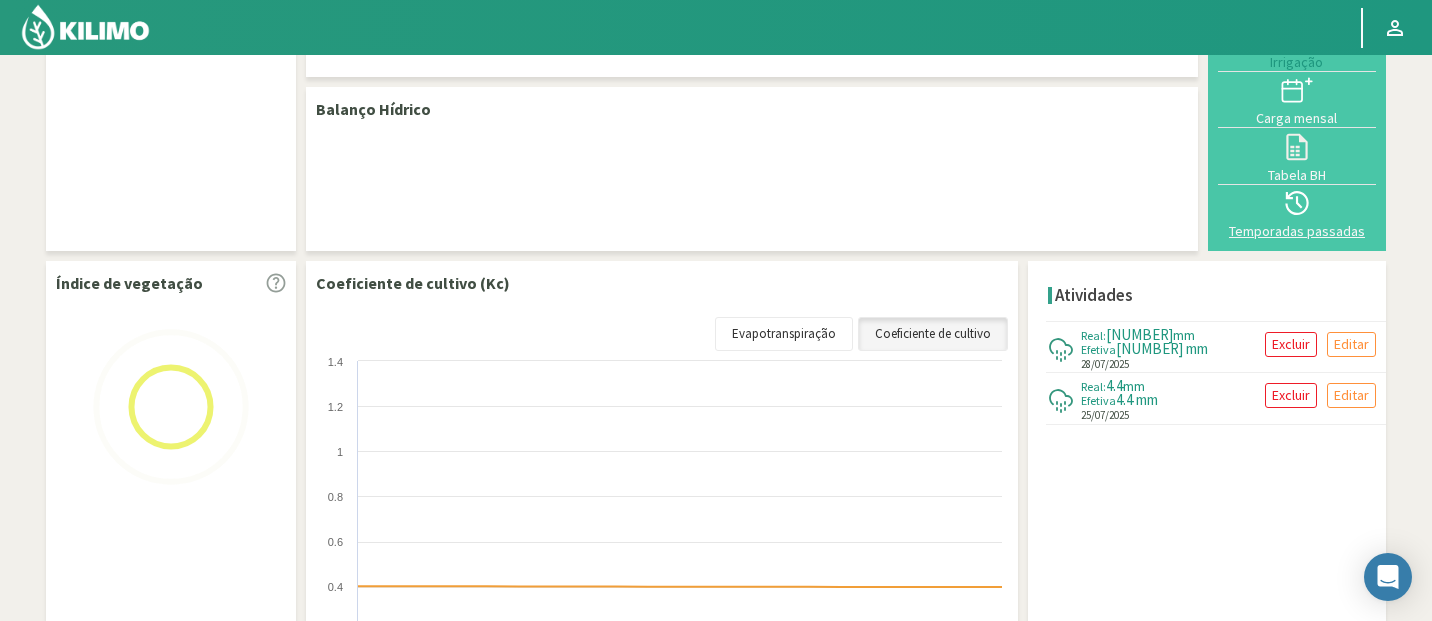 select on "1: Object" 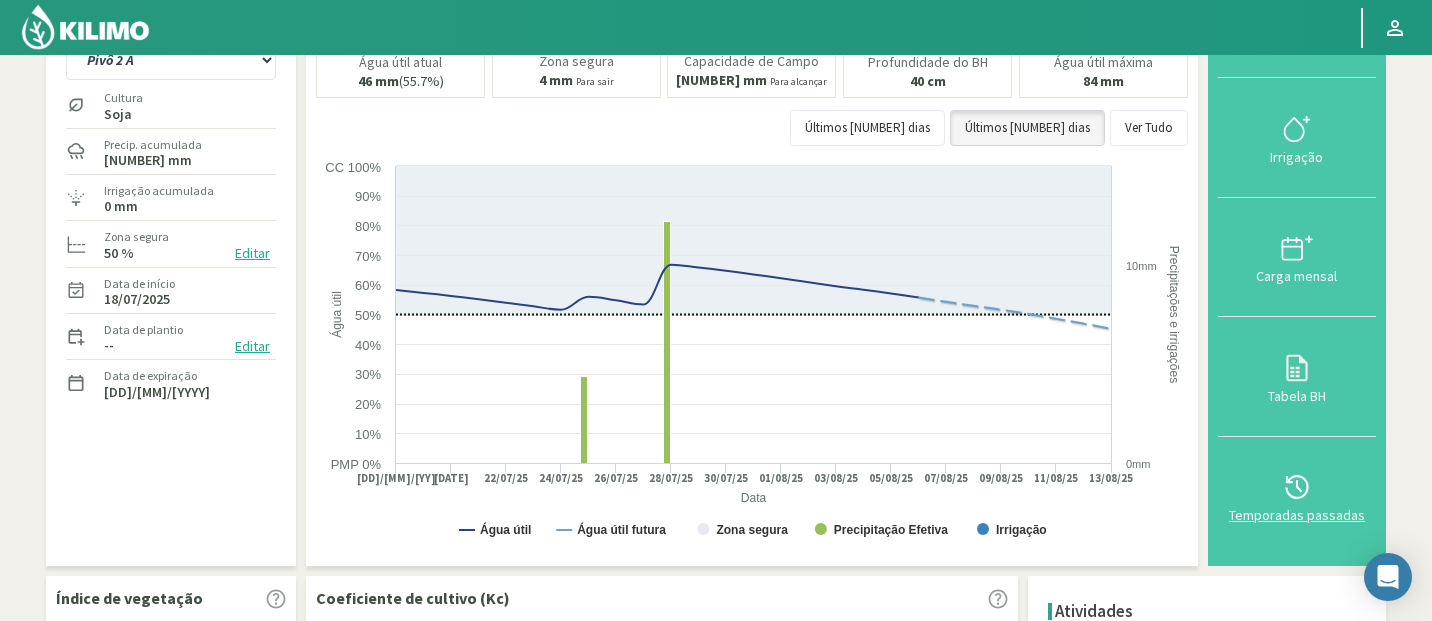 click on "Temporadas passadas" at bounding box center (1297, 515) 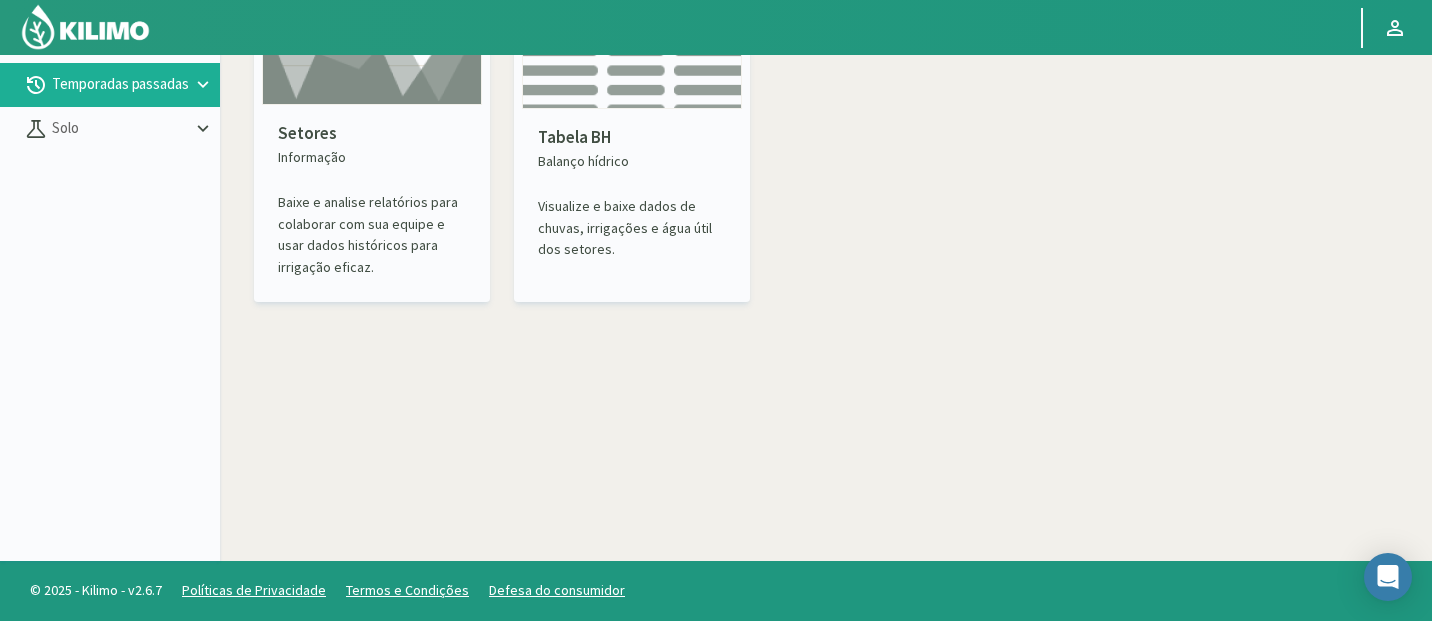 scroll, scrollTop: 0, scrollLeft: 0, axis: both 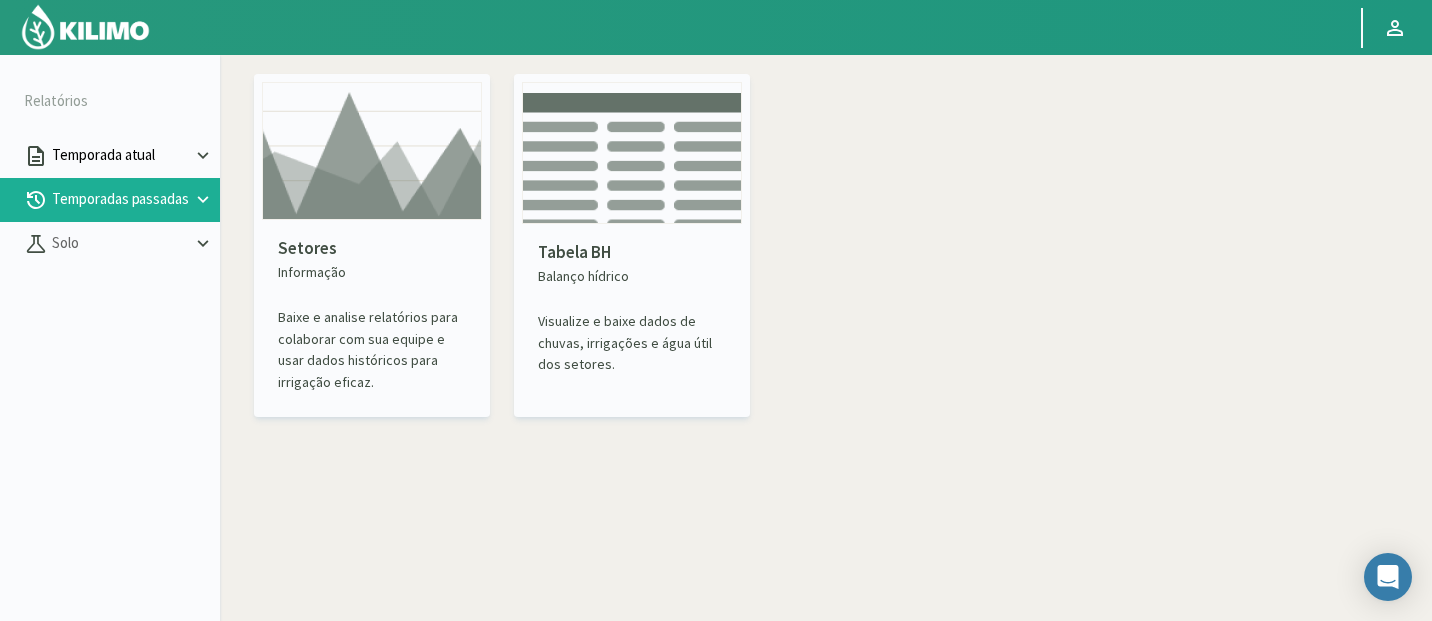 click on "Temporada atual" 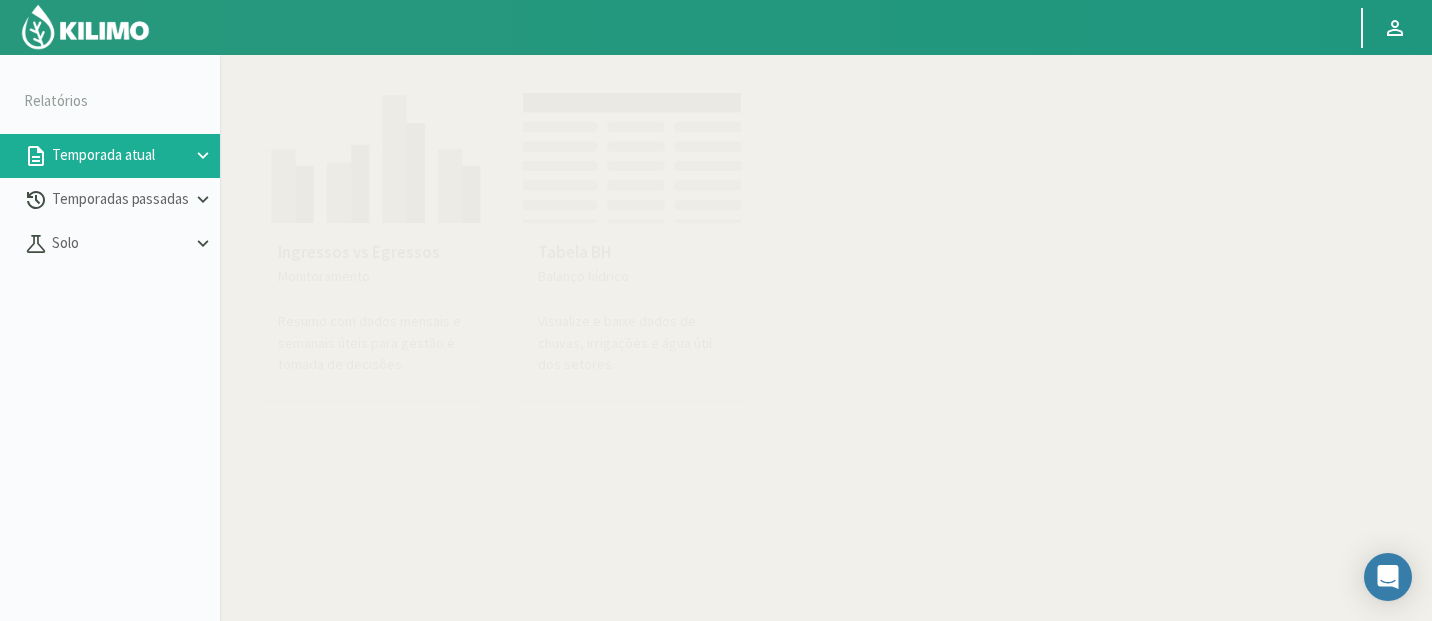 click 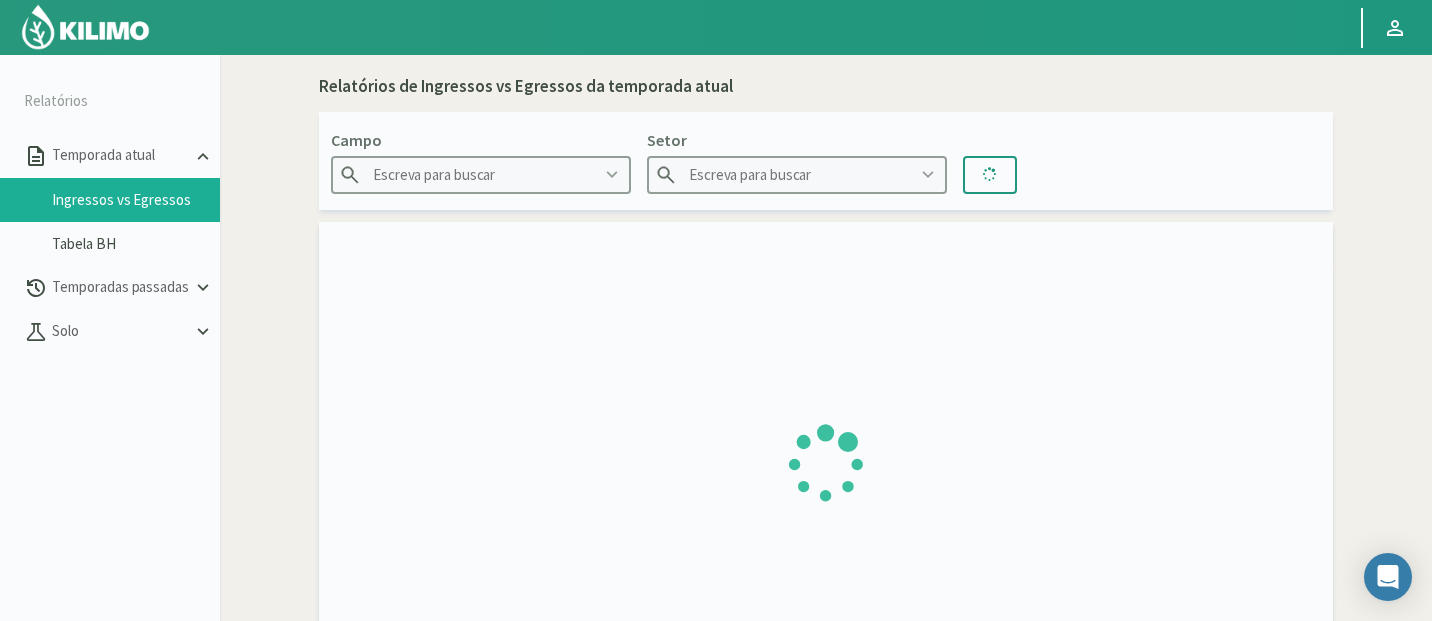 type on "Agr. Cardonal" 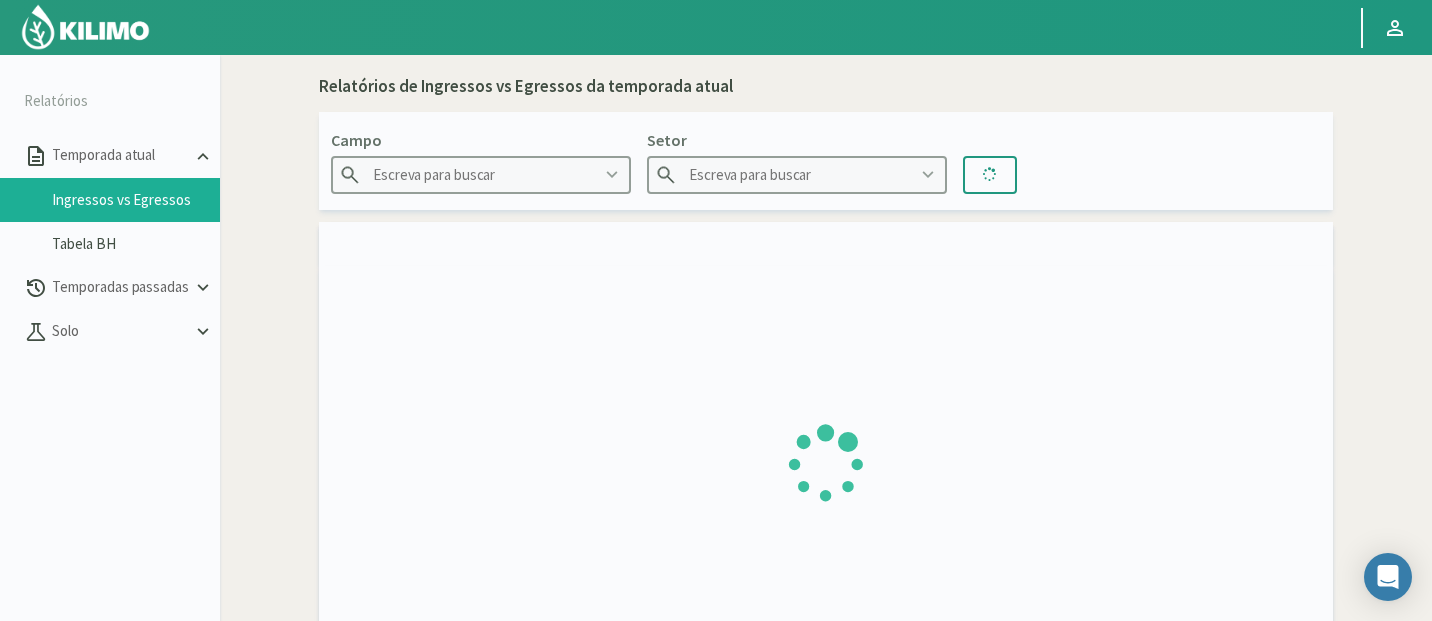 type on "El Cardonal Sector 1" 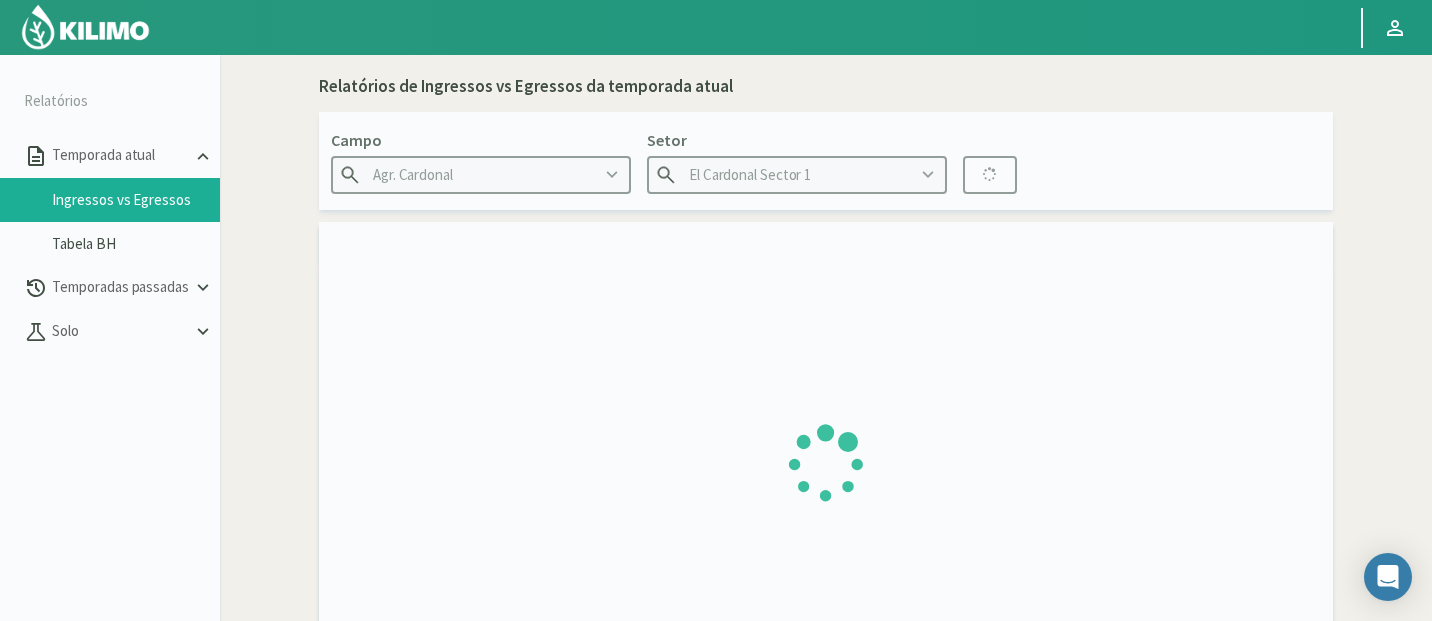 type on "[DD]/[MM]/[YYYY] - [DD]/[MM]/[YYYY]" 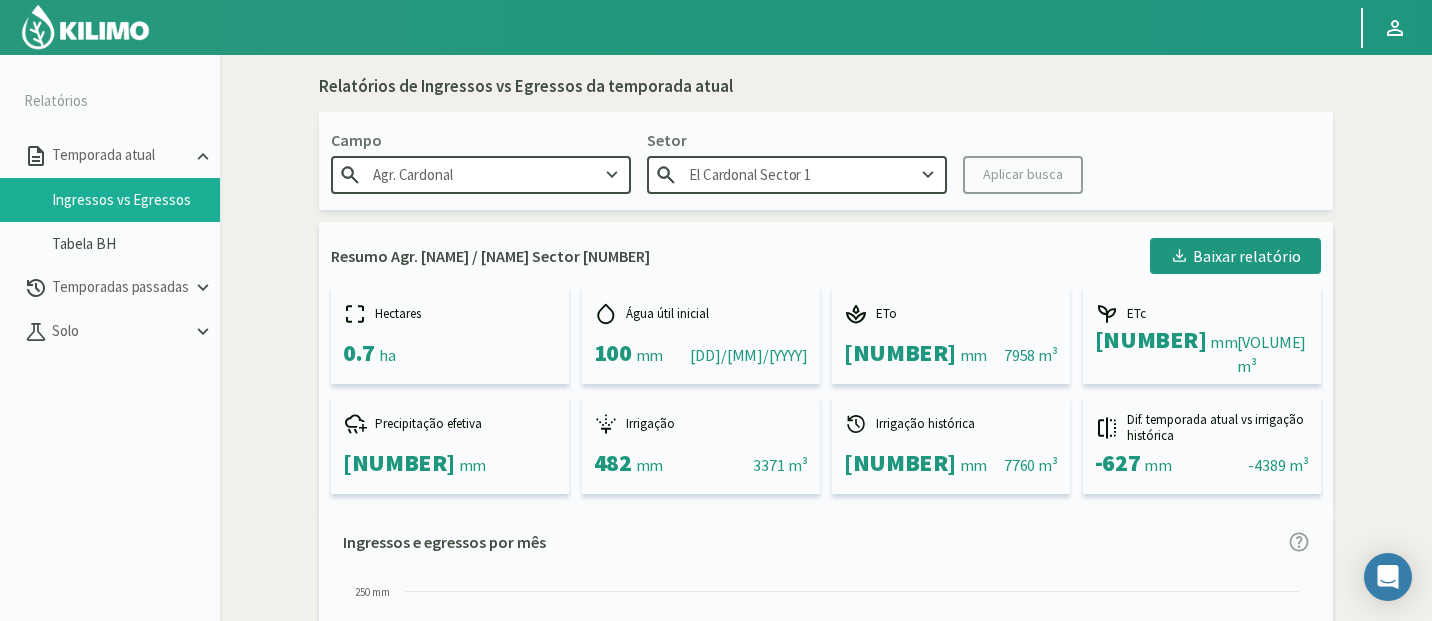 click on "Agr. Cardonal" 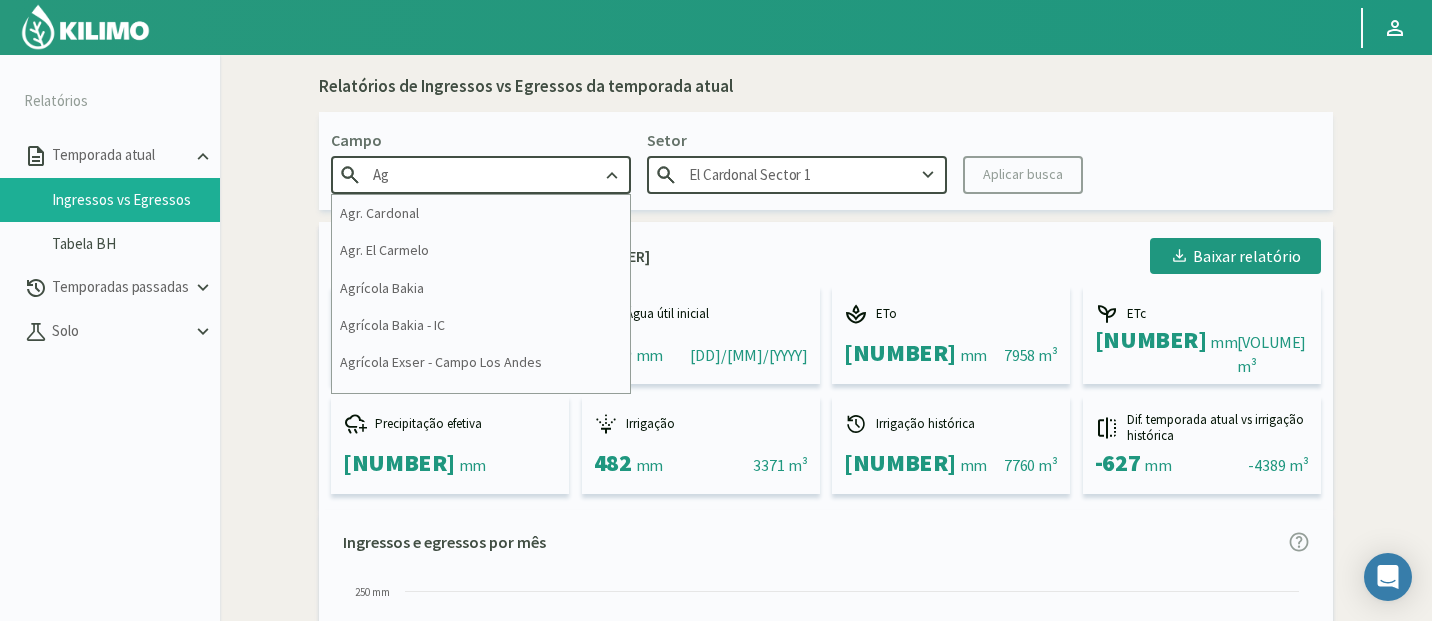 type on "A" 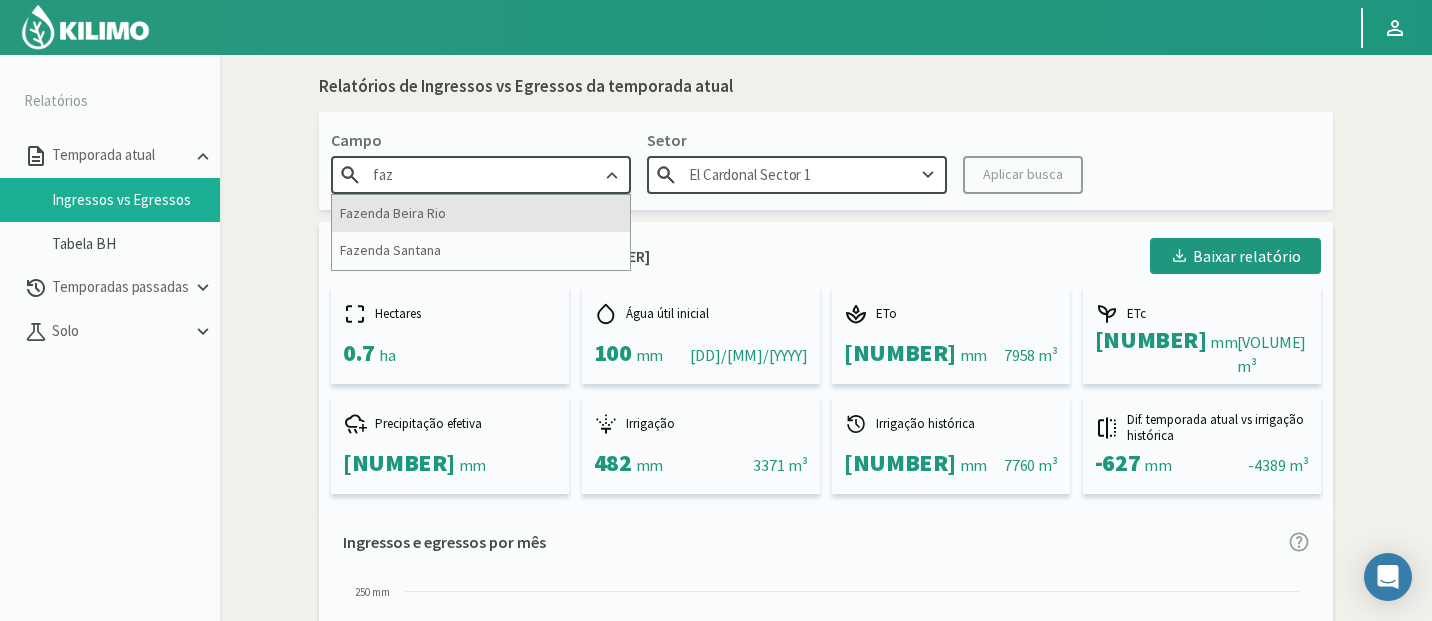 click on "Fazenda Beira Rio" 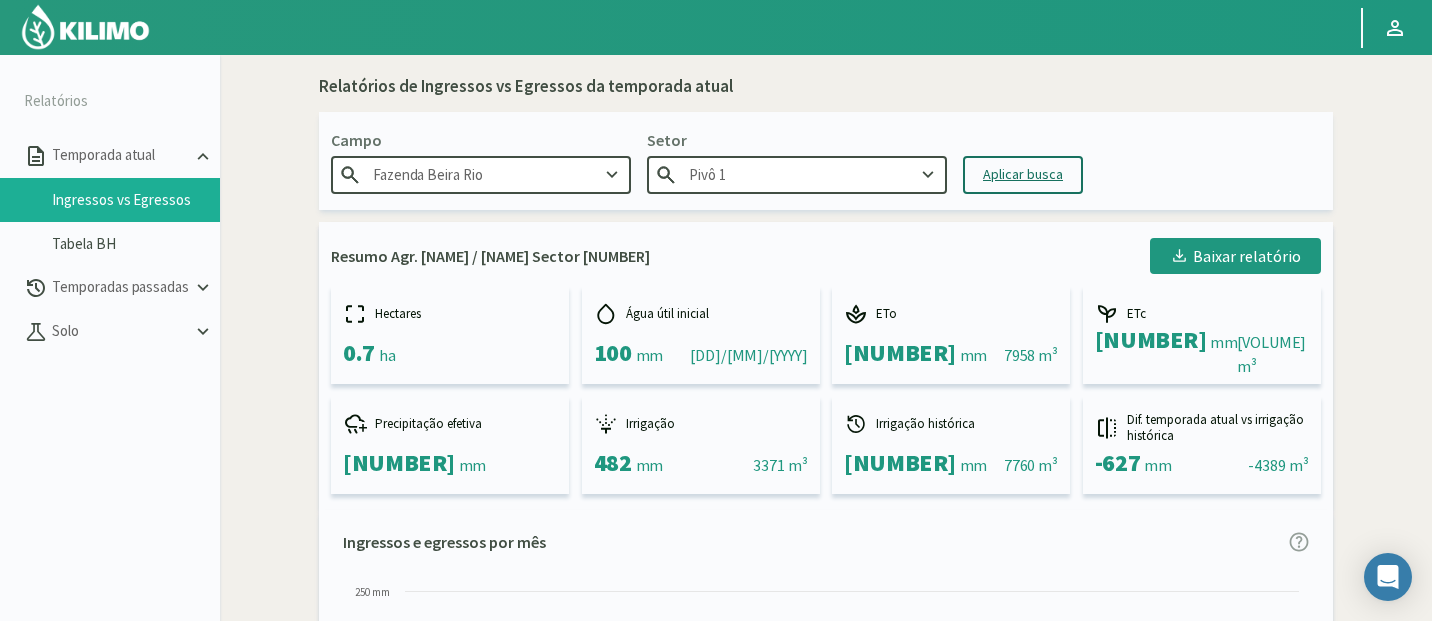 click on "Aplicar busca" 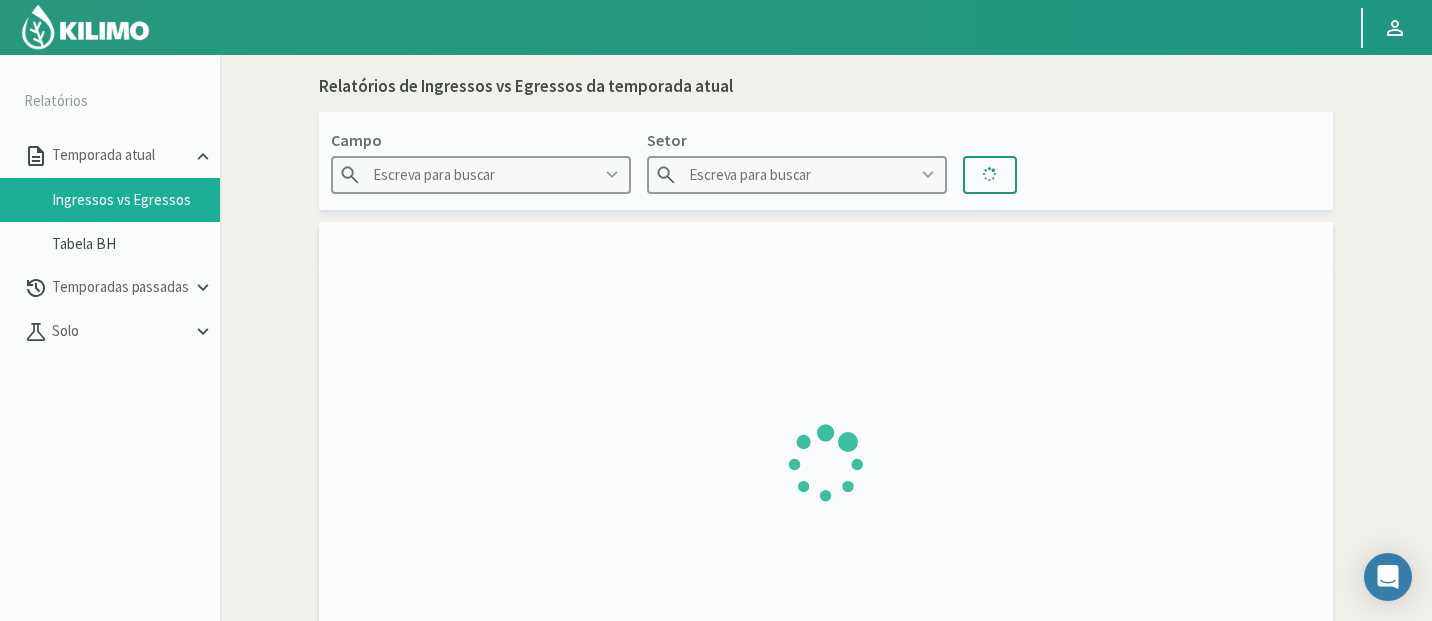 type on "Fazenda Beira Rio" 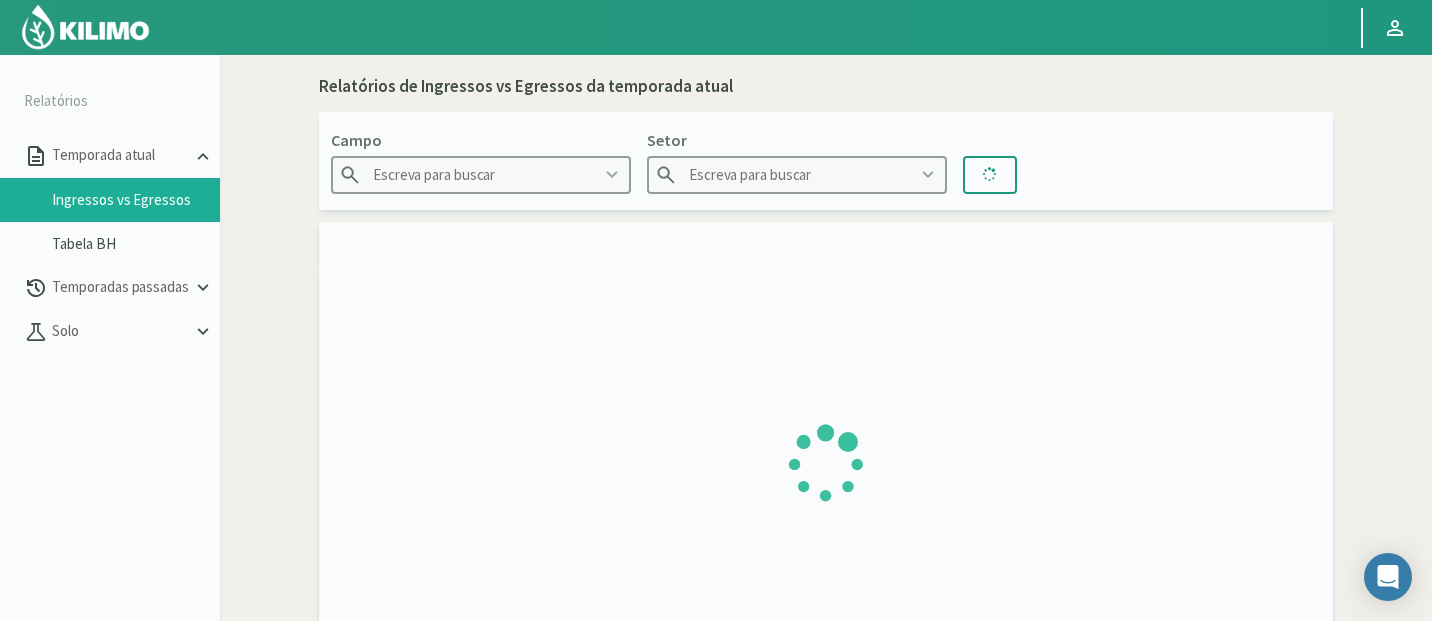 type on "Pivô 1" 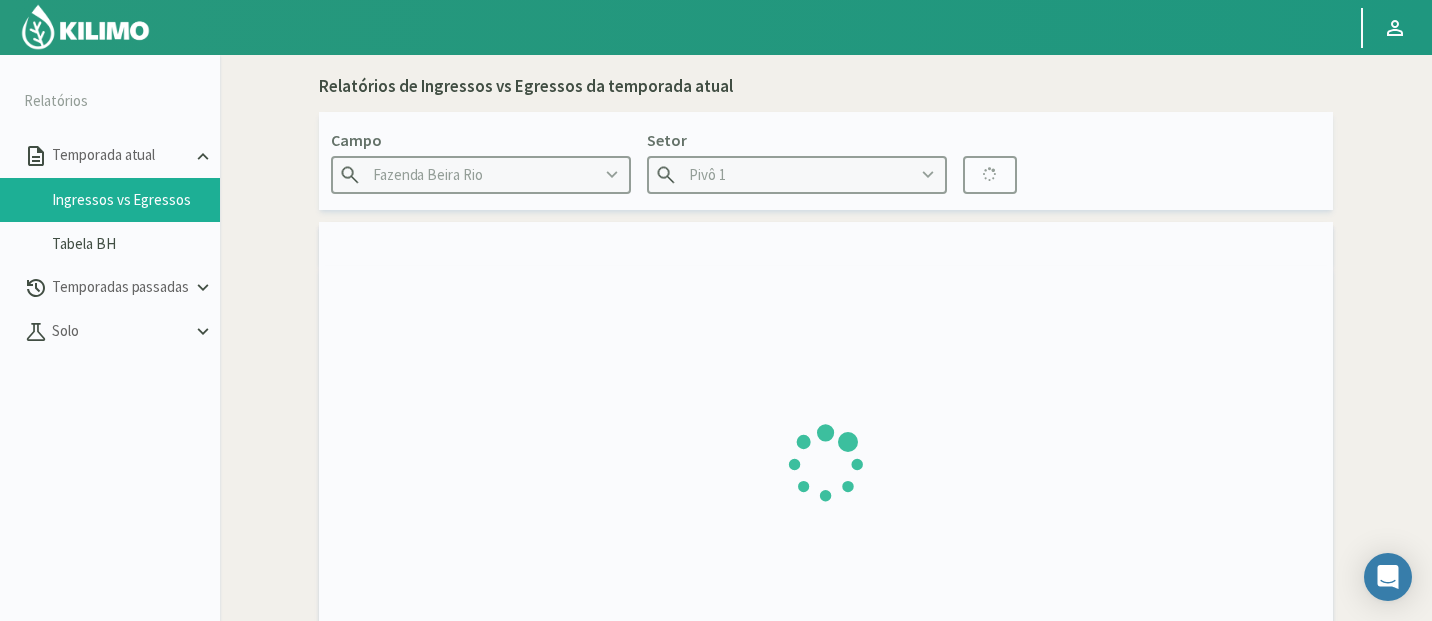 type on "[DD]/[MM]/[YYYY] - [DD]/[MM]/[YYYY]" 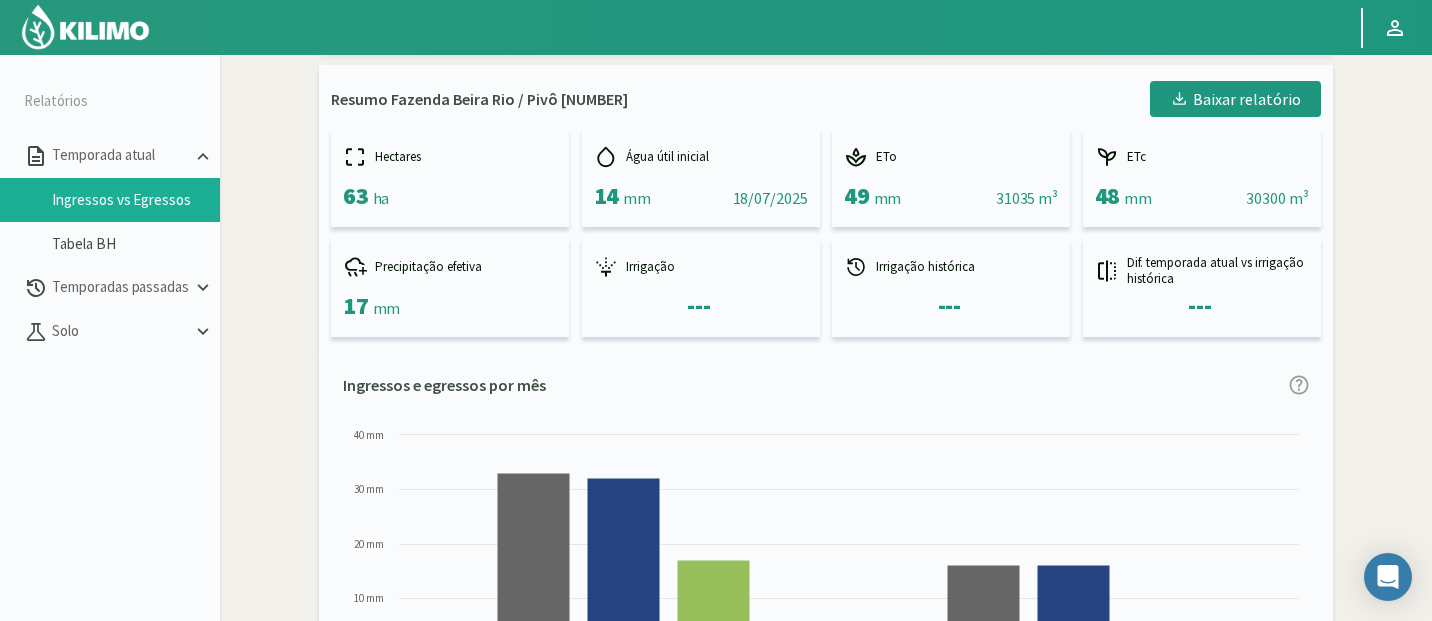 scroll, scrollTop: 183, scrollLeft: 0, axis: vertical 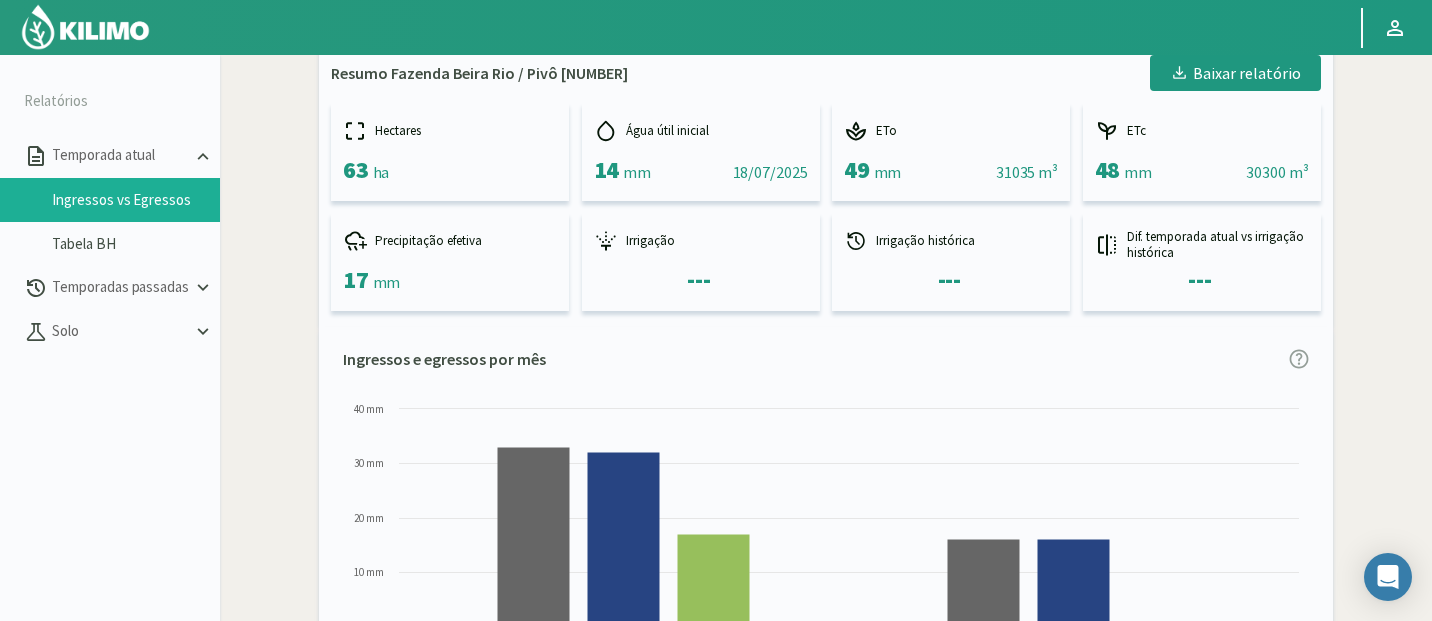 drag, startPoint x: 1248, startPoint y: 177, endPoint x: 1309, endPoint y: 174, distance: 61.073727 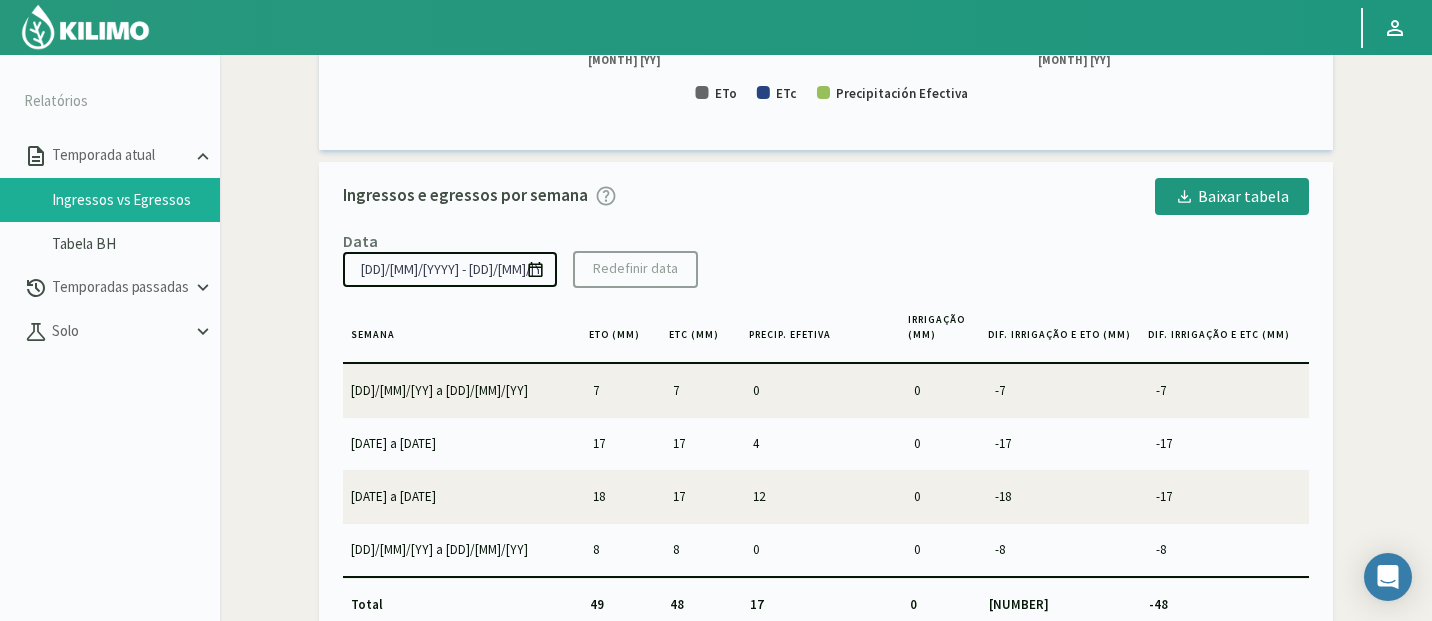 scroll, scrollTop: 774, scrollLeft: 0, axis: vertical 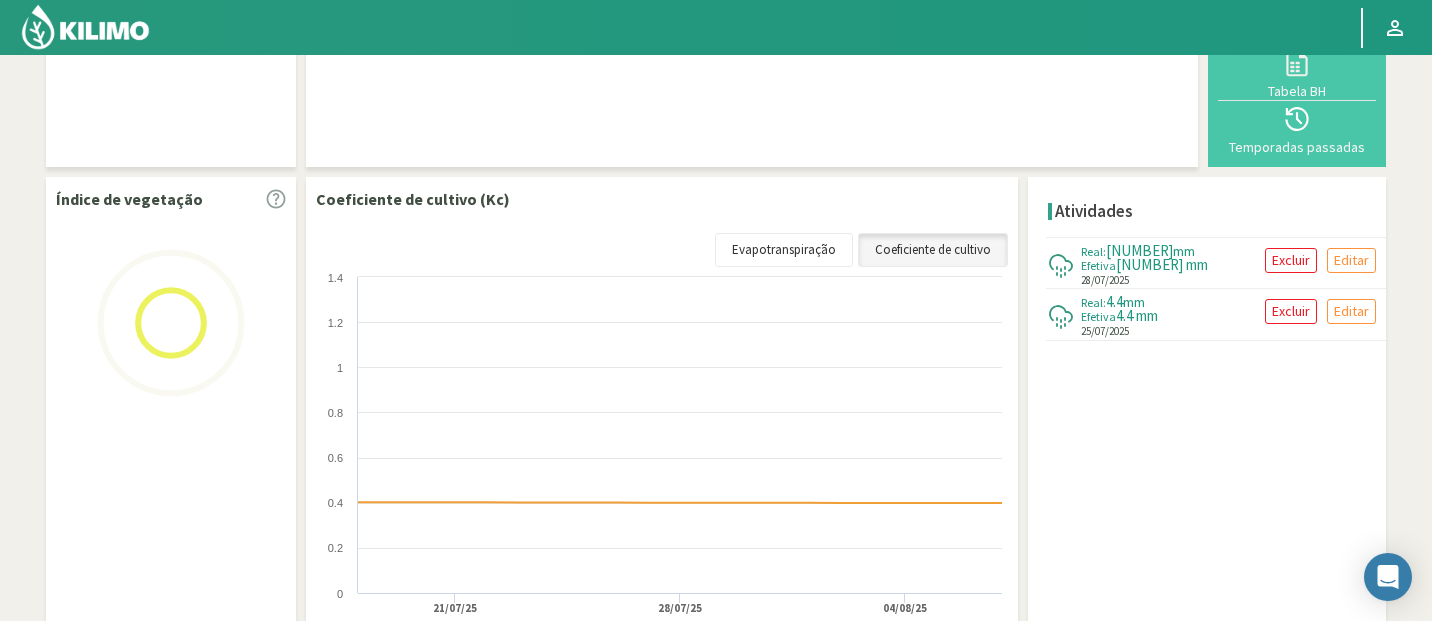 select on "103: Object" 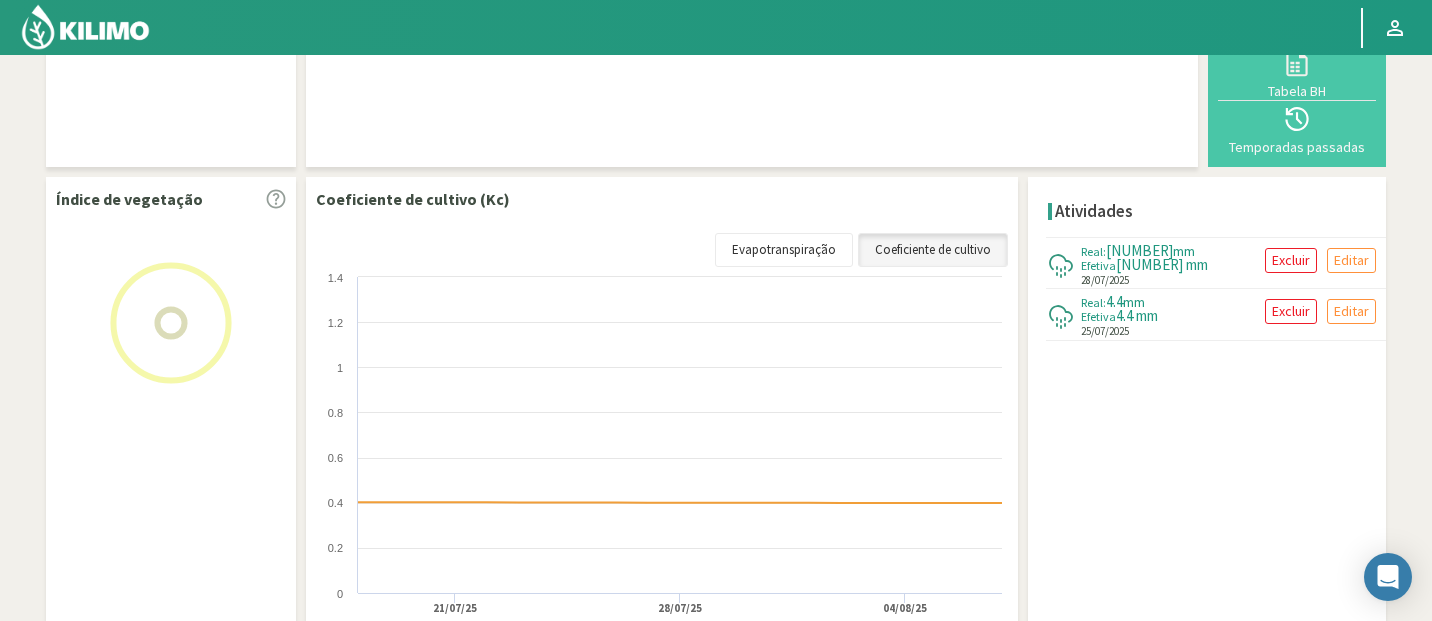 select on "1: Object" 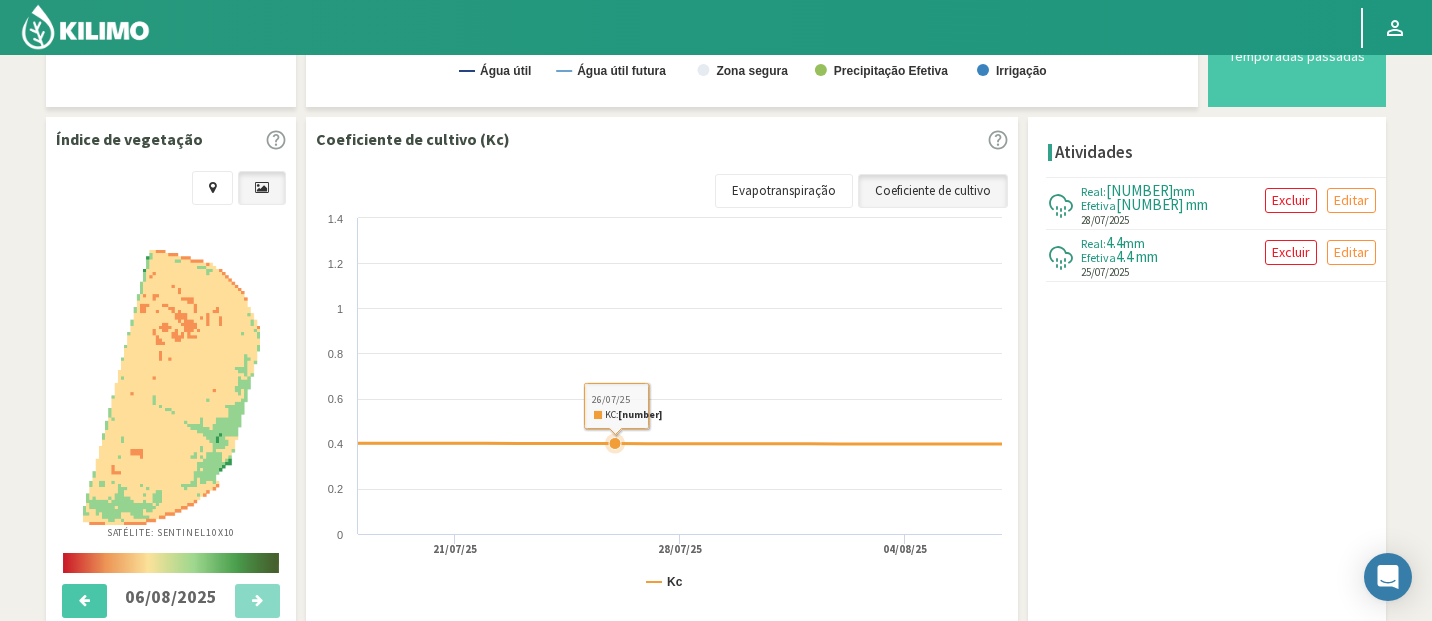 scroll, scrollTop: 579, scrollLeft: 0, axis: vertical 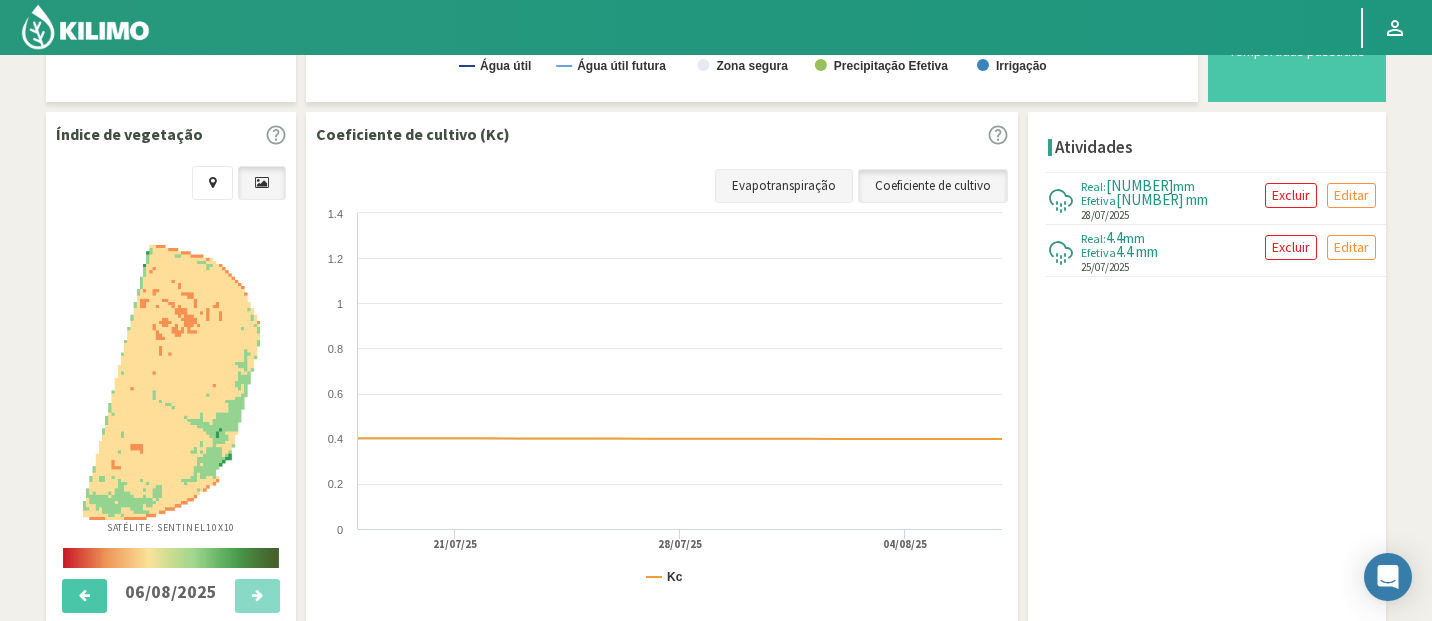 click on "Evapotranspiração" 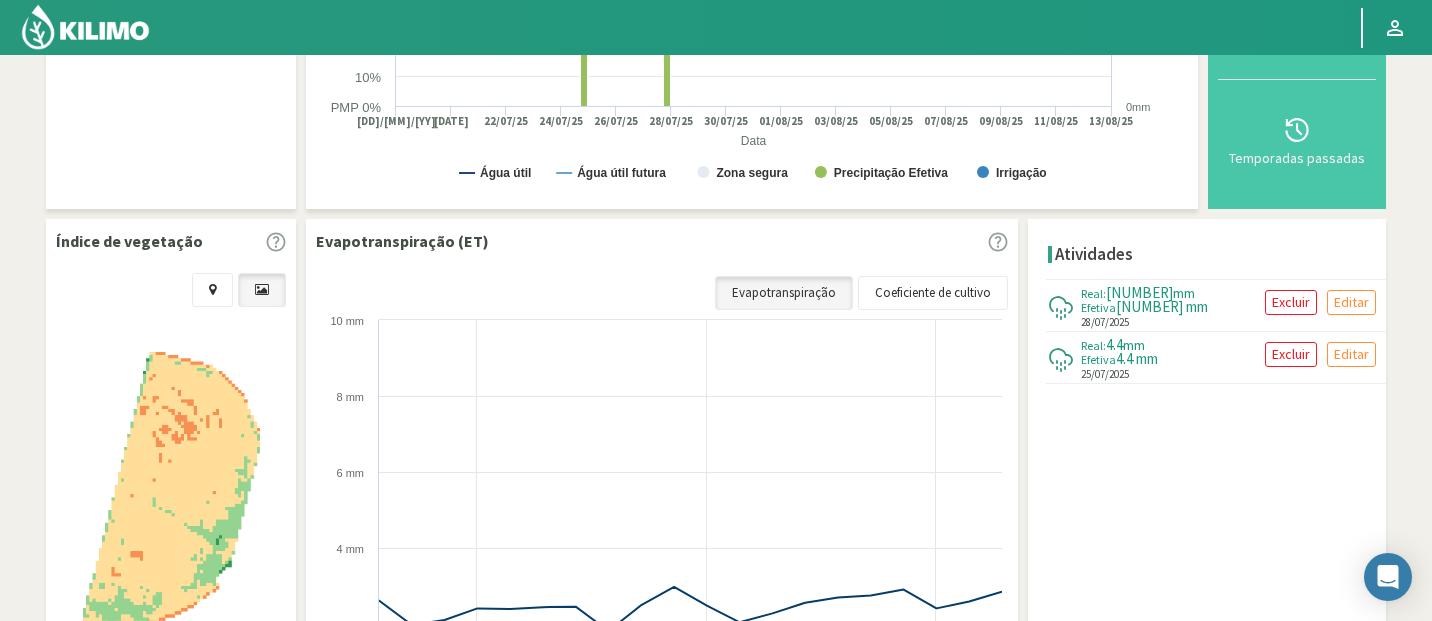 scroll, scrollTop: 508, scrollLeft: 0, axis: vertical 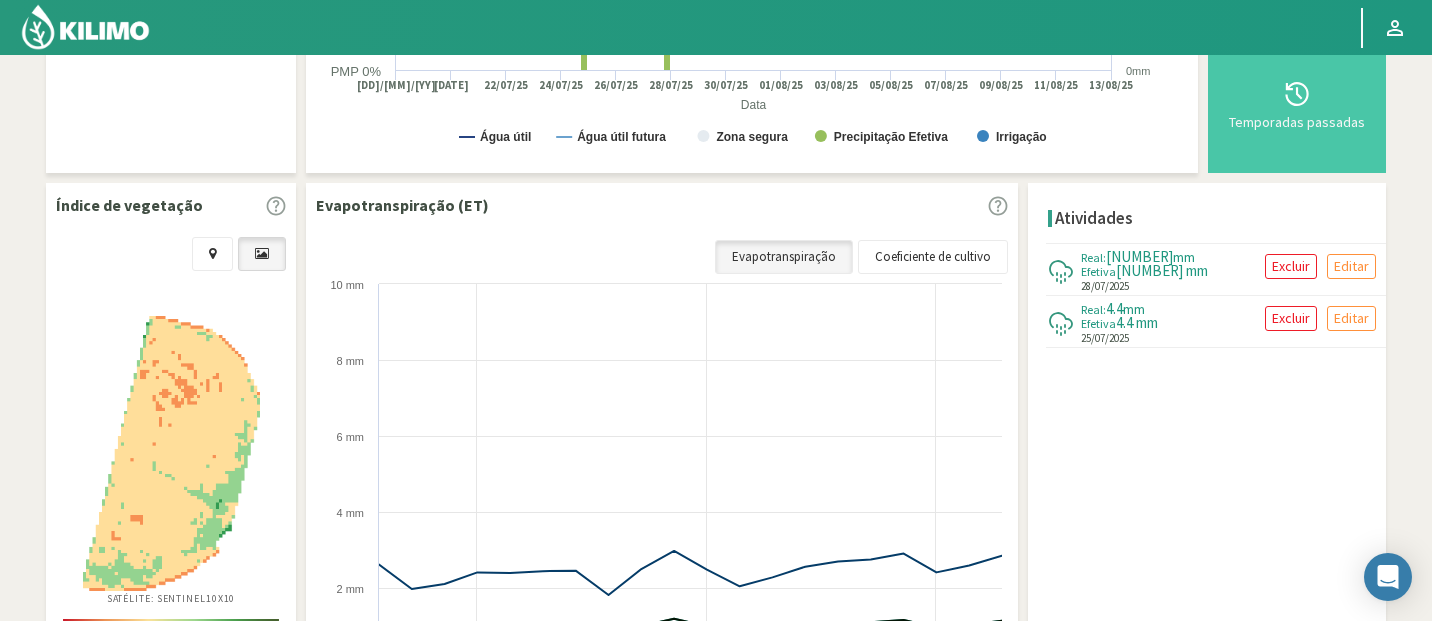 click 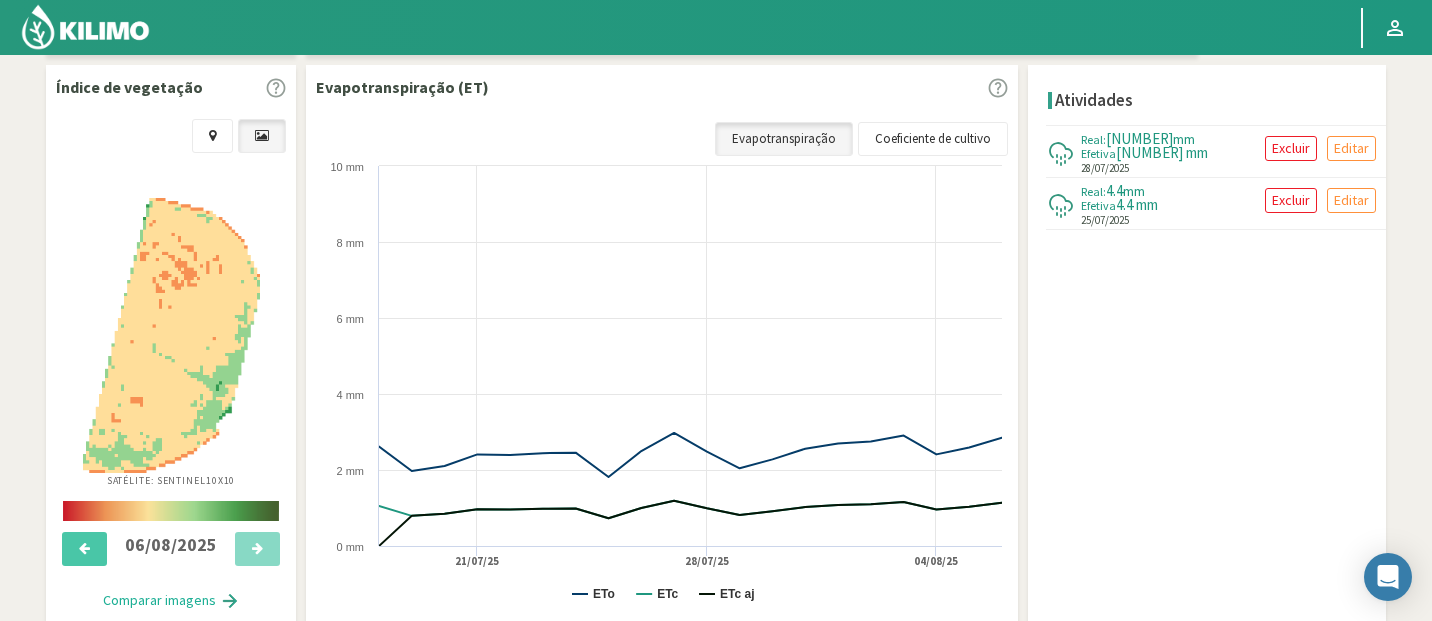 scroll, scrollTop: 641, scrollLeft: 0, axis: vertical 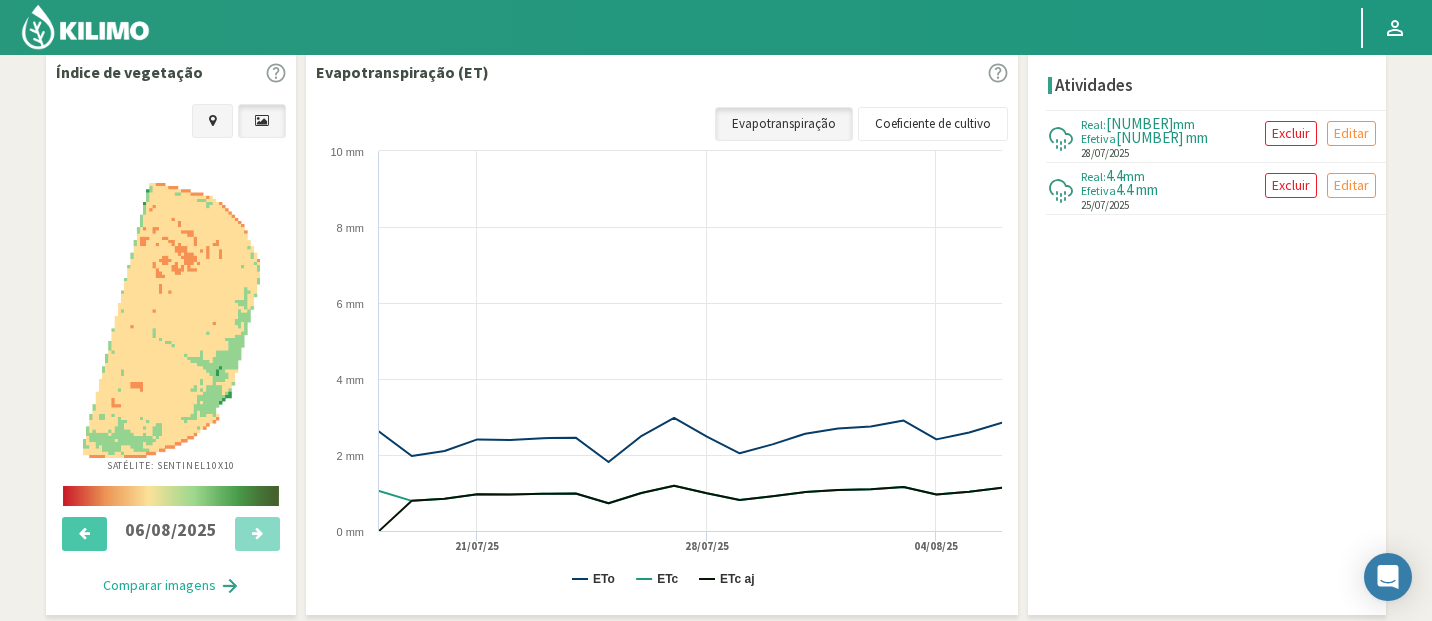 click 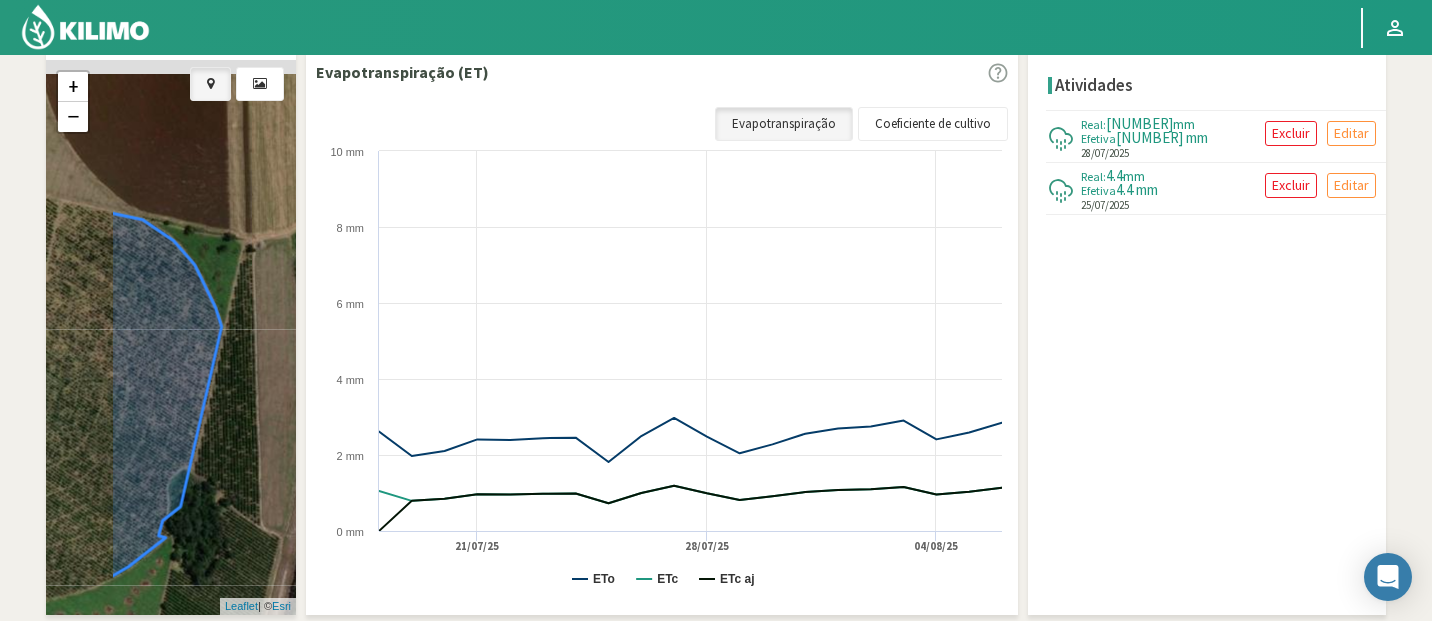 drag, startPoint x: 127, startPoint y: 159, endPoint x: 225, endPoint y: 260, distance: 140.73024 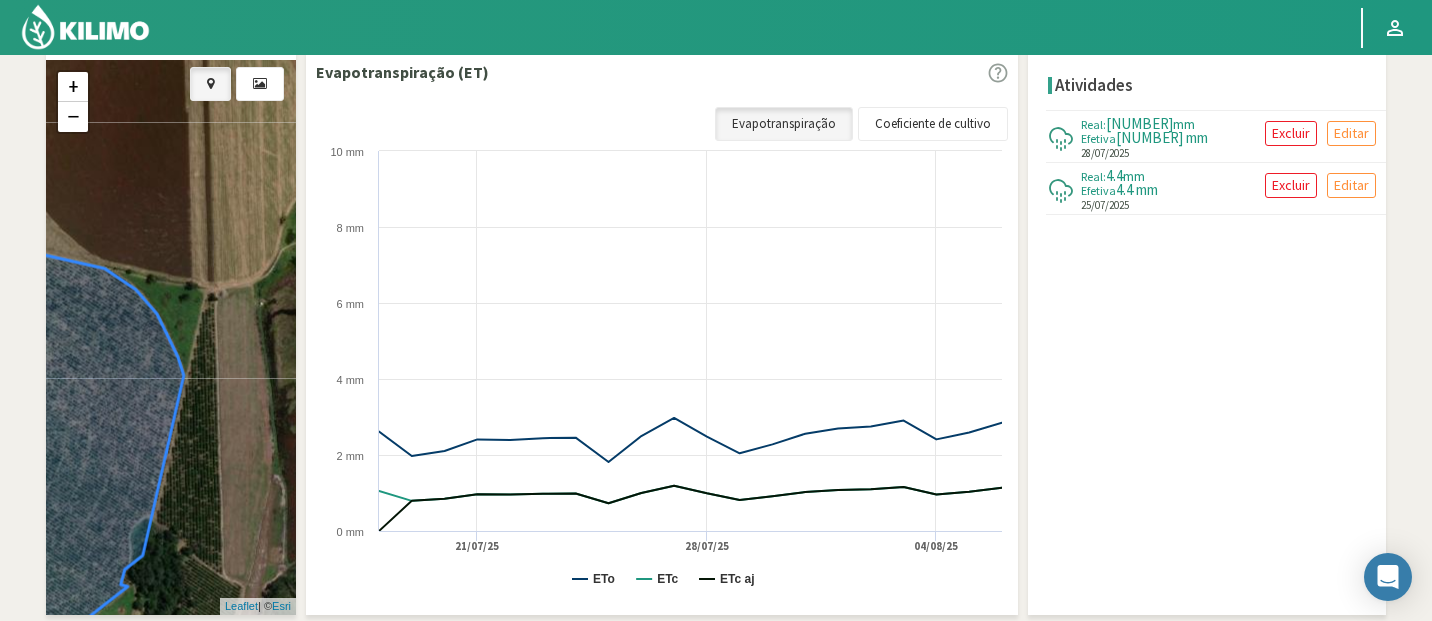 drag, startPoint x: 287, startPoint y: 190, endPoint x: 170, endPoint y: 313, distance: 169.75865 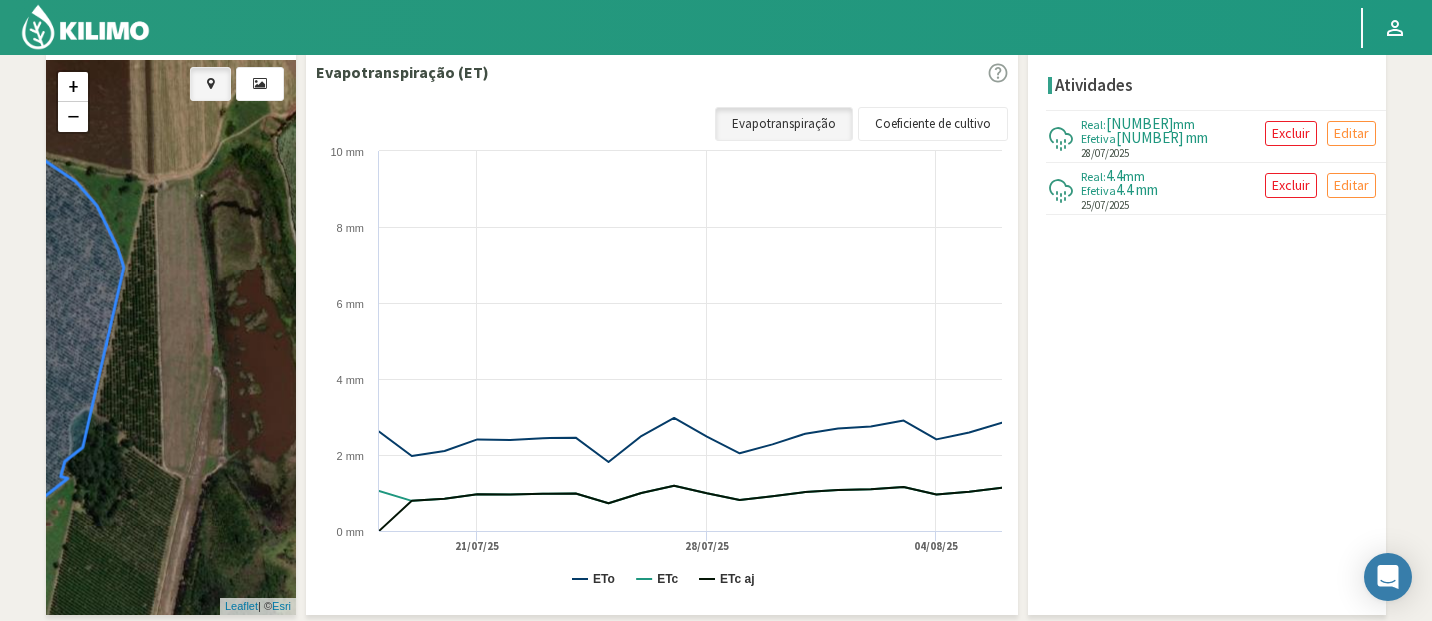 drag, startPoint x: 275, startPoint y: 447, endPoint x: 100, endPoint y: 461, distance: 175.55911 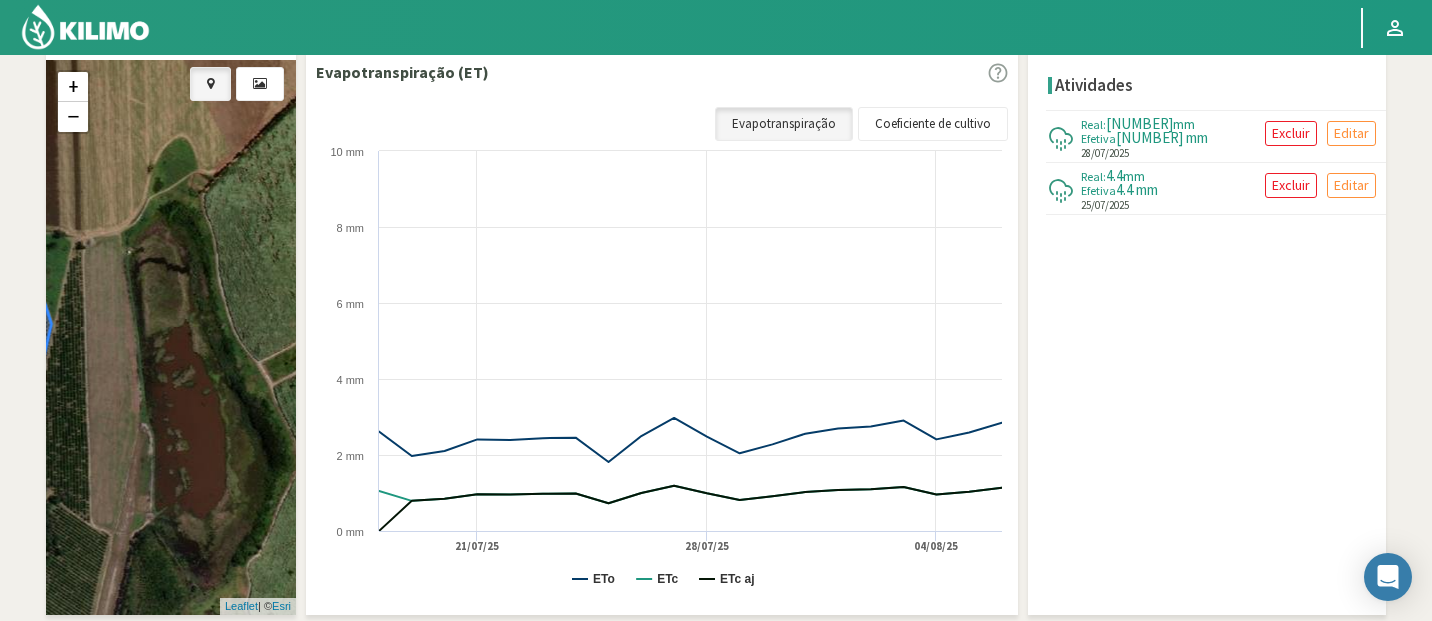 drag, startPoint x: 244, startPoint y: 436, endPoint x: 0, endPoint y: 505, distance: 253.56853 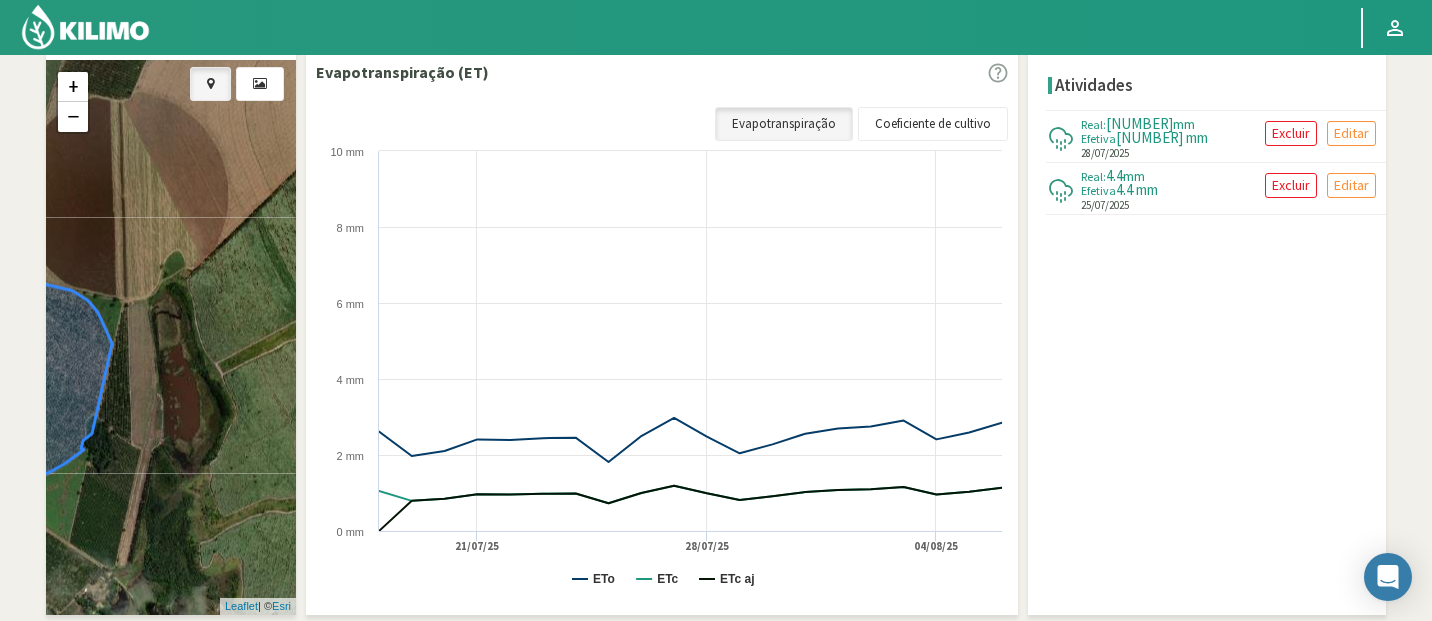 drag, startPoint x: 268, startPoint y: 450, endPoint x: 142, endPoint y: 499, distance: 135.19246 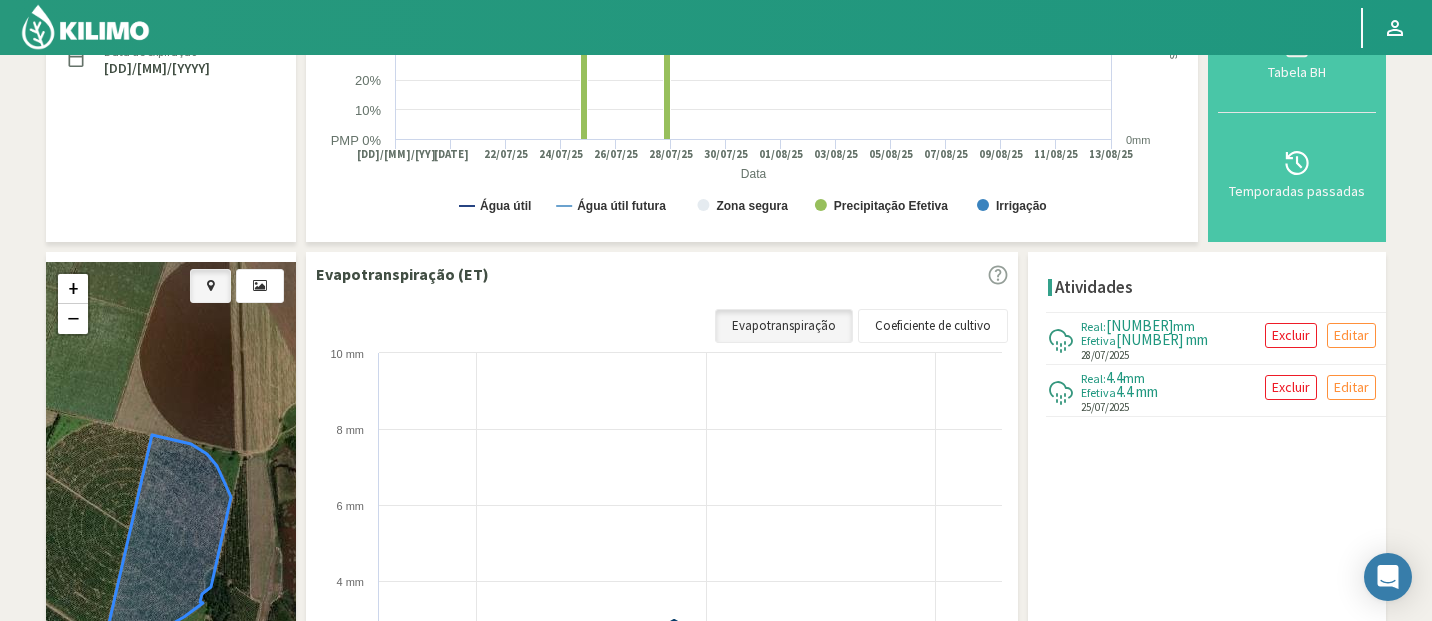 scroll, scrollTop: 443, scrollLeft: 0, axis: vertical 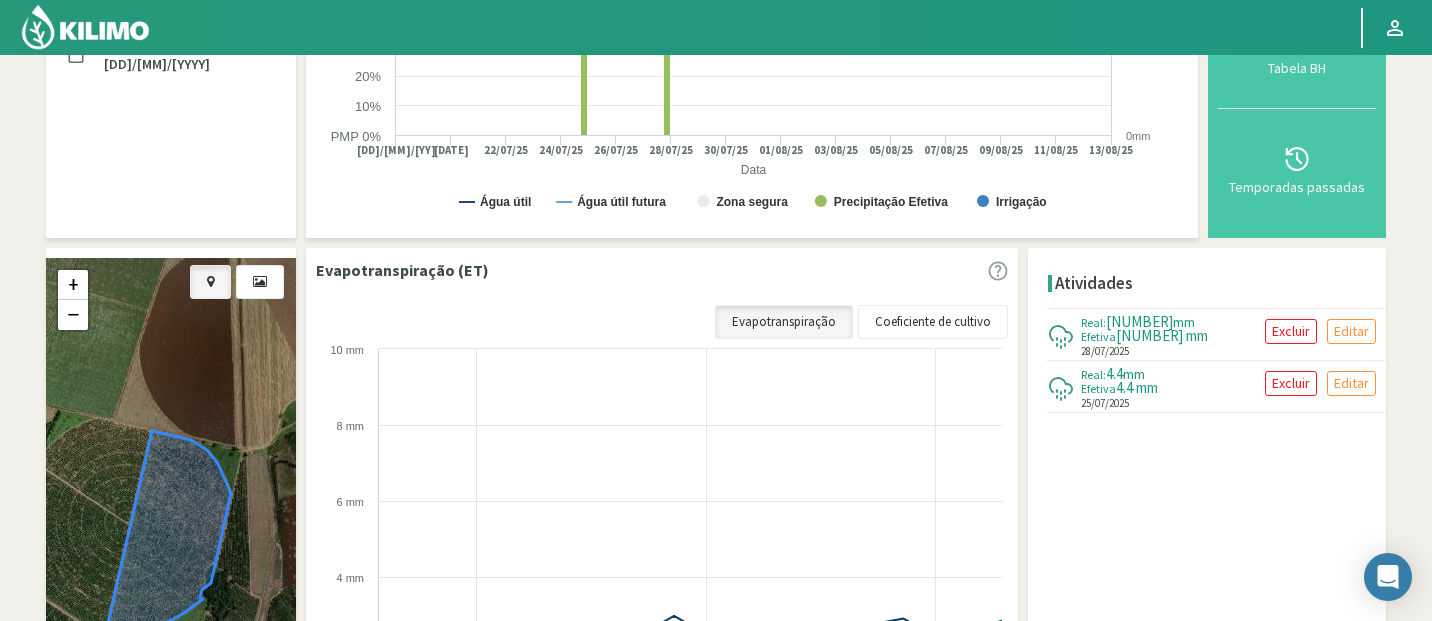 click 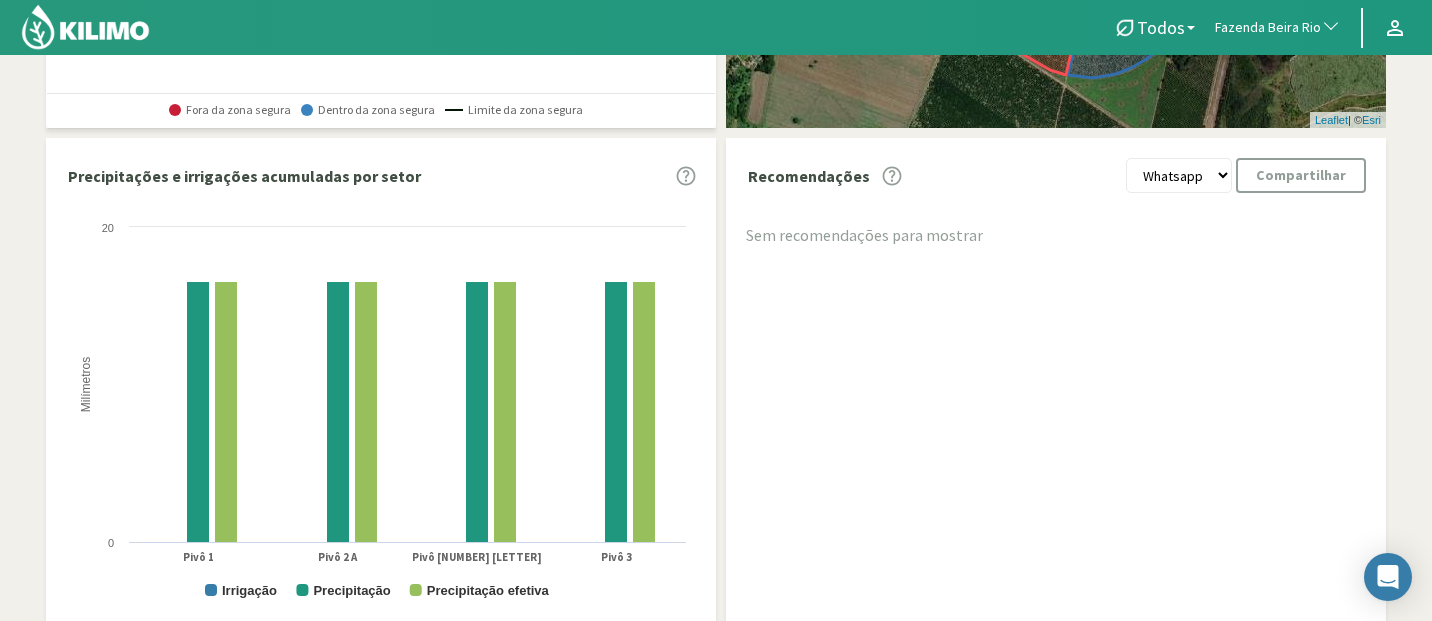 scroll, scrollTop: 523, scrollLeft: 0, axis: vertical 